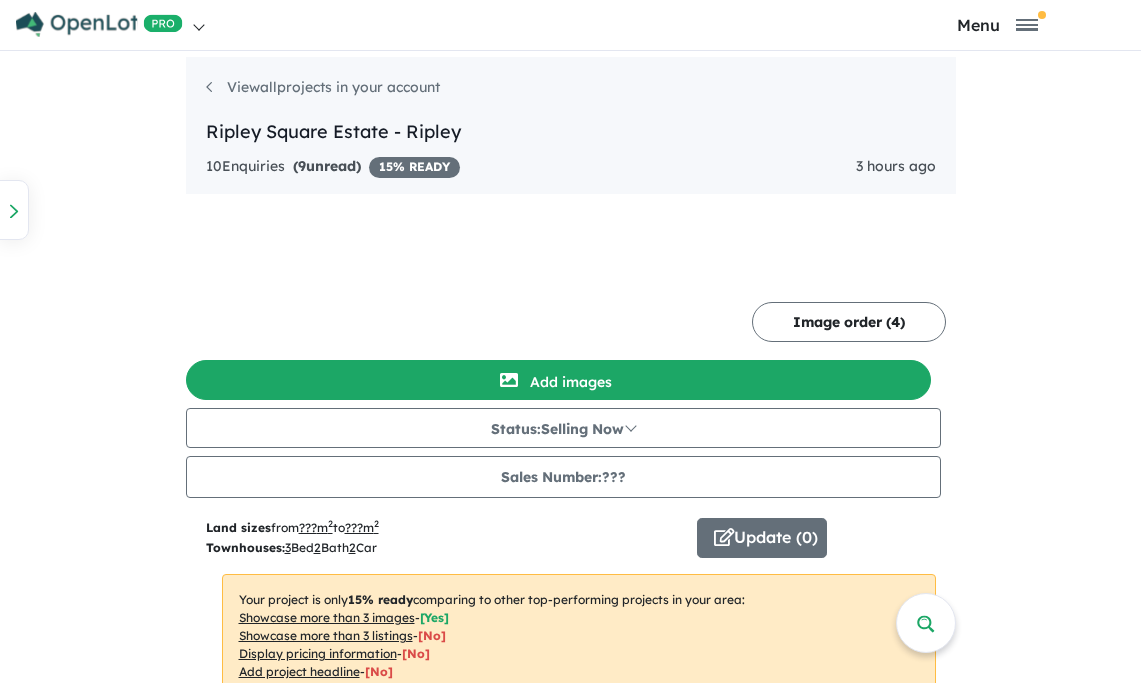 scroll, scrollTop: 0, scrollLeft: 0, axis: both 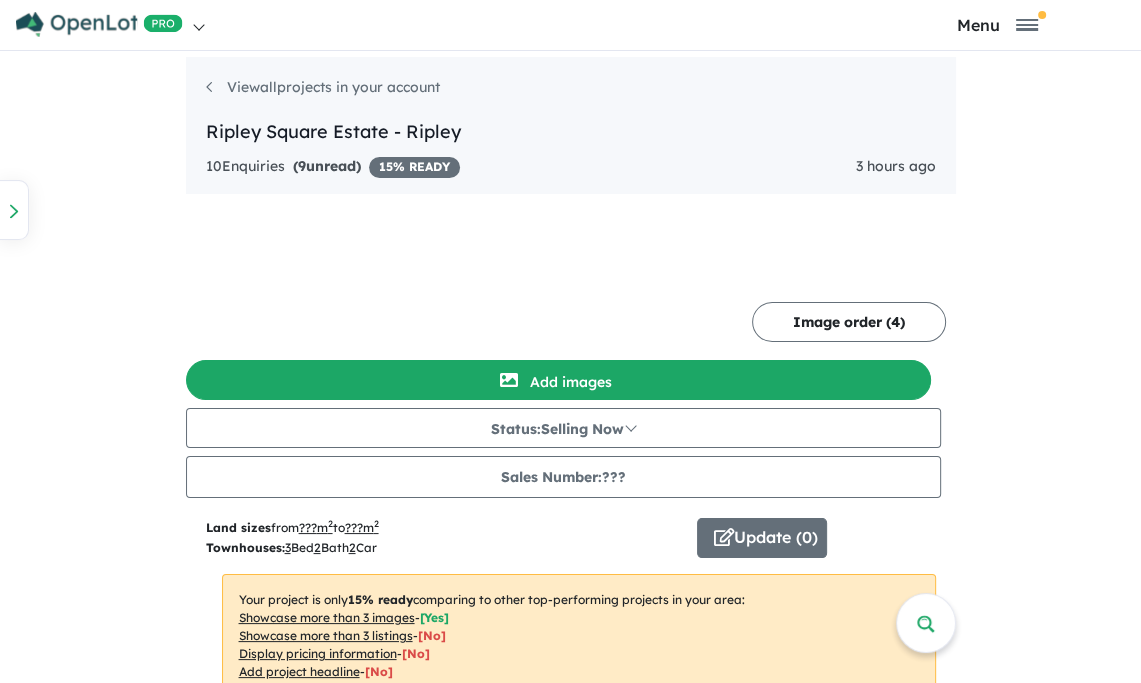 click on "[NAME] [NAME] Estate - [NAME] , [STATE]" at bounding box center (-571, 166) 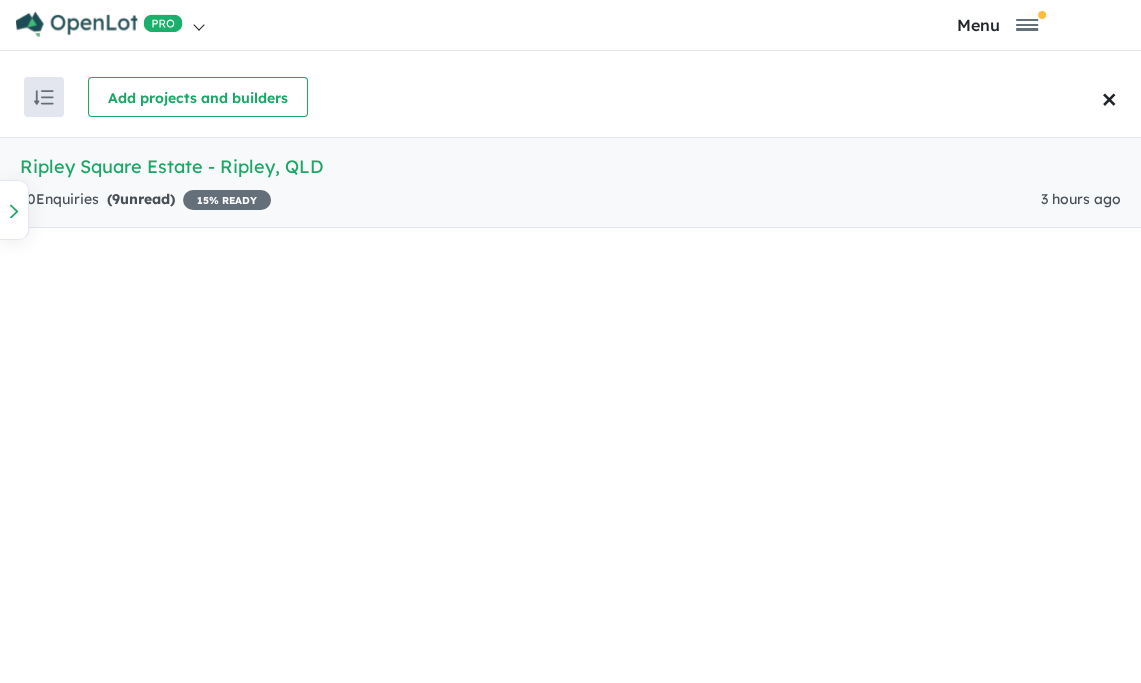 click on "[NAME] [NAME] Estate - [NAME] , [STATE]" at bounding box center (570, 166) 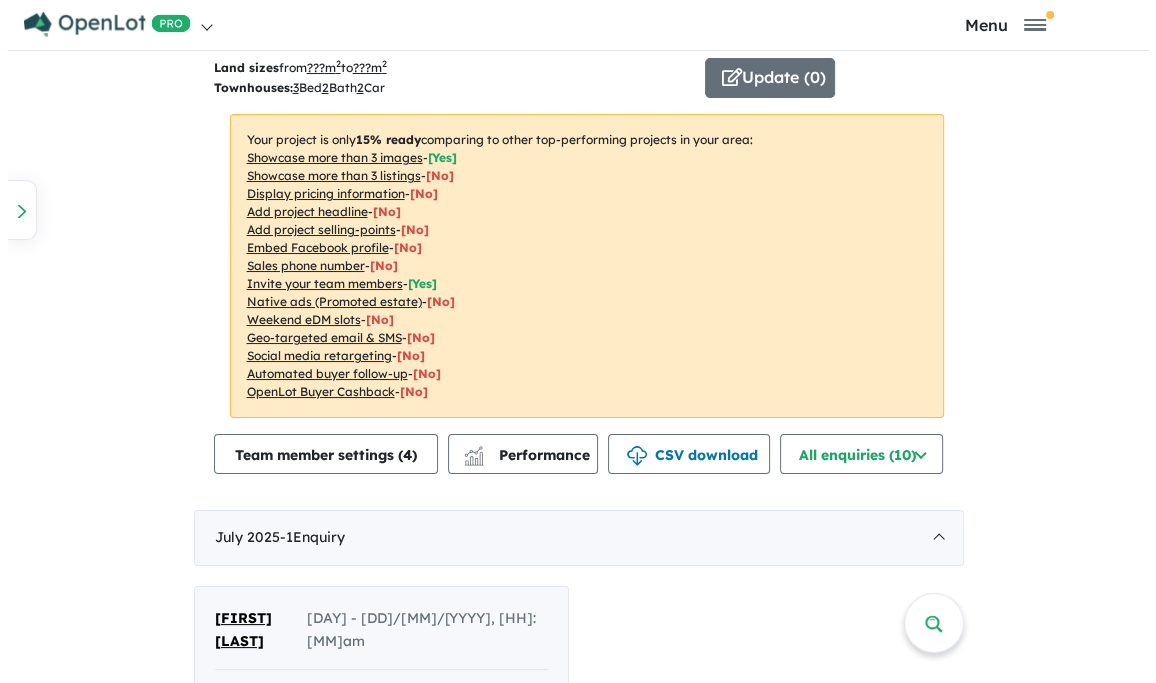 scroll, scrollTop: 0, scrollLeft: 0, axis: both 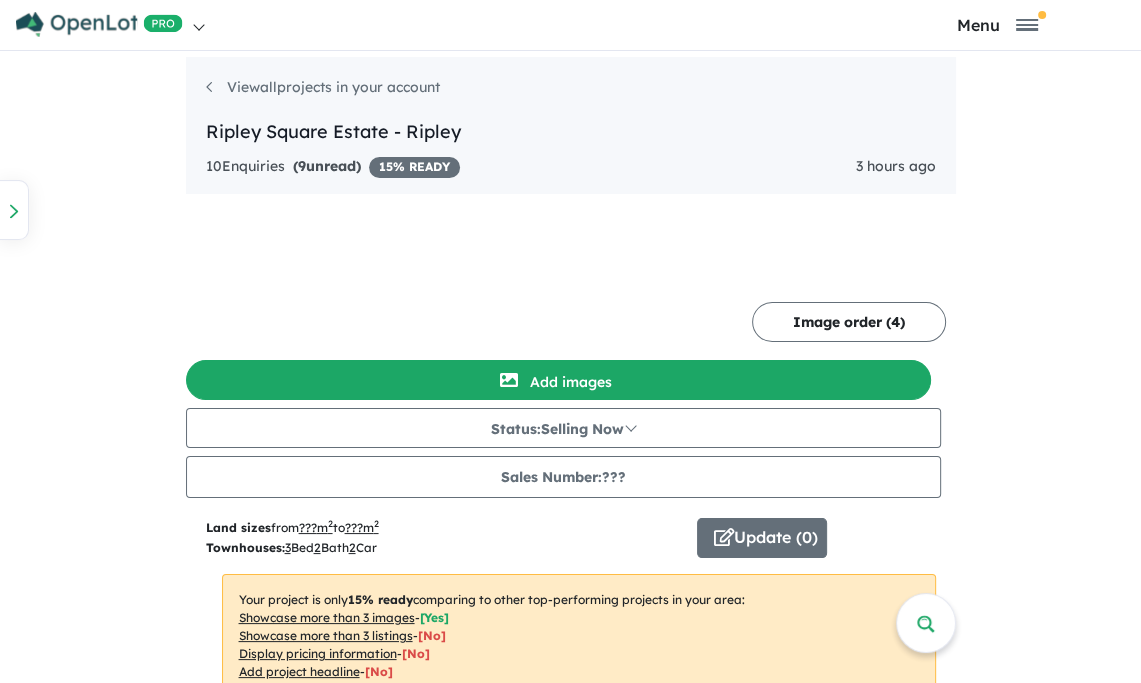 click on "Display pricing information" at bounding box center (0, 0) 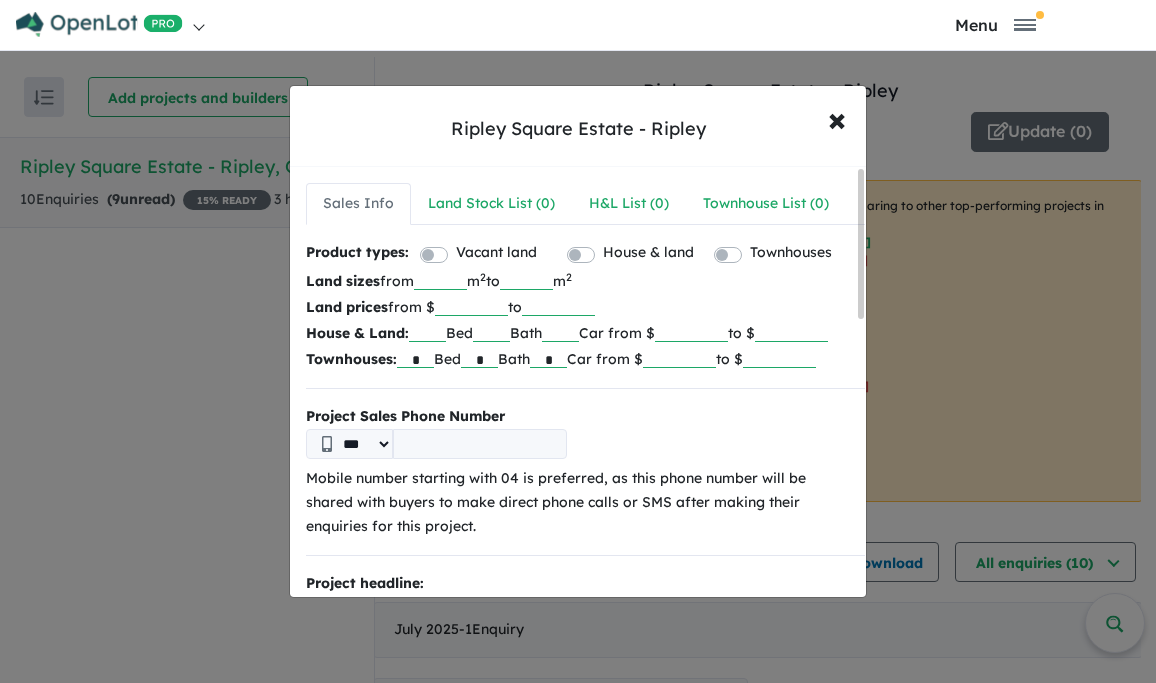 click at bounding box center (679, 358) 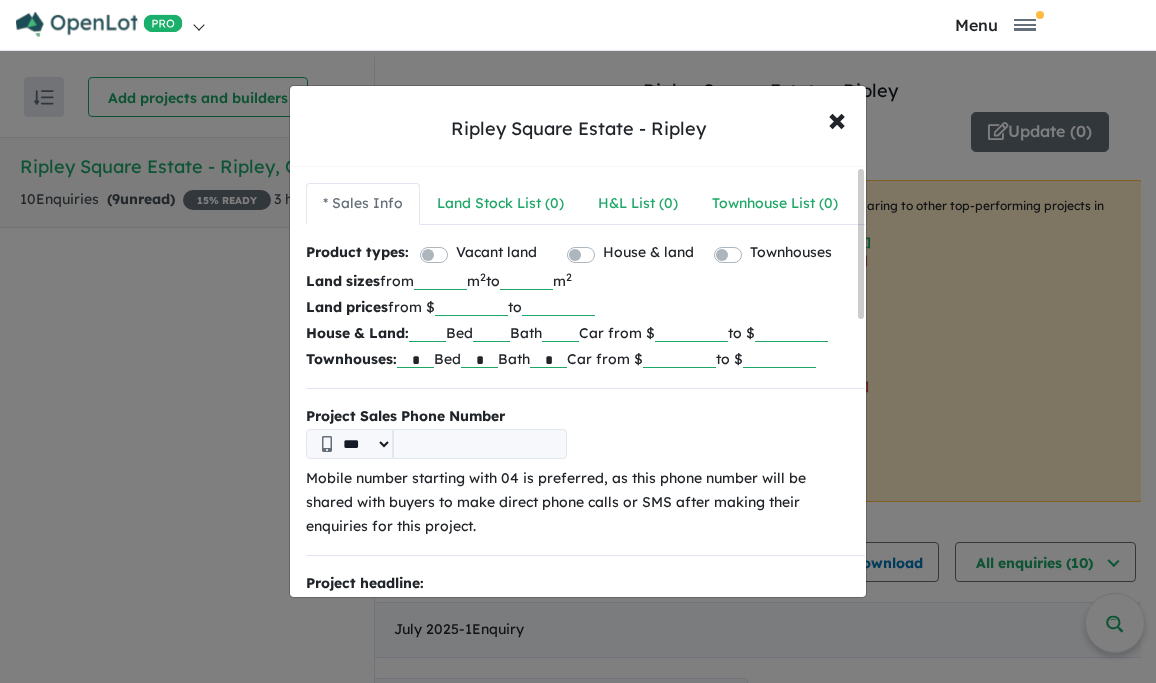 type on "******" 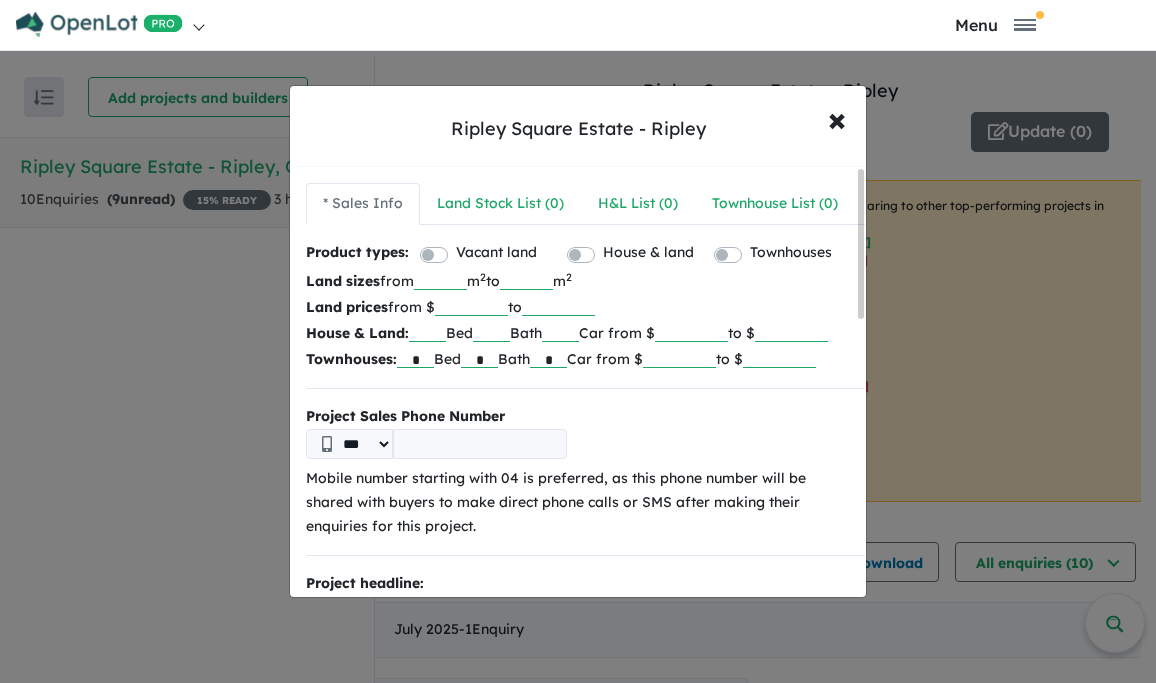 click at bounding box center (480, 444) 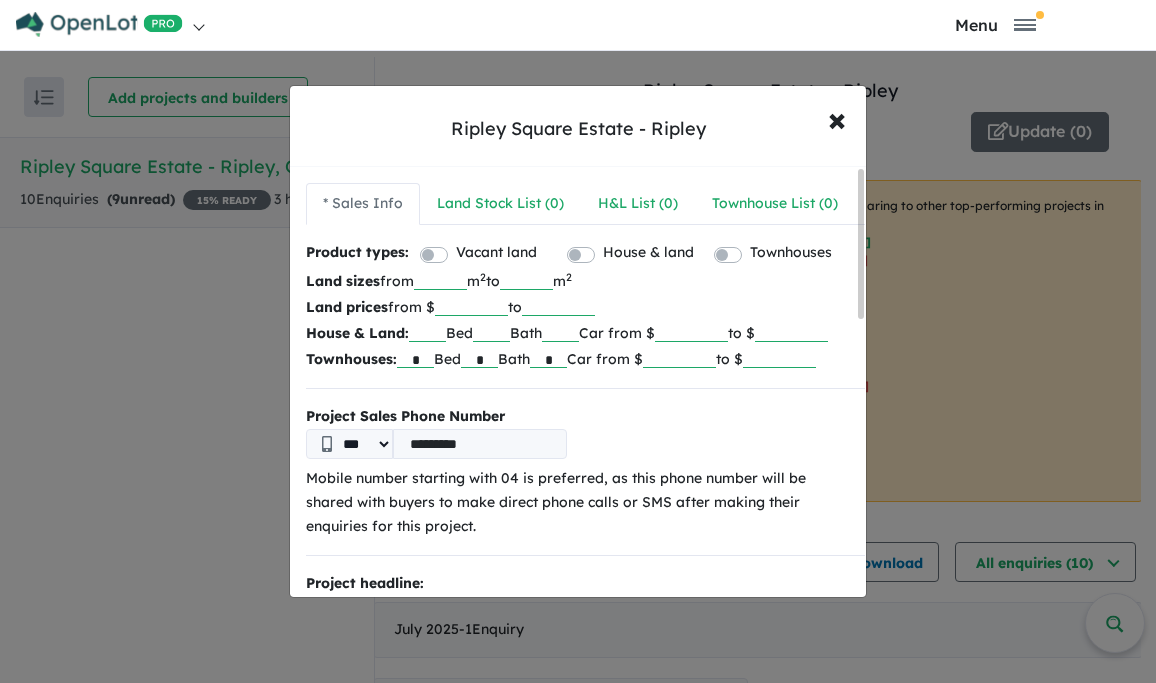 type on "*********" 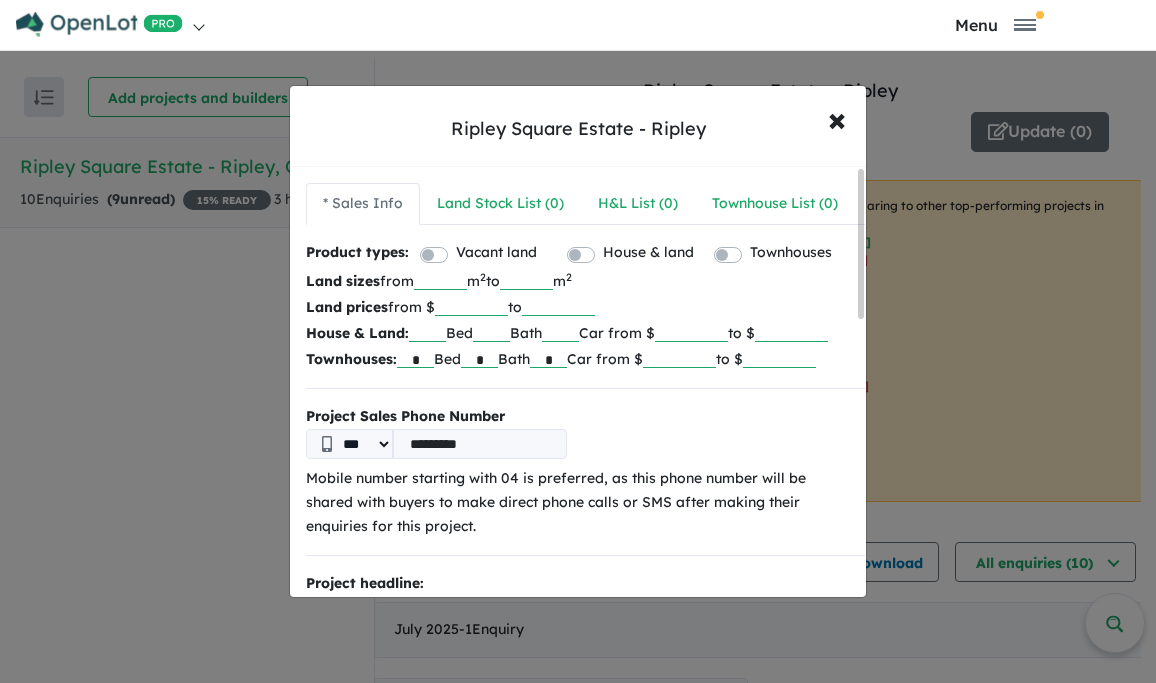 click on "*** *********" at bounding box center (578, 444) 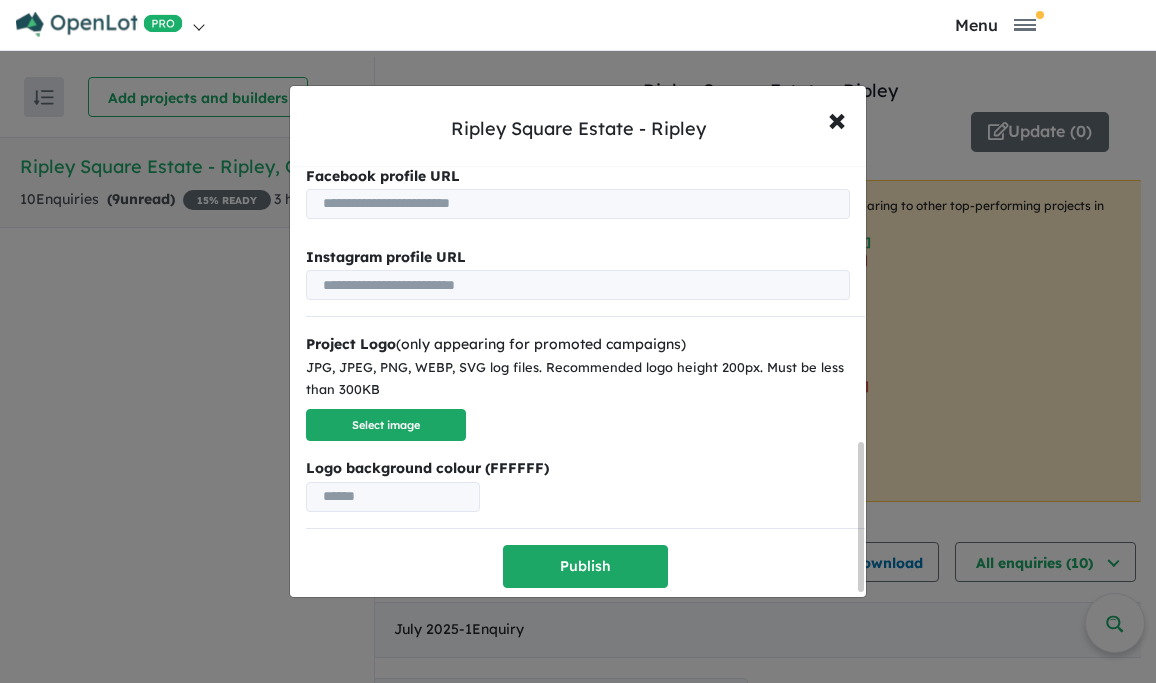 scroll, scrollTop: 814, scrollLeft: 0, axis: vertical 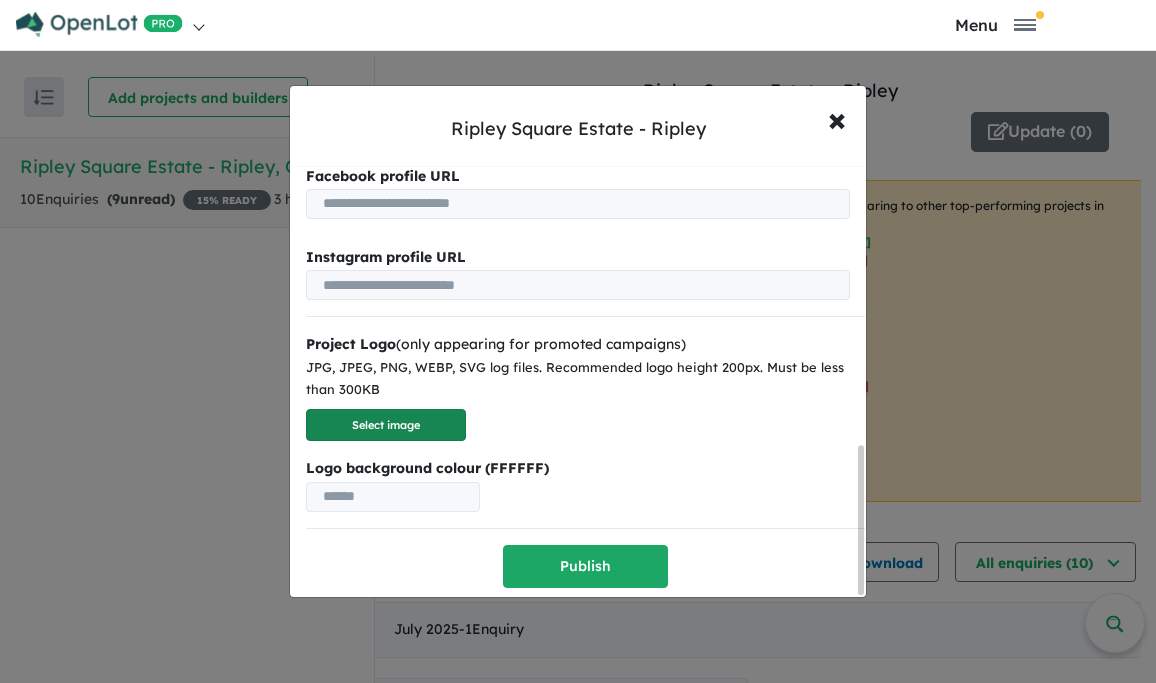 click on "Select image" at bounding box center [386, 425] 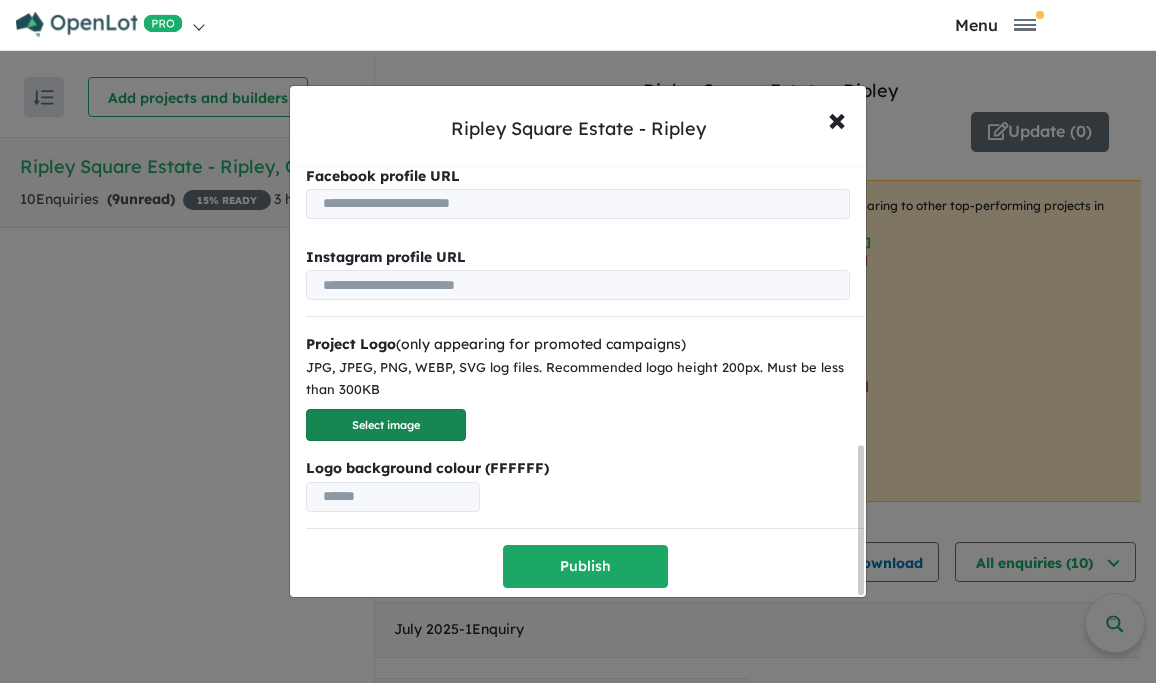scroll, scrollTop: 814, scrollLeft: 0, axis: vertical 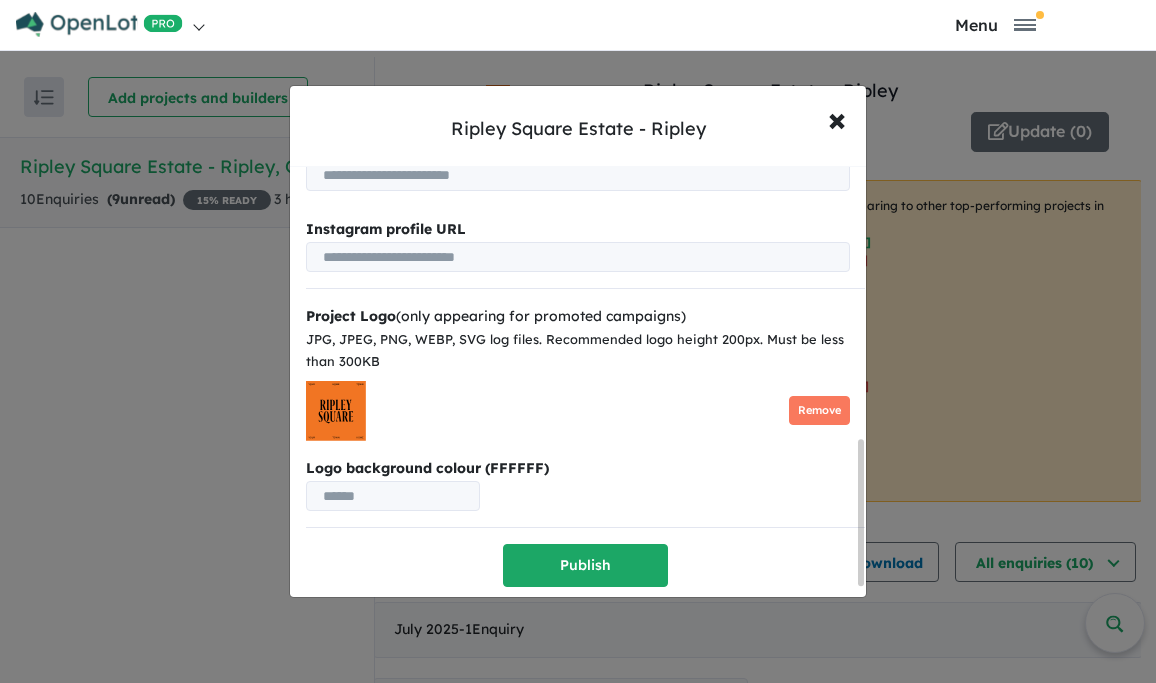 click on "[NAME] [NAME] Estate - [NAME] × Close *   Sales Info   Land Stock List ( 0 )   H&L List ( 0 )   Townhouse List ( 0 ) Product types:  Vacant land House & land Townhouses Land sizes   from      m 2  to      m 2 Land prices   from $     to House & Land:   Bed     Bath     Car from $   to $  Townhouses:  *  Bed   *  Bath   *  Car from $  ******  to $  ****** Project Sales Phone Number *** ********* Mobile number starting with 04 is preferred, as this phone number will be shared with buyers to make direct phone calls or SMS after making their enquiries for this project. Project headline:  Limited offer New release VIP list (only available via promotion): Selling points:  Add YouTube Video URL:  Add Facebook profile URL Instagram profile URL Project Logo  (only appearing for promoted campaigns) JPG, JPEG, PNG, WEBP, SVG log files. Recommended logo height 200px. Must be less than 300KB Remove Logo background colour (FFFFFF) Publish" at bounding box center (578, 341) 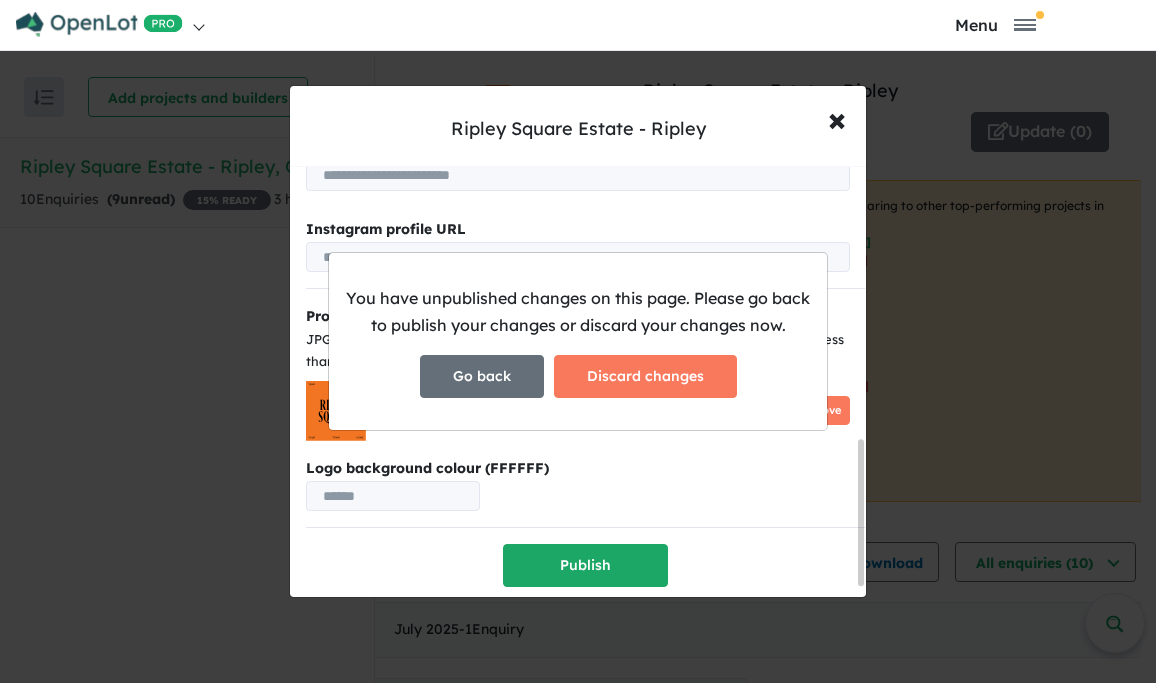 click on "Go back" at bounding box center (482, 376) 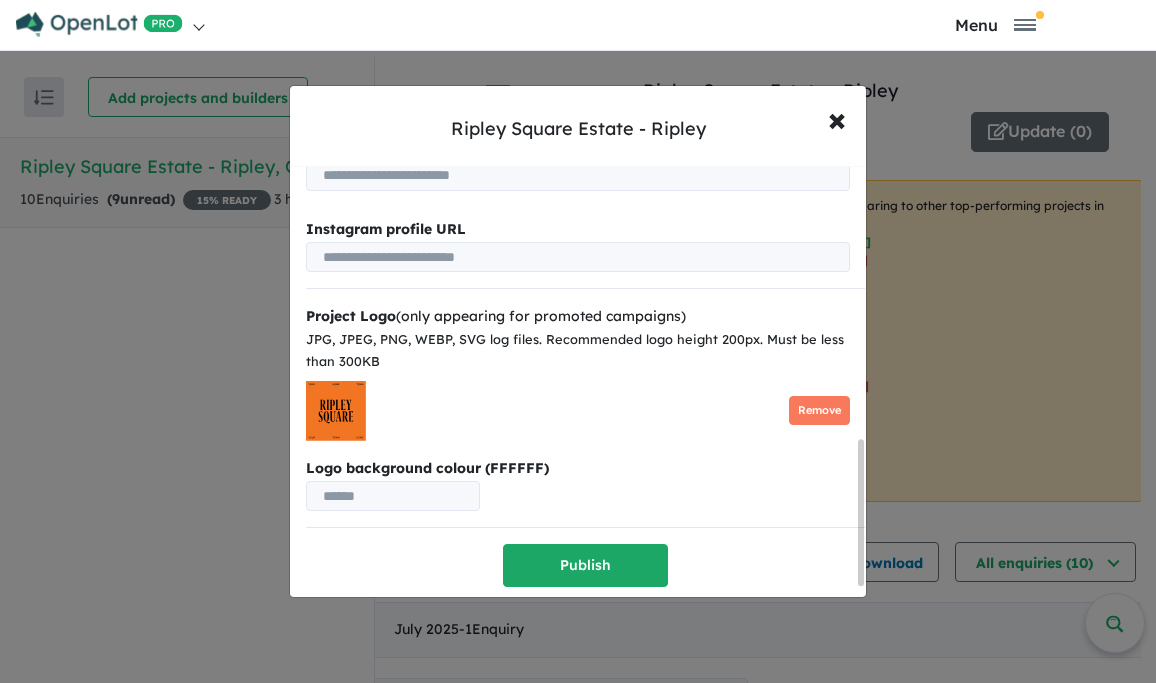 scroll, scrollTop: 840, scrollLeft: 0, axis: vertical 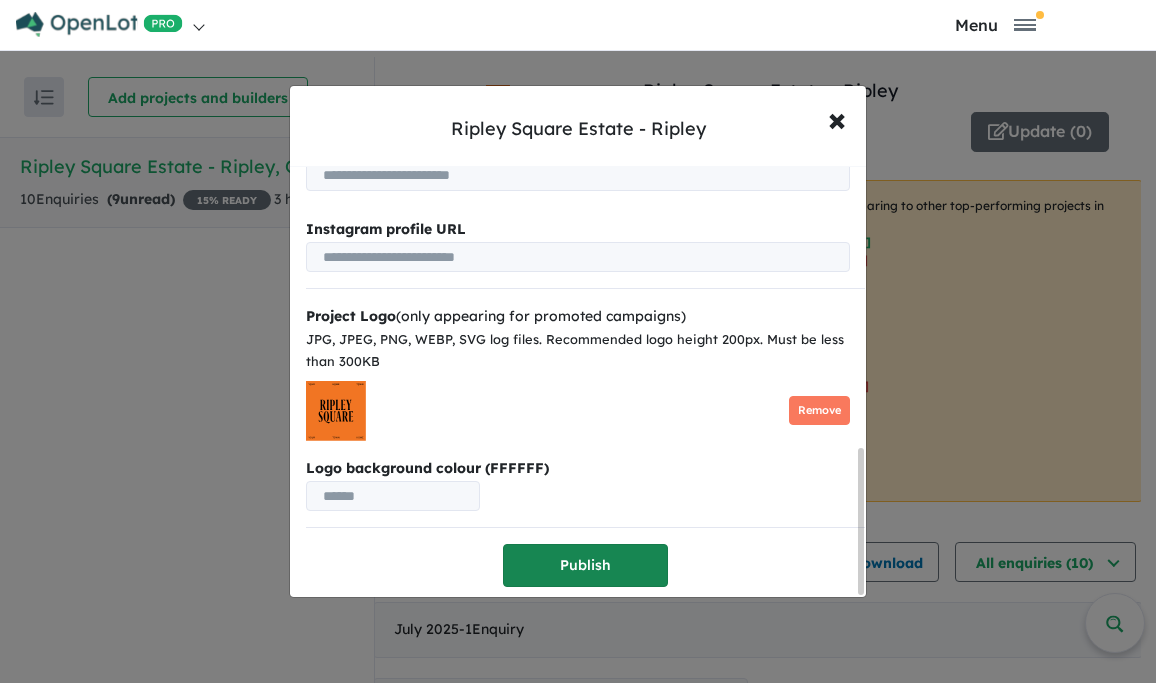 click on "Publish" at bounding box center [585, 565] 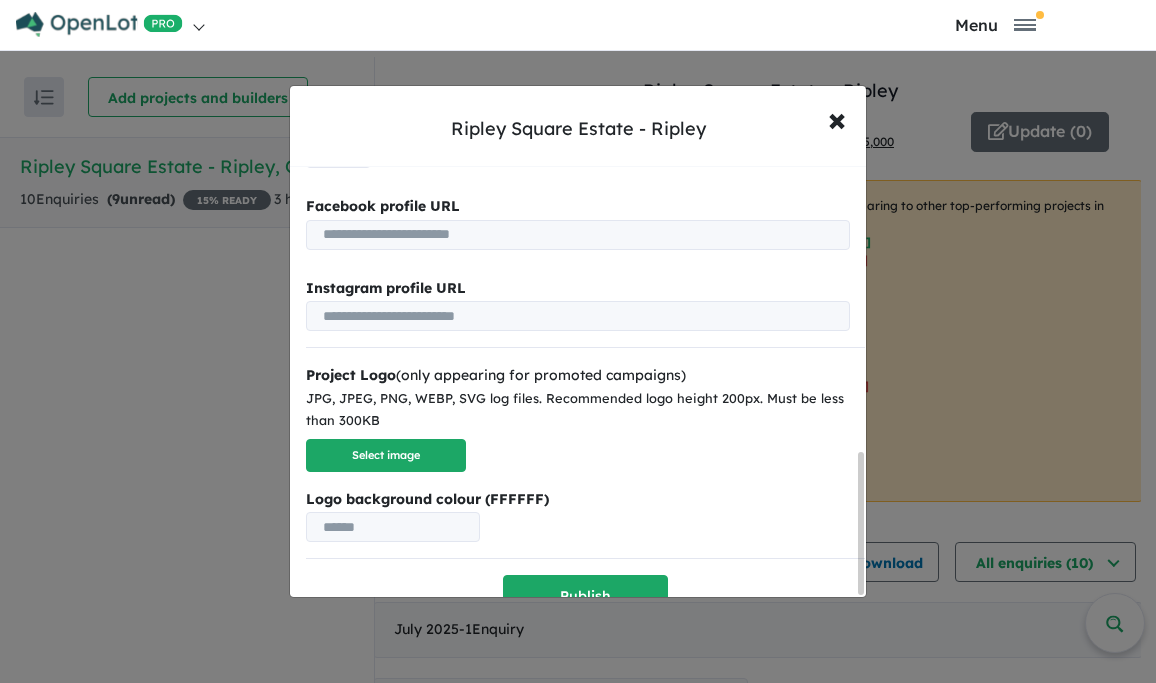 scroll, scrollTop: 876, scrollLeft: 0, axis: vertical 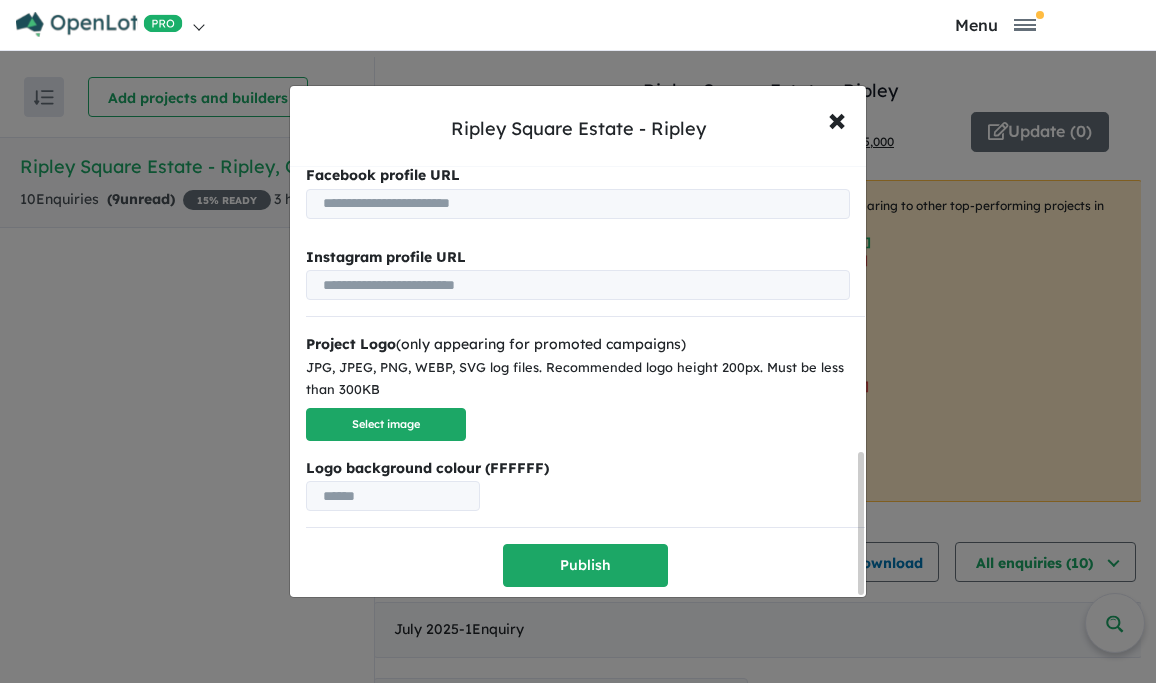 click at bounding box center (393, 496) 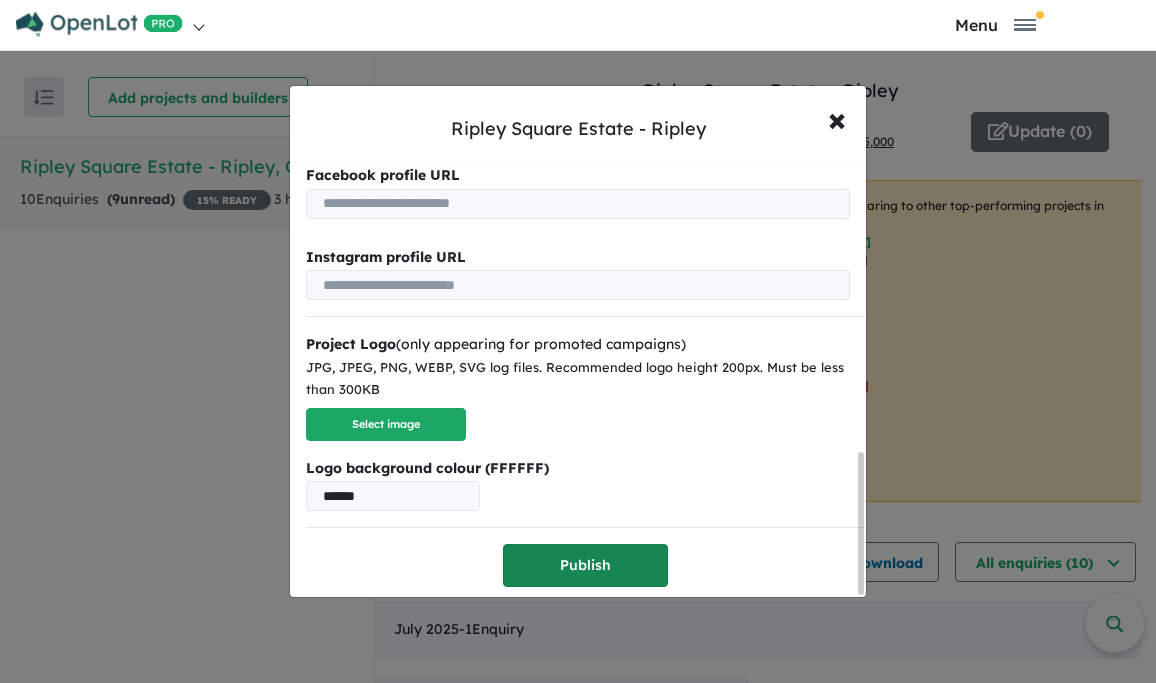 type on "******" 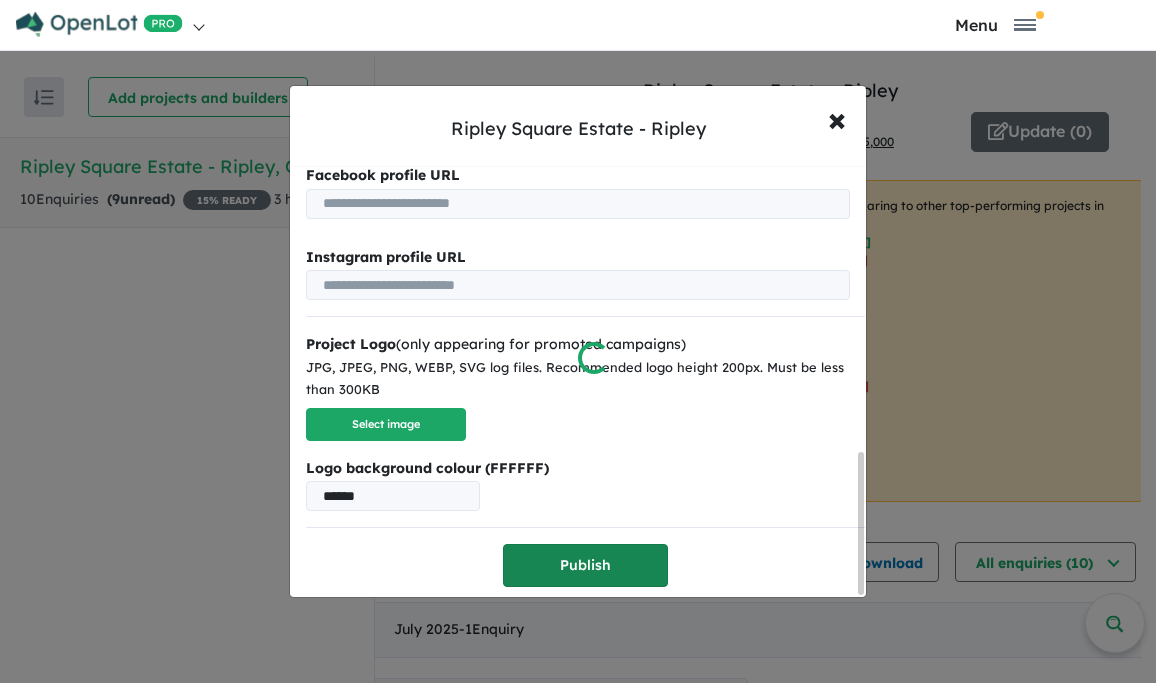 scroll, scrollTop: 0, scrollLeft: 0, axis: both 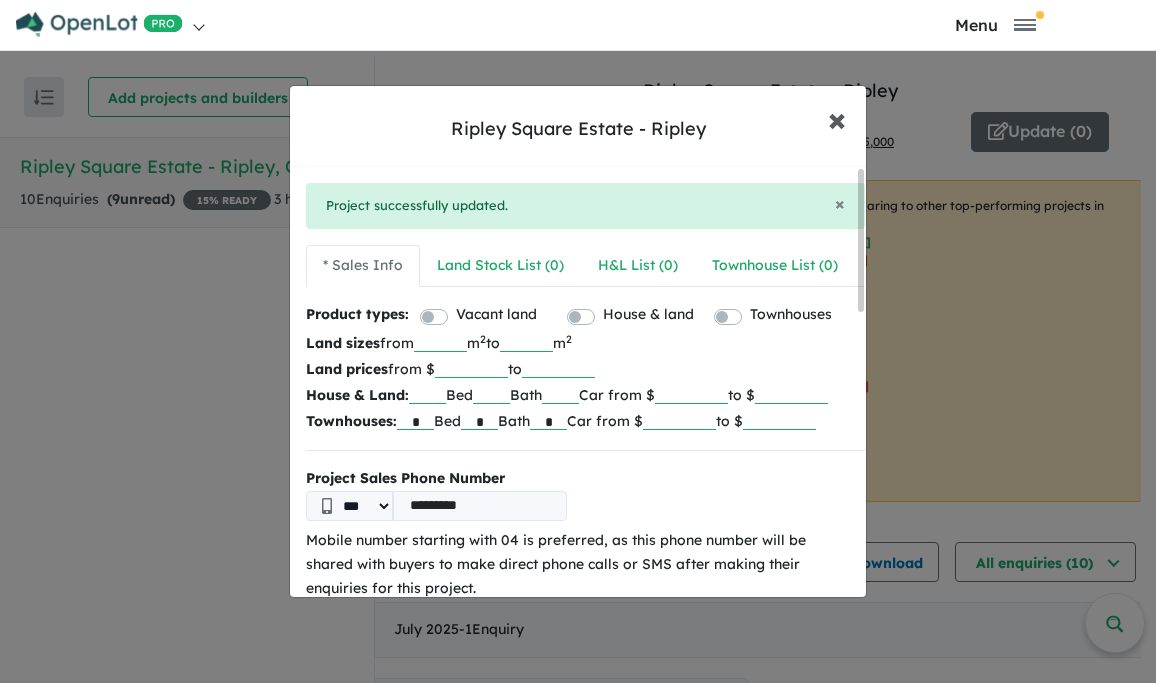 click on "×" at bounding box center (837, 118) 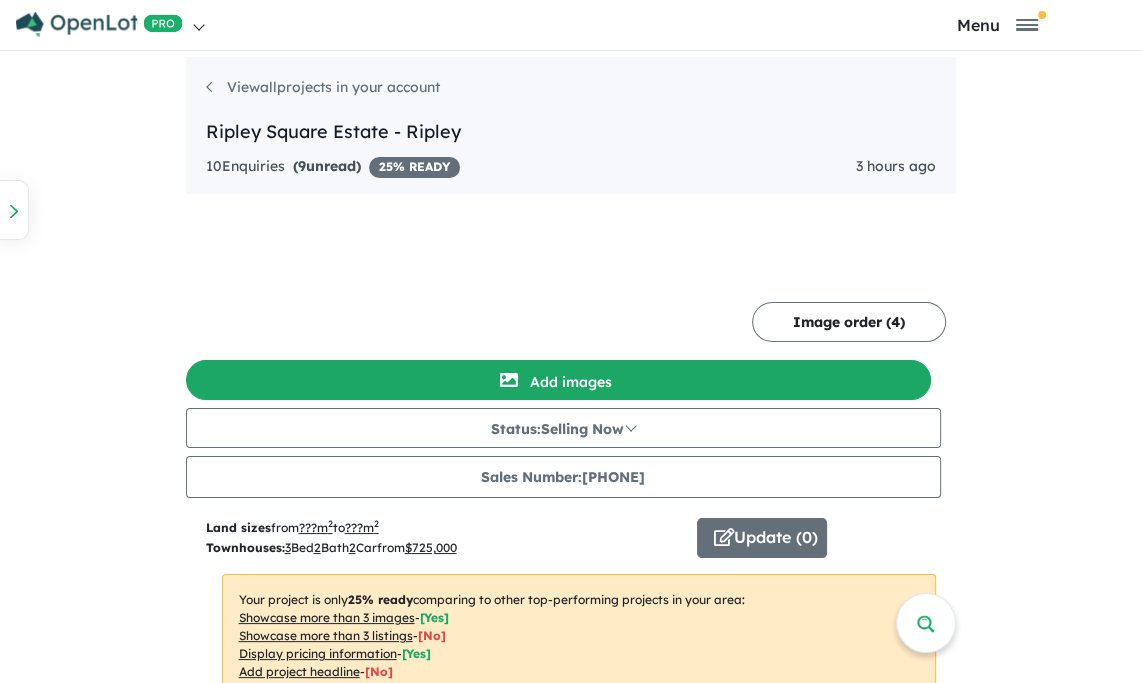 click on "Add project headline" at bounding box center (0, 0) 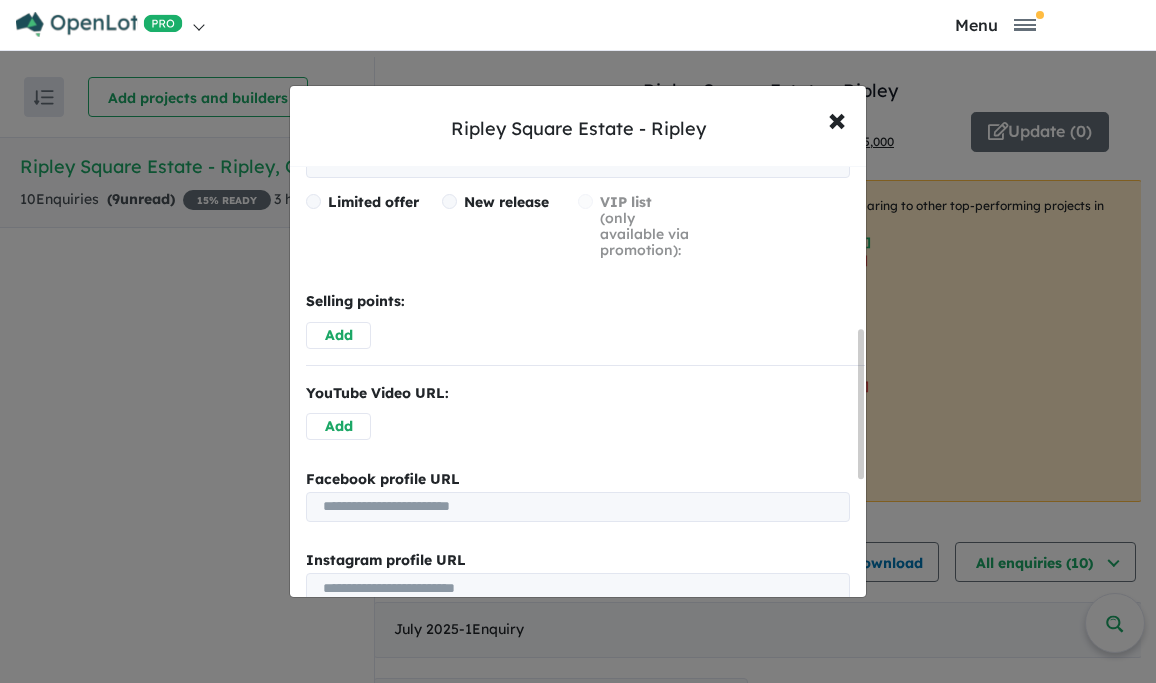 scroll, scrollTop: 455, scrollLeft: 0, axis: vertical 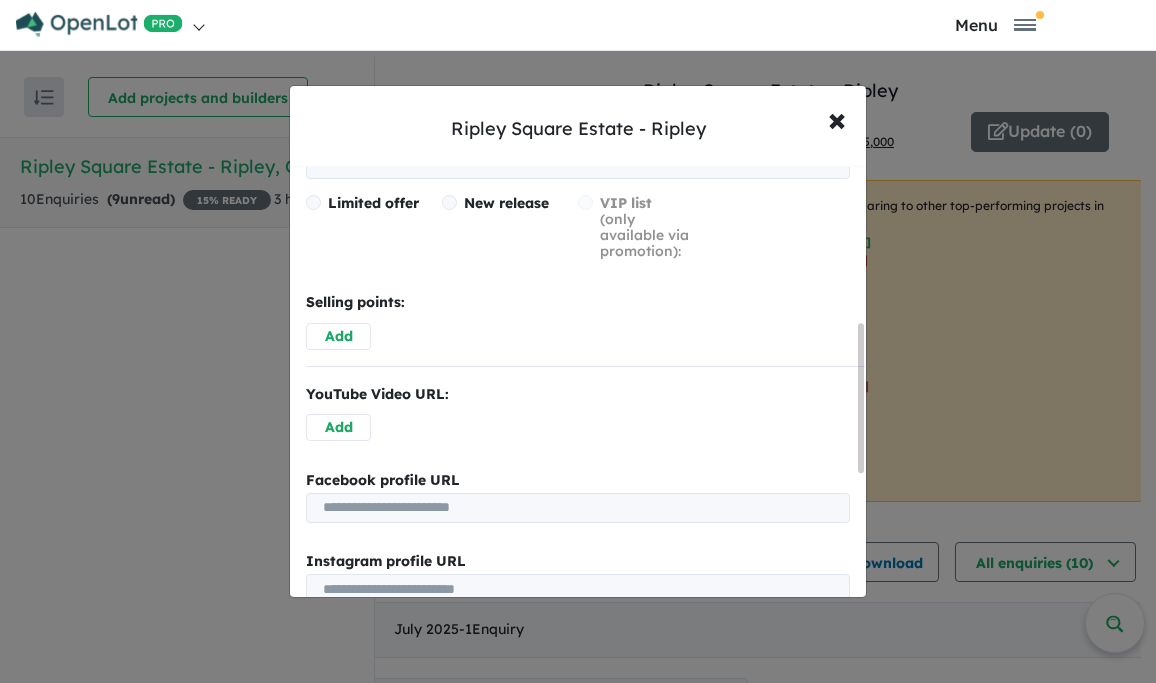 click at bounding box center (578, 164) 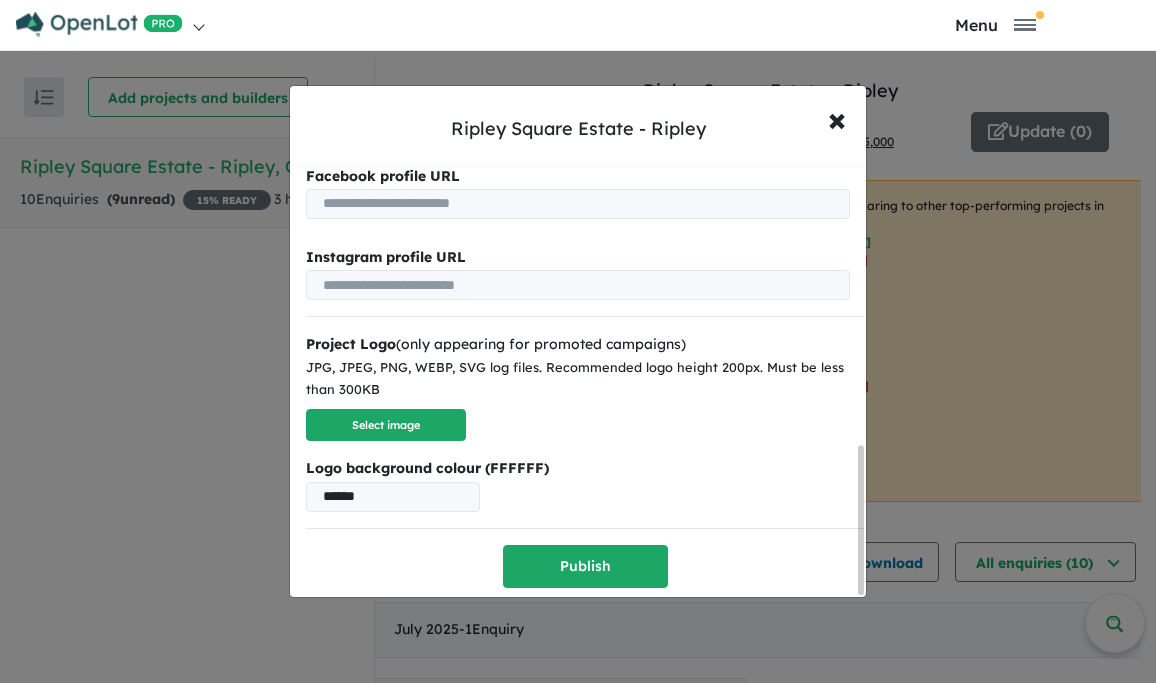 scroll, scrollTop: 814, scrollLeft: 0, axis: vertical 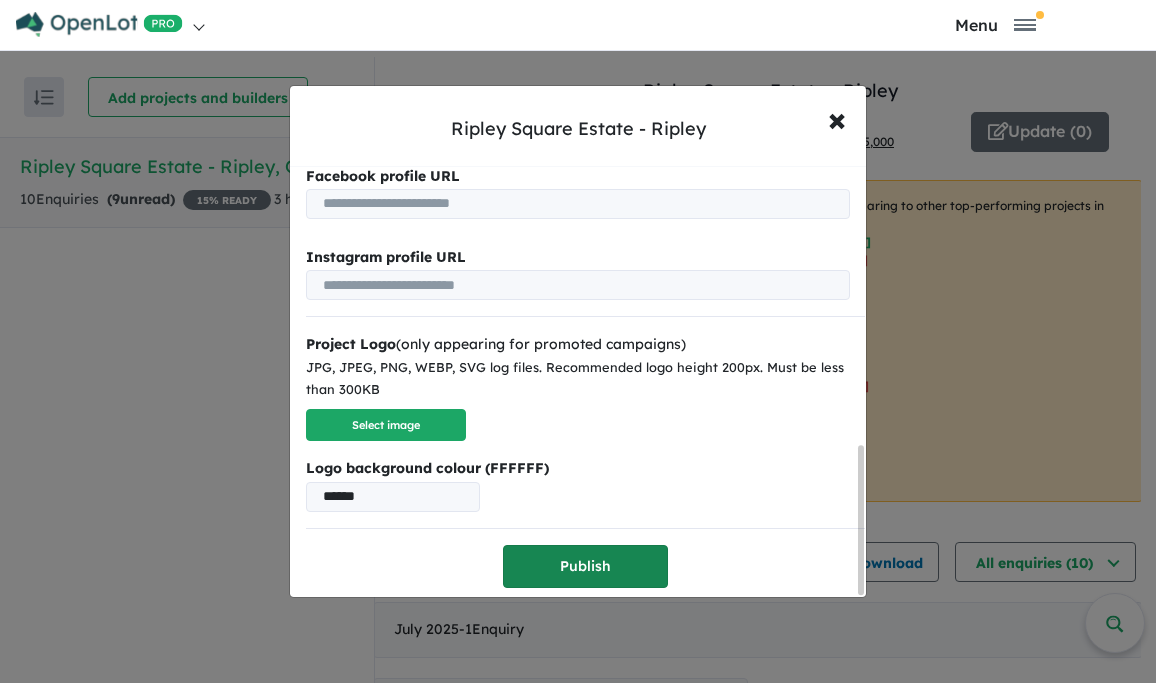 type on "**********" 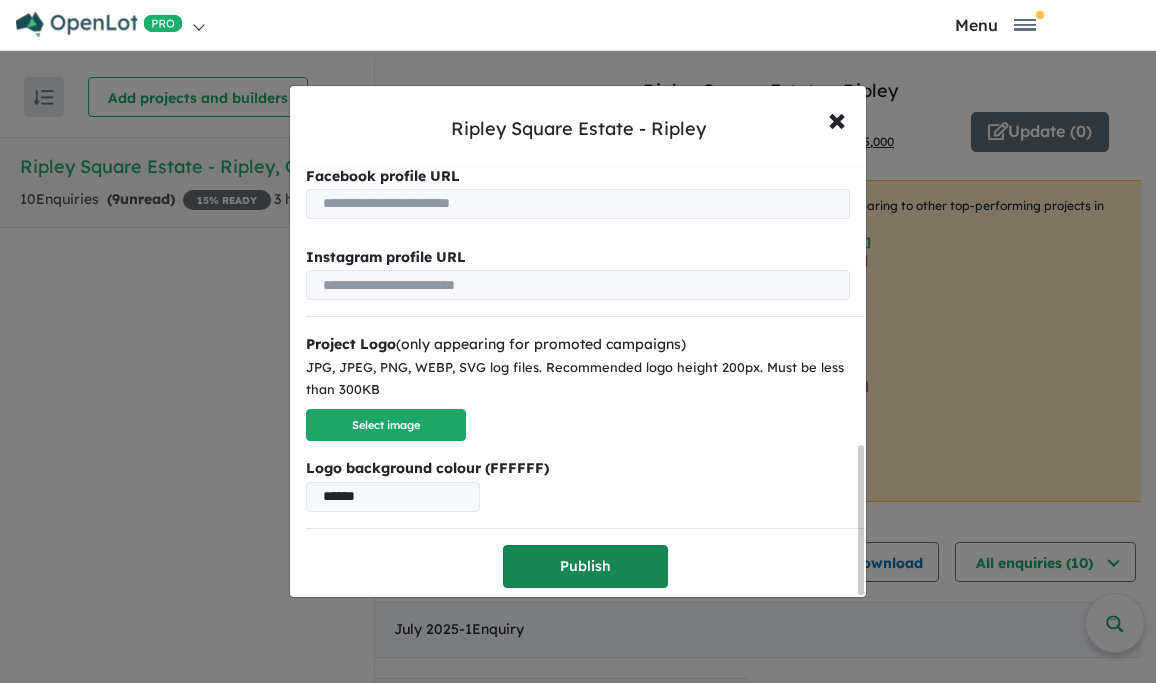 click on "Publish" at bounding box center (585, 566) 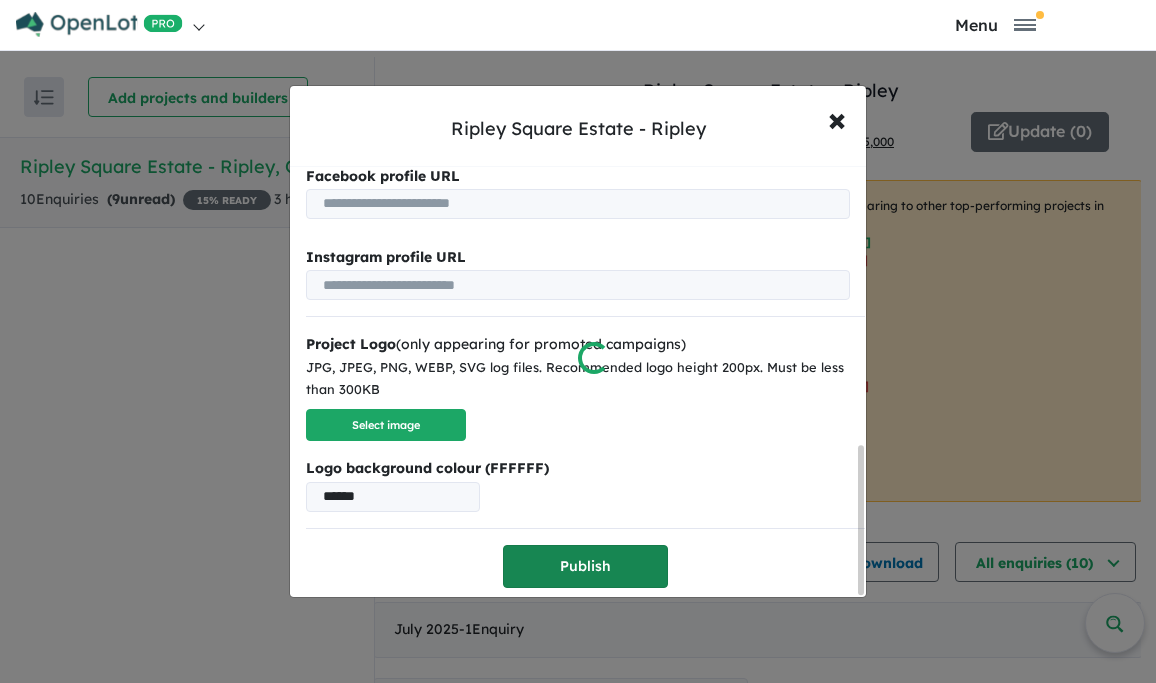 scroll, scrollTop: 0, scrollLeft: 0, axis: both 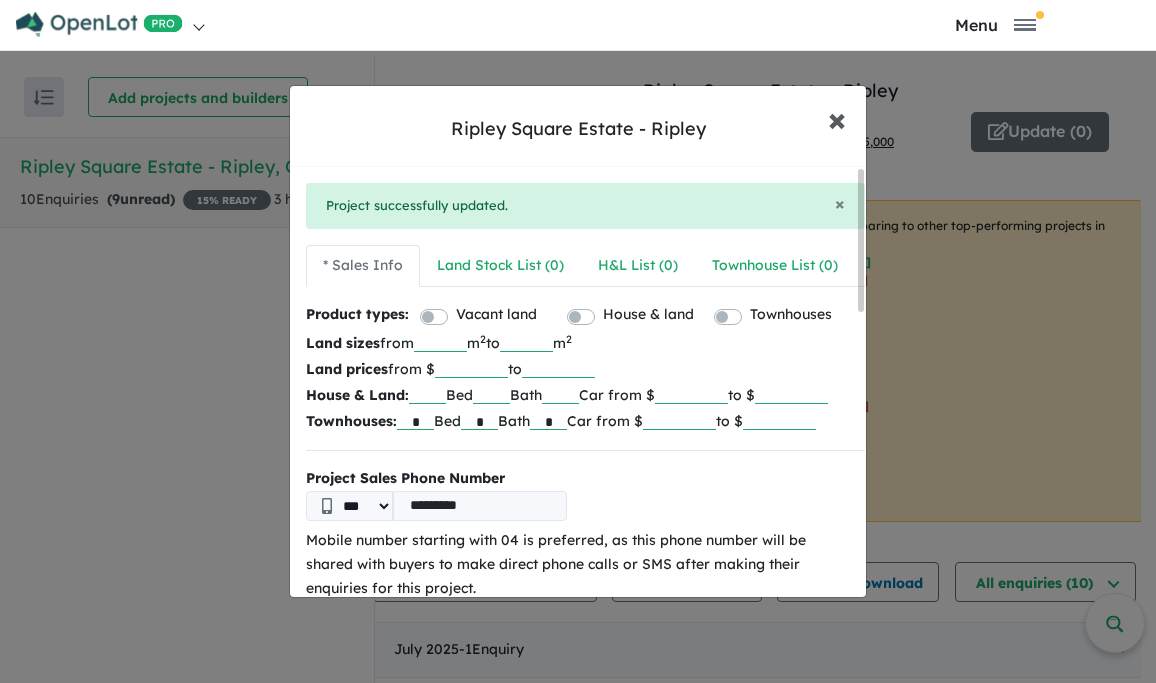 click on "× Close" at bounding box center [837, 119] 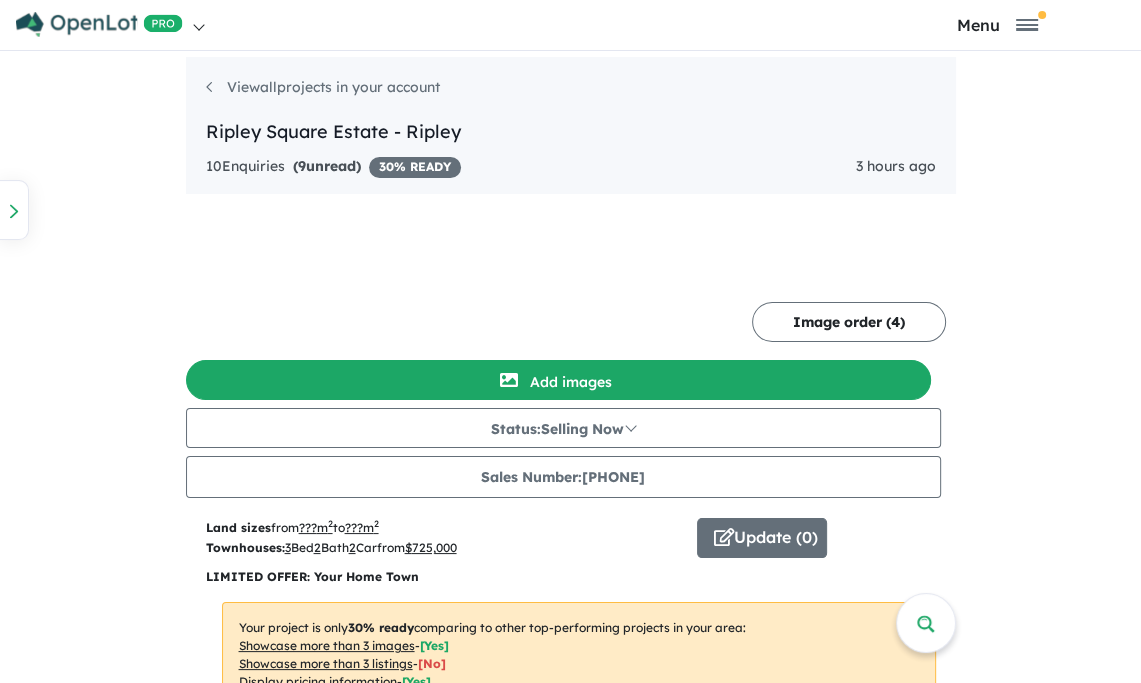 click on "Showcase more than 3 listings" at bounding box center [0, 0] 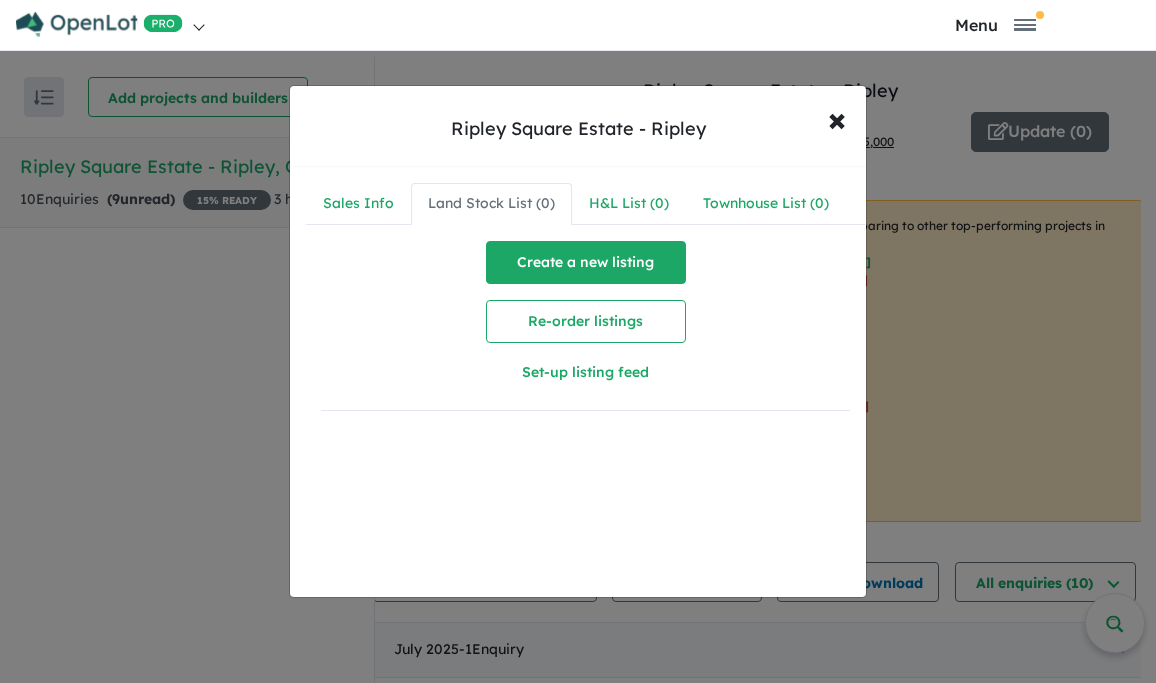 click on "Create a new listing" at bounding box center (586, 262) 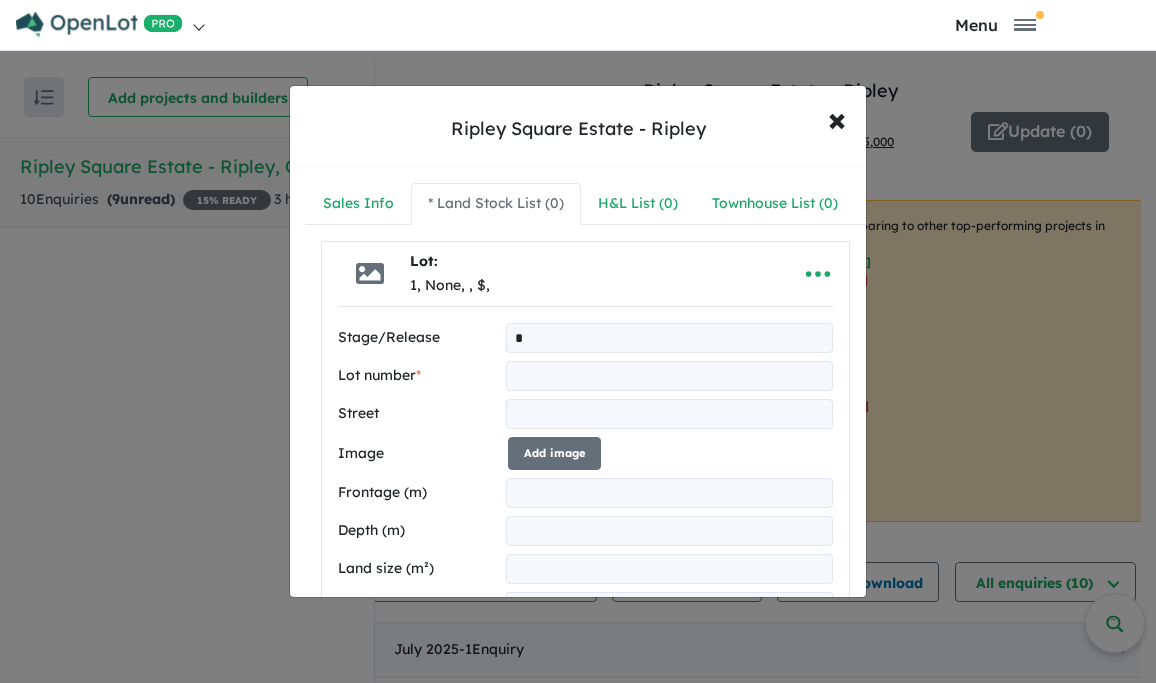 type on "*" 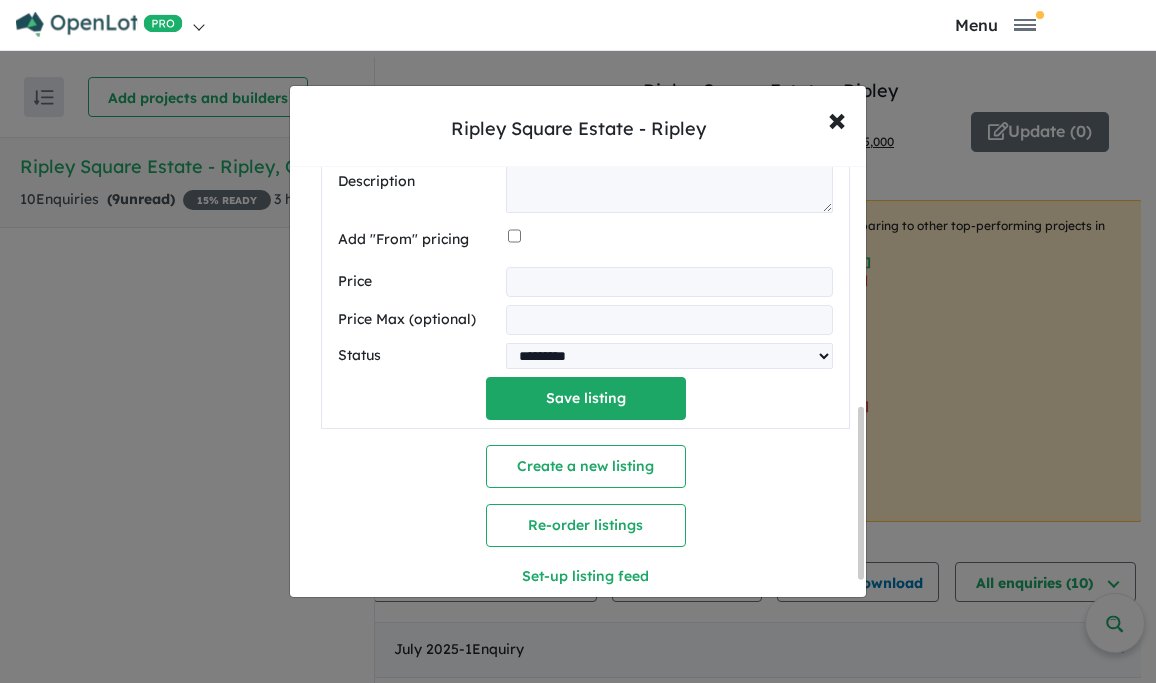 scroll, scrollTop: 645, scrollLeft: 0, axis: vertical 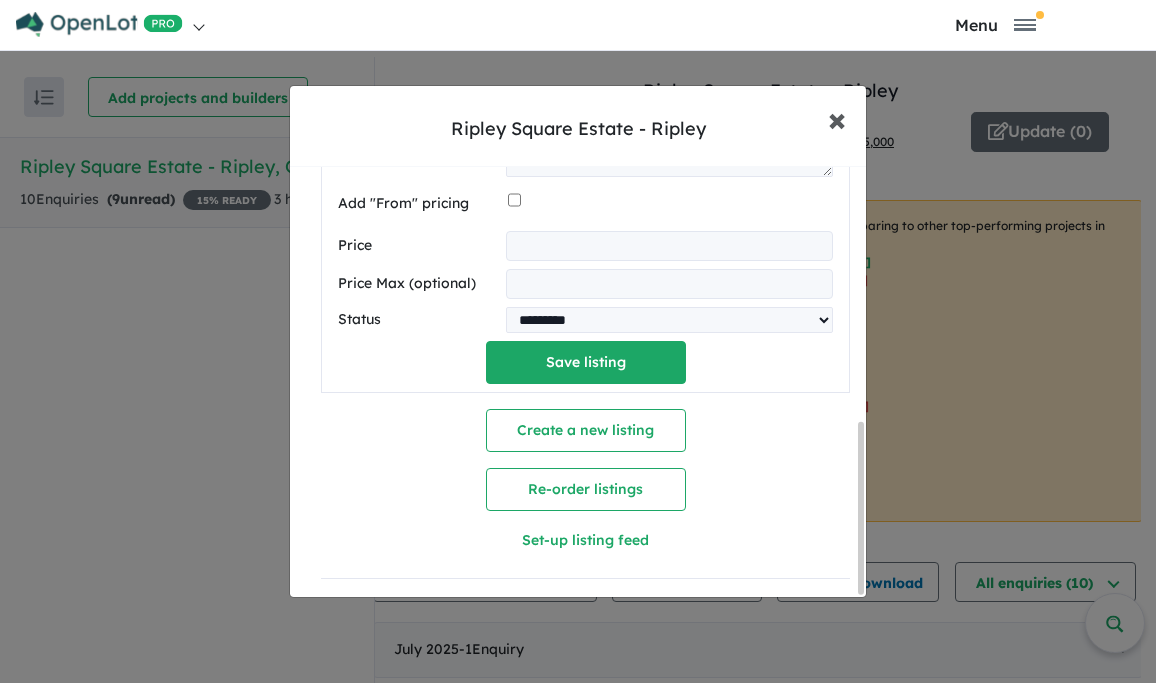type on "*" 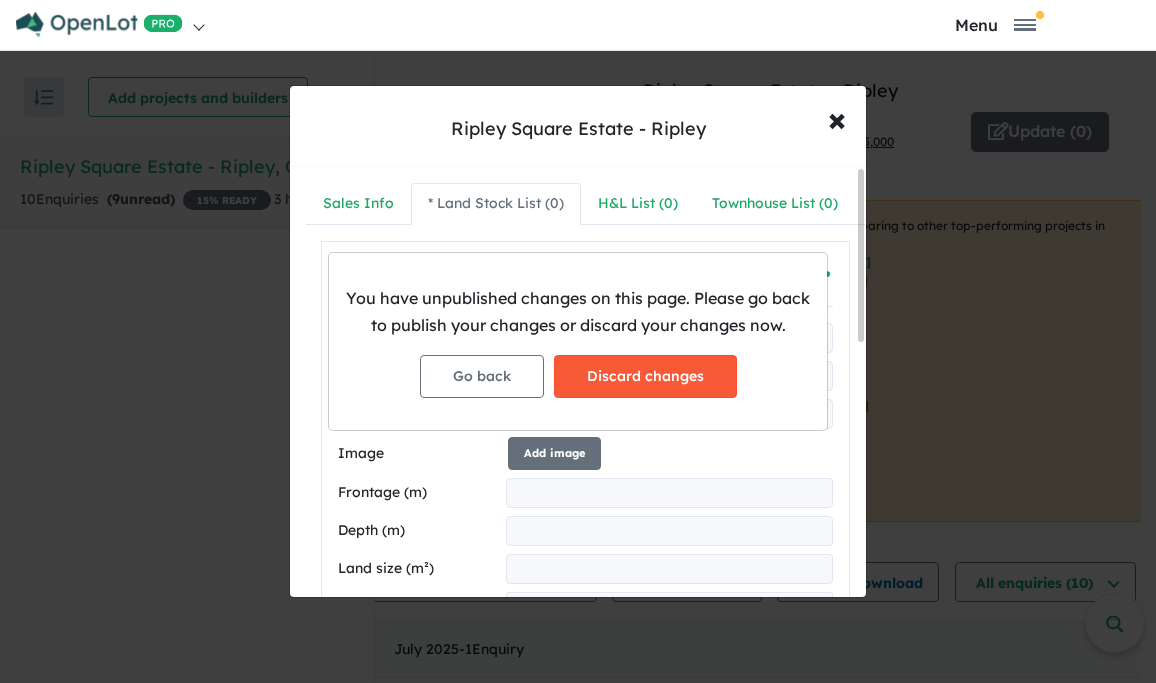 click on "Discard changes" at bounding box center [645, 376] 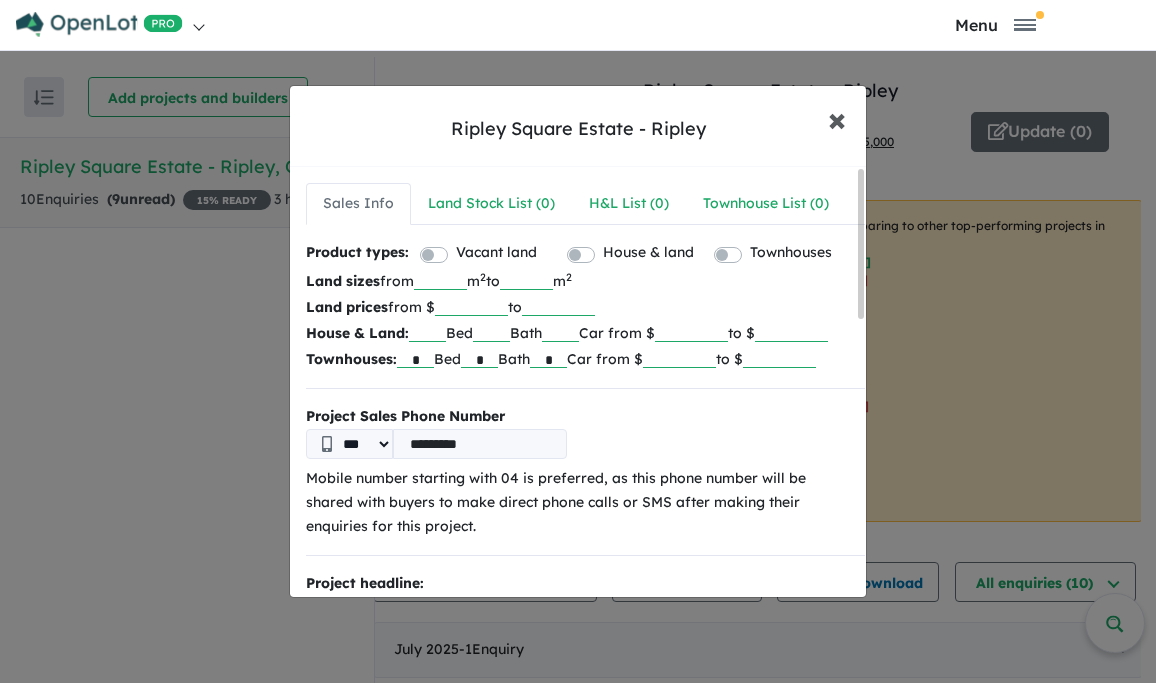 click on "×" at bounding box center (837, 118) 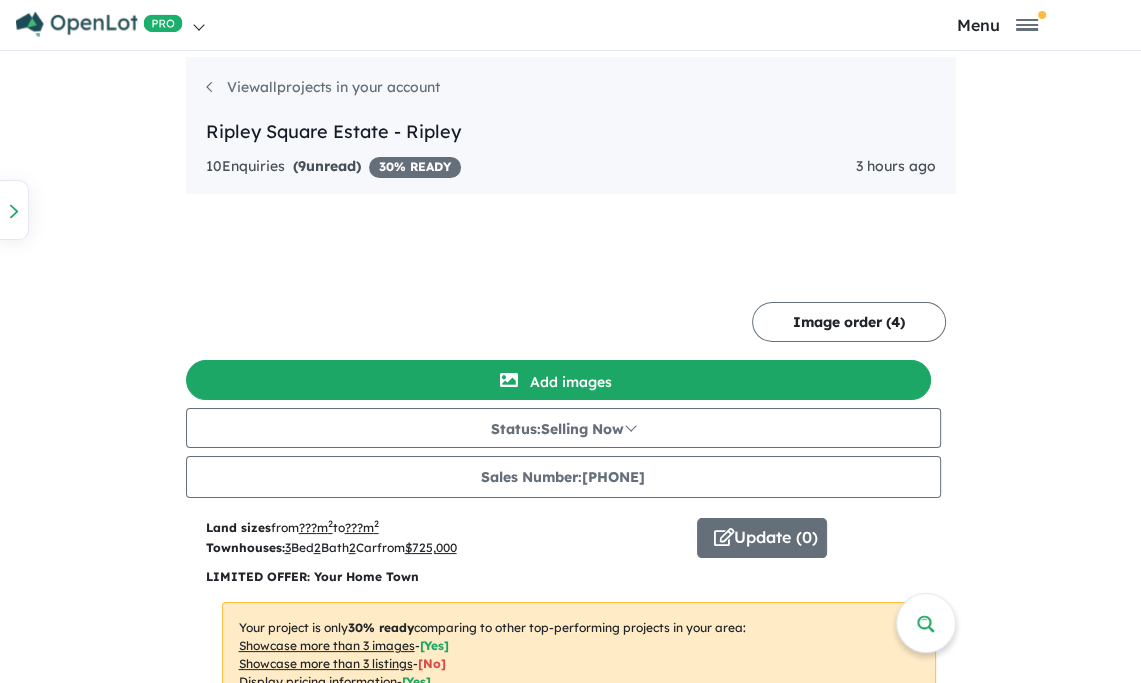 click on "Your project is only  30 % ready  comparing to other top-performing projects in your area: Showcase more than 3 images  -  [ Yes ] Showcase more than 3 listings  -  [ No ] Display pricing information  -  [ Yes ] Add project headline  -  [ Yes ] Add project selling-points  -  [ No ] Embed Facebook profile  -  [ No ] Sales phone number  -  [ Yes ] Invite your team members  -  [ Yes ] Native ads (Promoted estate)  -  [No] Weekend eDM slots  -  [No] Geo-targeted email & SMS  -  [No] Social media retargeting  -  [No] Automated buyer follow-up  -  [No] OpenLot Buyer Cashback  -  [No]" at bounding box center (0, 0) 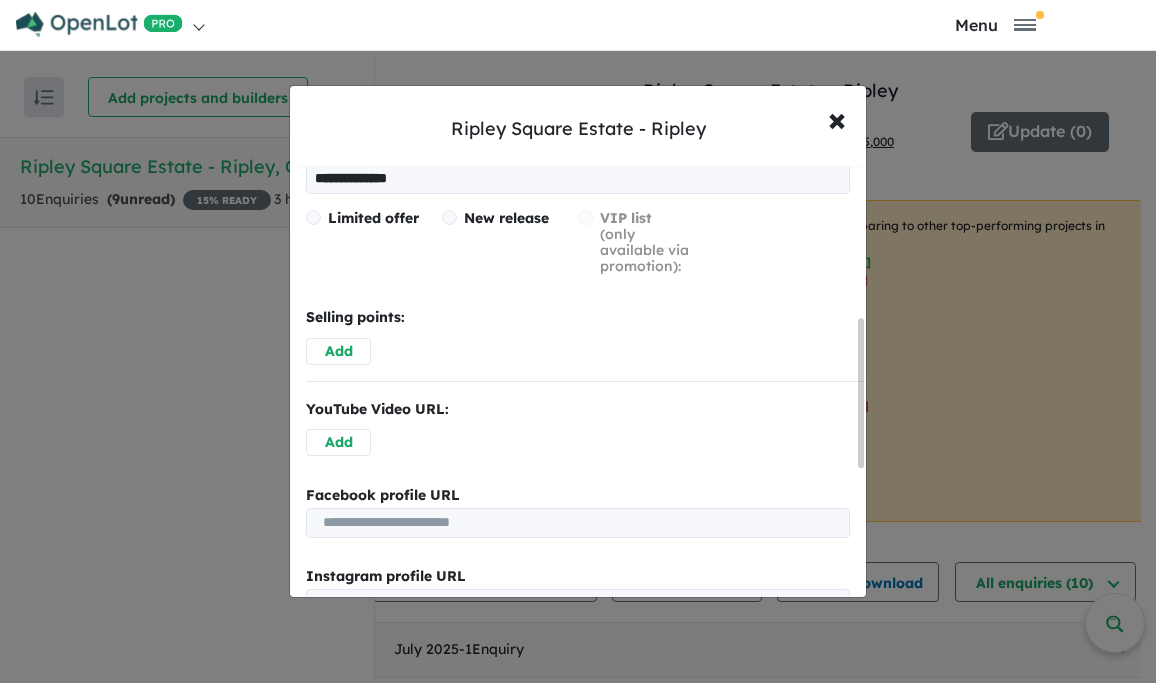 scroll, scrollTop: 440, scrollLeft: 0, axis: vertical 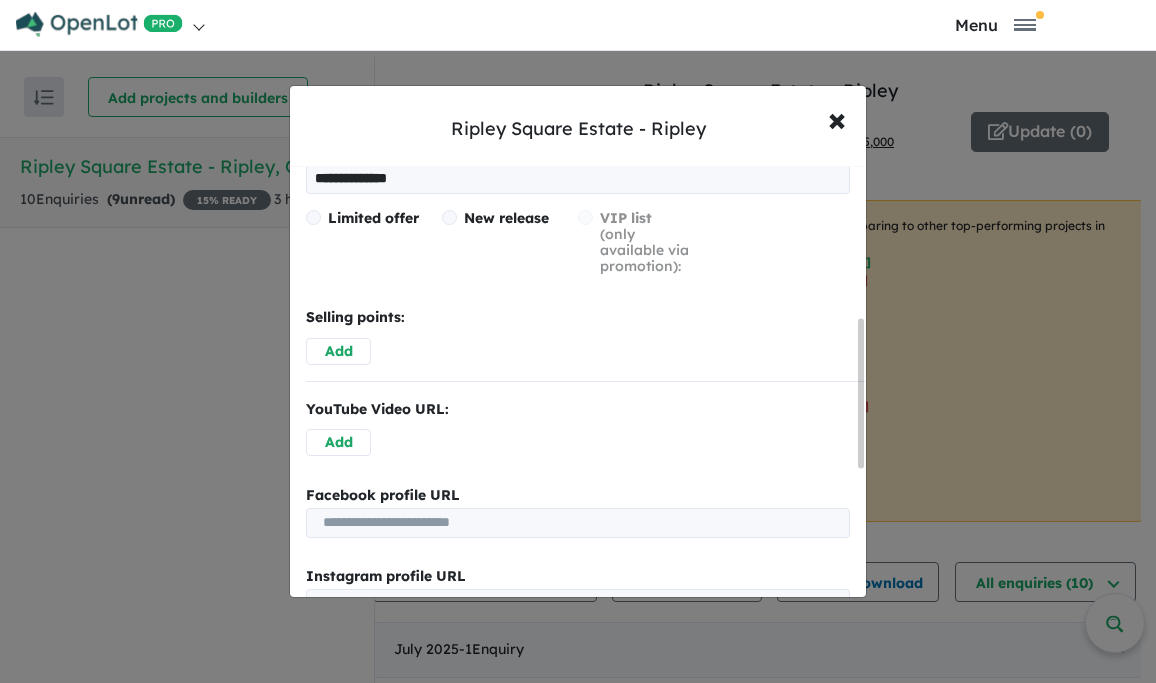 click at bounding box center (449, 217) 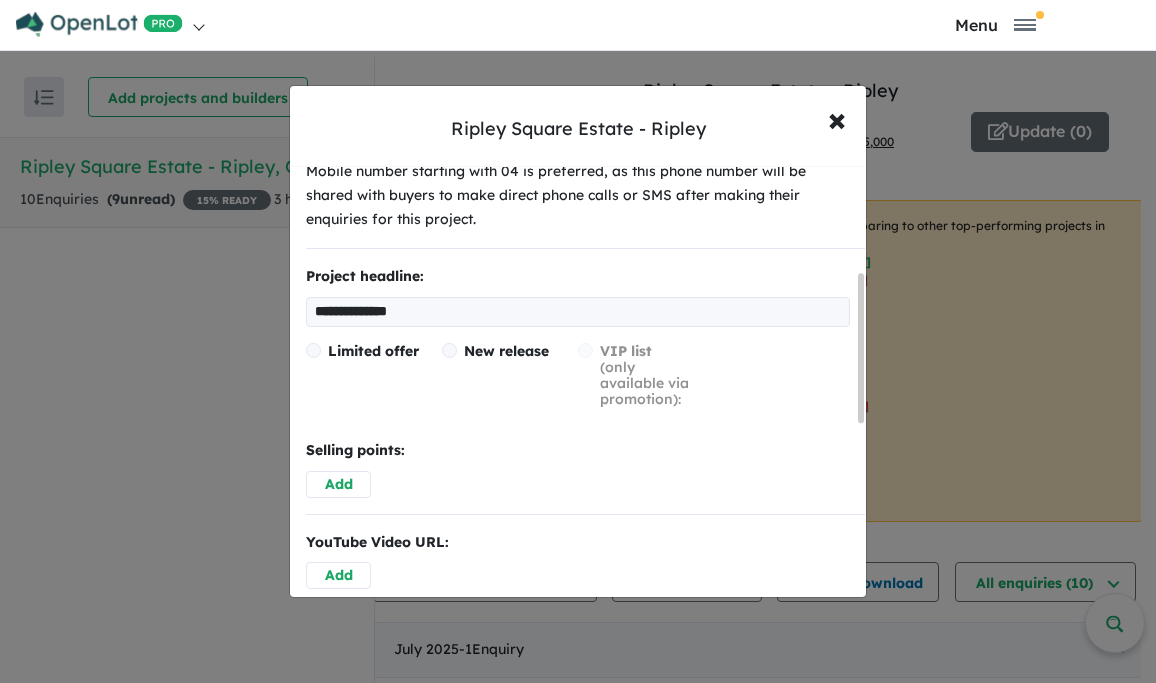 scroll, scrollTop: 0, scrollLeft: 0, axis: both 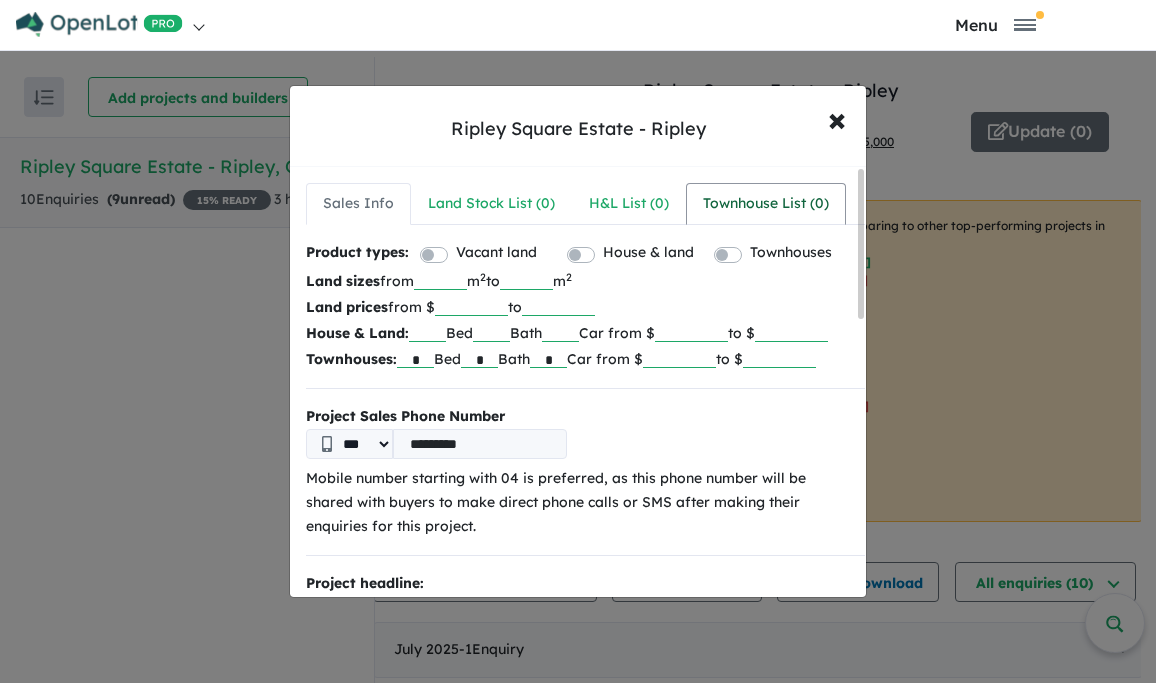 click on "Townhouse List ( 0 )" at bounding box center [766, 204] 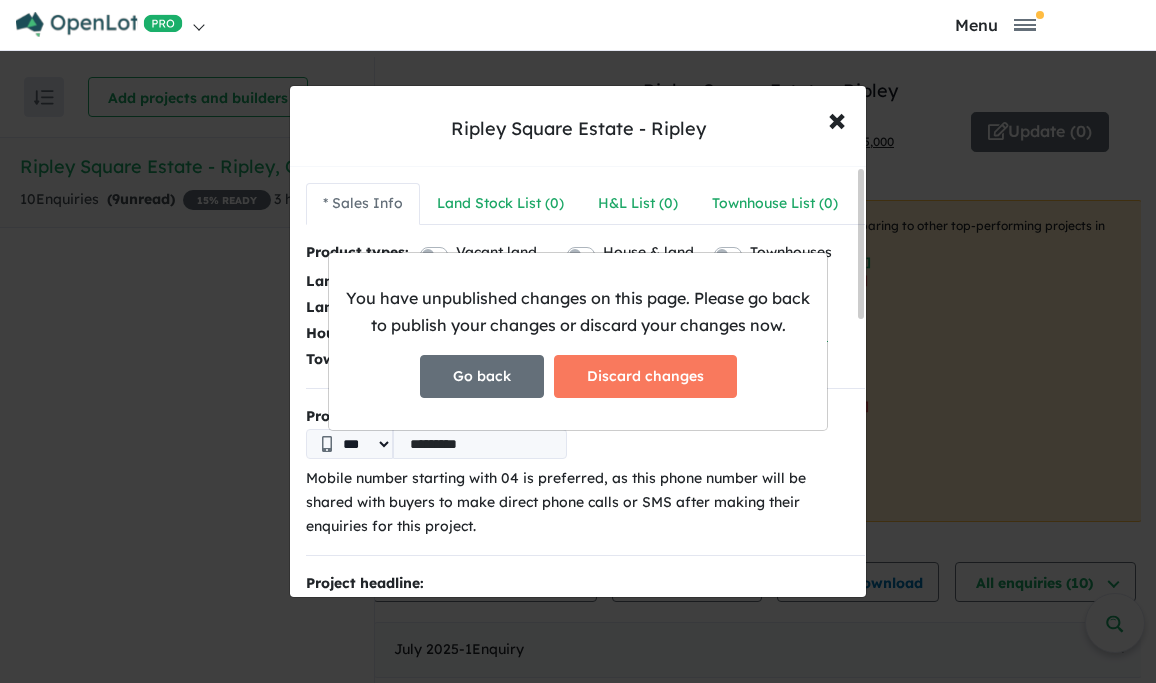 click on "Go back" at bounding box center [482, 376] 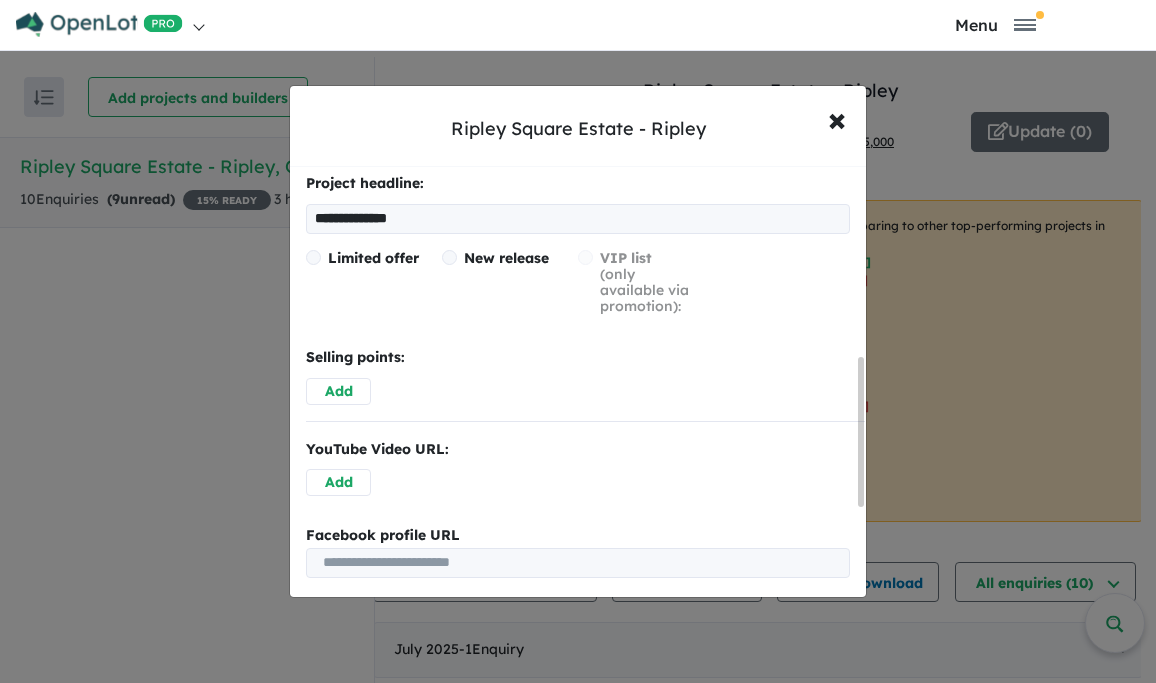 scroll, scrollTop: 814, scrollLeft: 0, axis: vertical 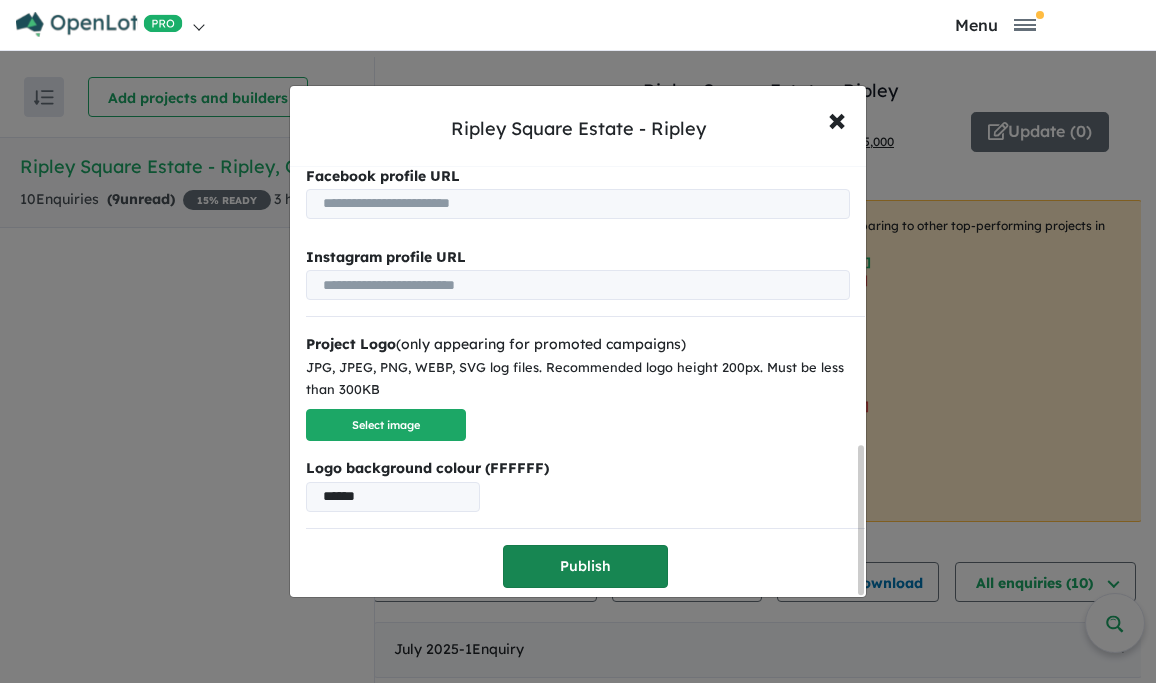 click on "Publish" at bounding box center [585, 566] 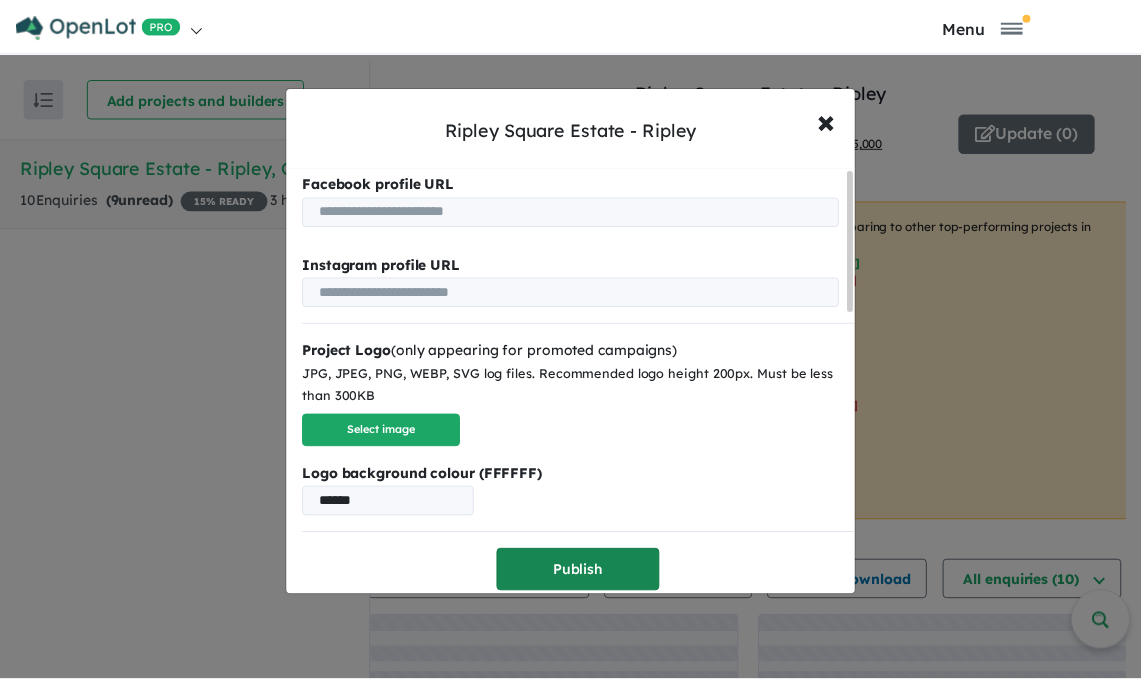 scroll, scrollTop: 0, scrollLeft: 0, axis: both 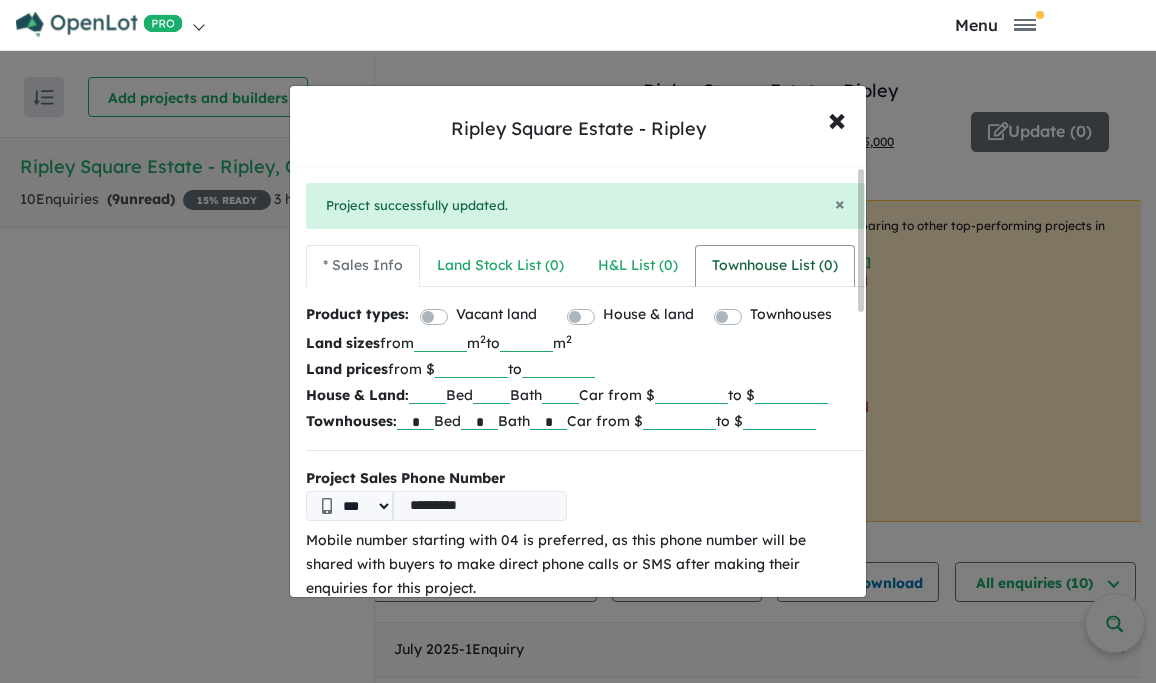click on "Townhouse List ( 0 )" at bounding box center (775, 266) 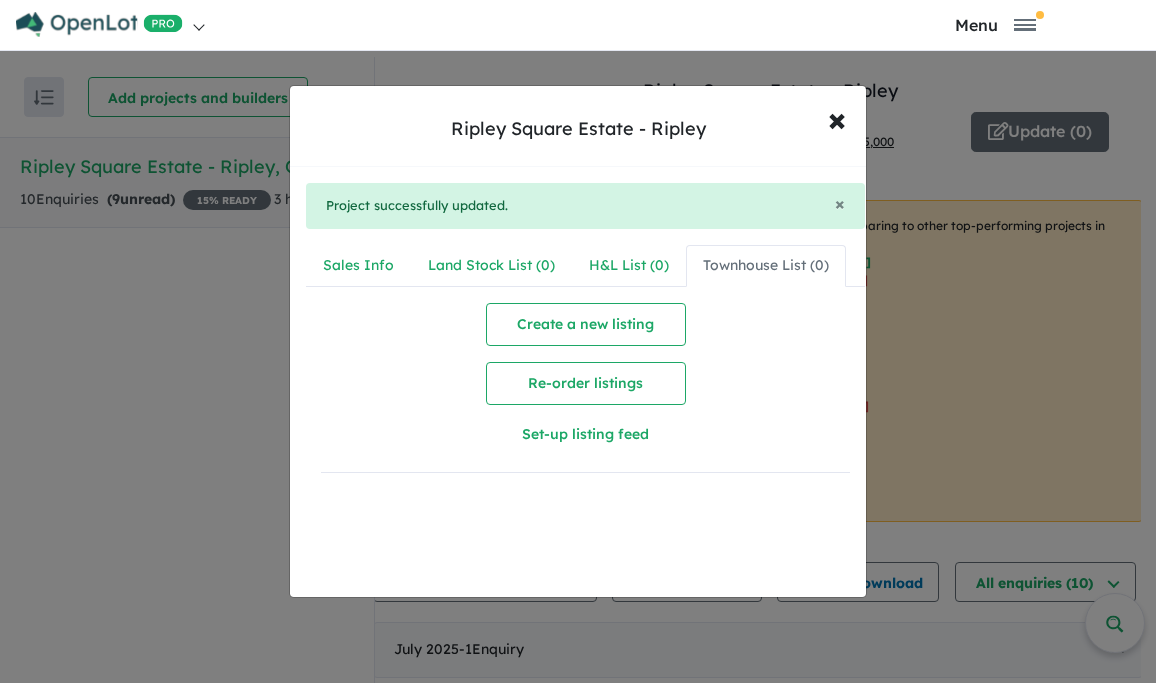 click on "Ripley Square Estate - Ripley × Close × Project successfully updated.   Sales Info   Land Stock List ( 0 )   H&L List ( 0 )   Townhouse List ( 0 ) Create a new listing Re-order listings Set-up listing feed" at bounding box center (578, 341) 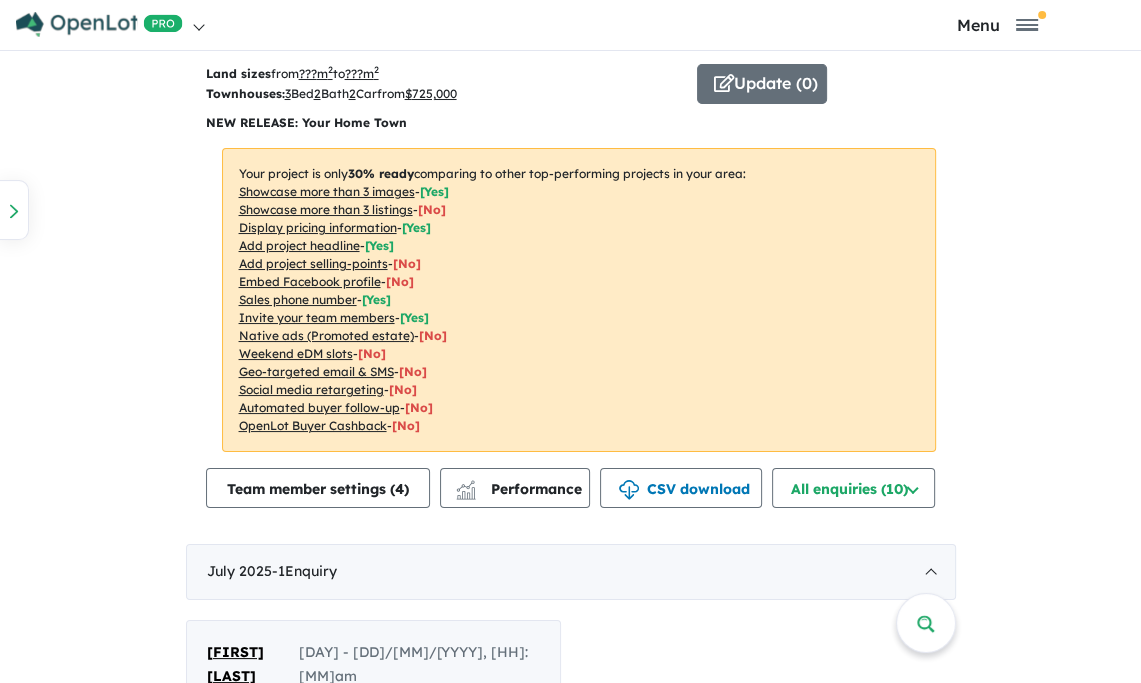 scroll, scrollTop: 480, scrollLeft: 0, axis: vertical 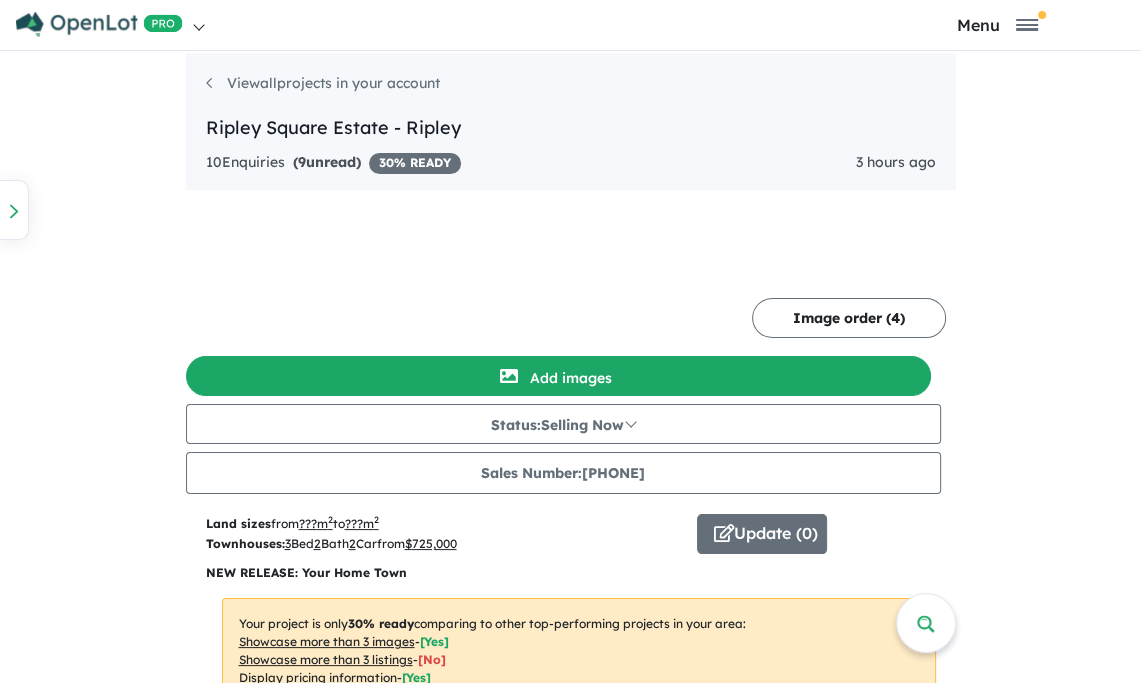 click on "OpenLot Buyer Cashback" at bounding box center [0, 0] 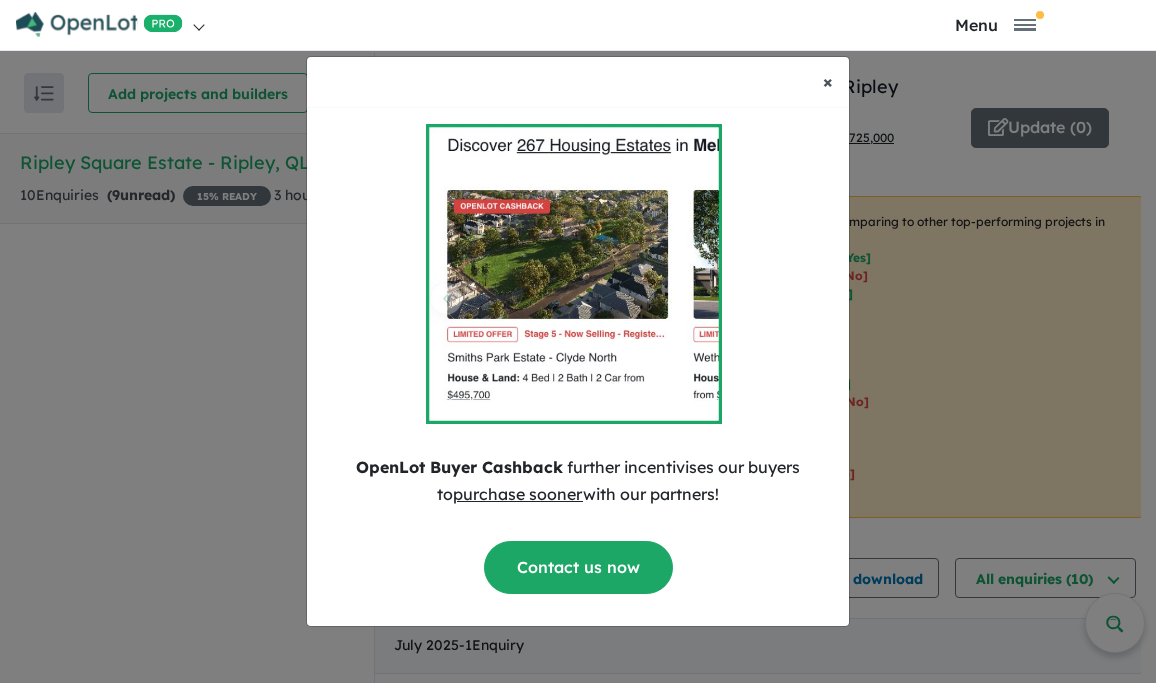 click on "×" at bounding box center (828, 81) 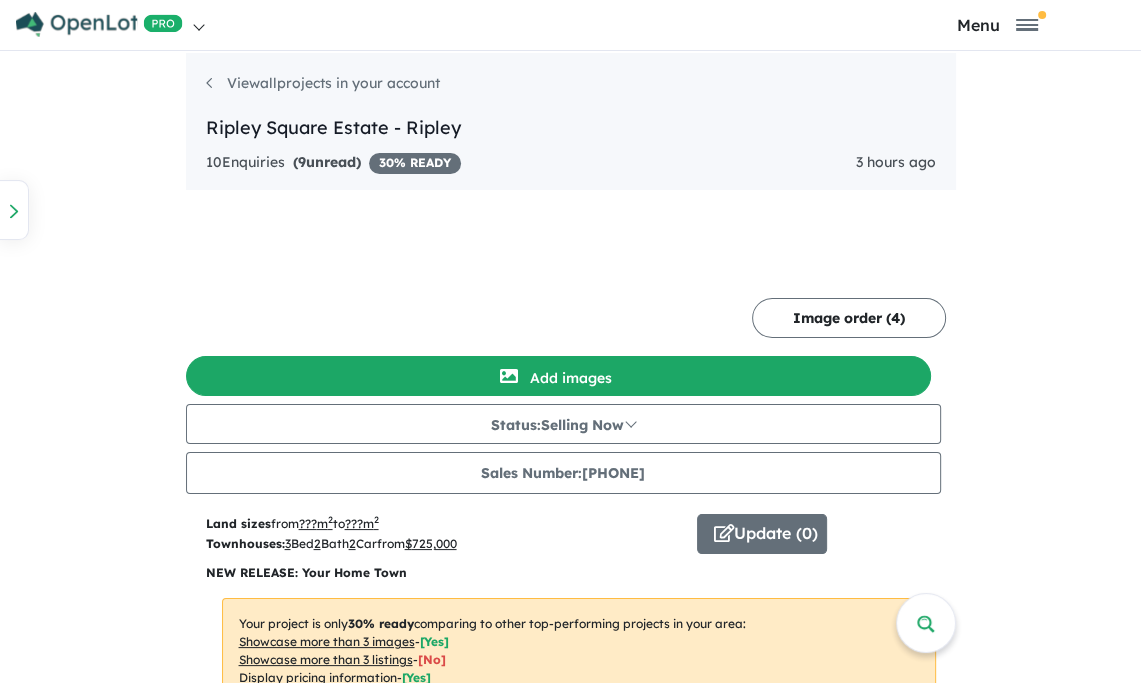click on "Your project is only  30 % ready  comparing to other top-performing projects in your area: Showcase more than 3 images  -  [ Yes ] Showcase more than 3 listings  -  [ No ] Display pricing information  -  [ Yes ] Add project headline  -  [ Yes ] Add project selling-points  -  [ No ] Embed Facebook profile  -  [ No ] Sales phone number  -  [ Yes ] Invite your team members  -  [ Yes ] Native ads (Promoted estate)  -  [No] Weekend eDM slots  -  [No] Geo-targeted email & SMS  -  [No] Social media retargeting  -  [No] Automated buyer follow-up  -  [No] OpenLot Buyer Cashback  -  [No]" at bounding box center (0, 0) 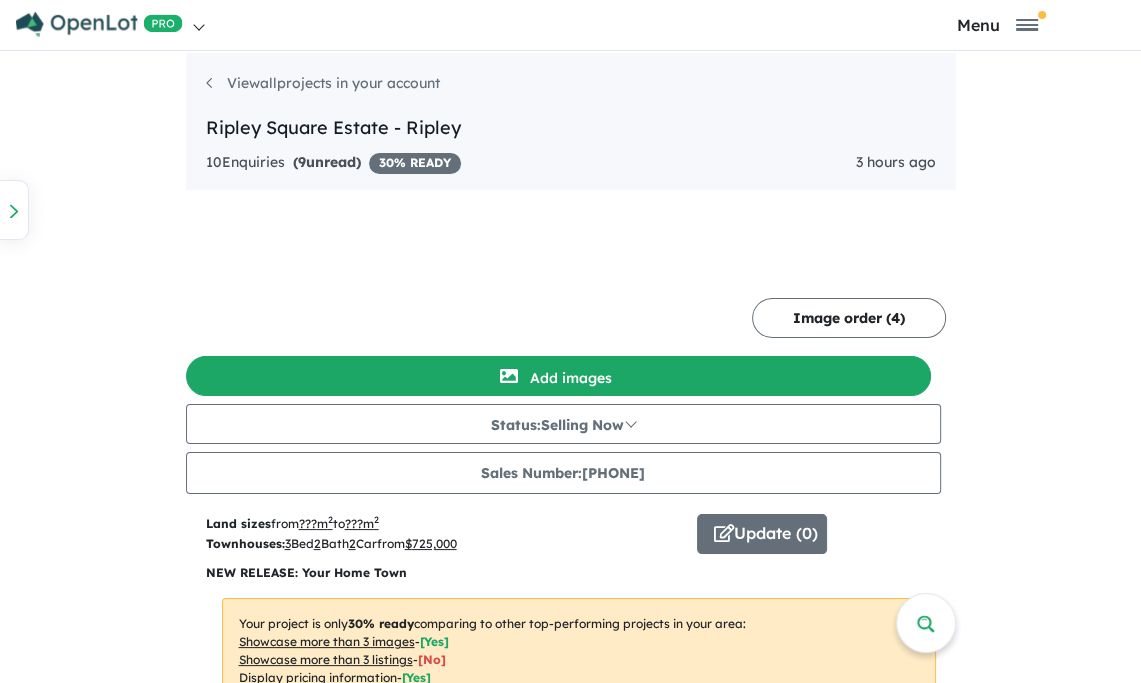 click on "Add project selling-points" at bounding box center (0, 0) 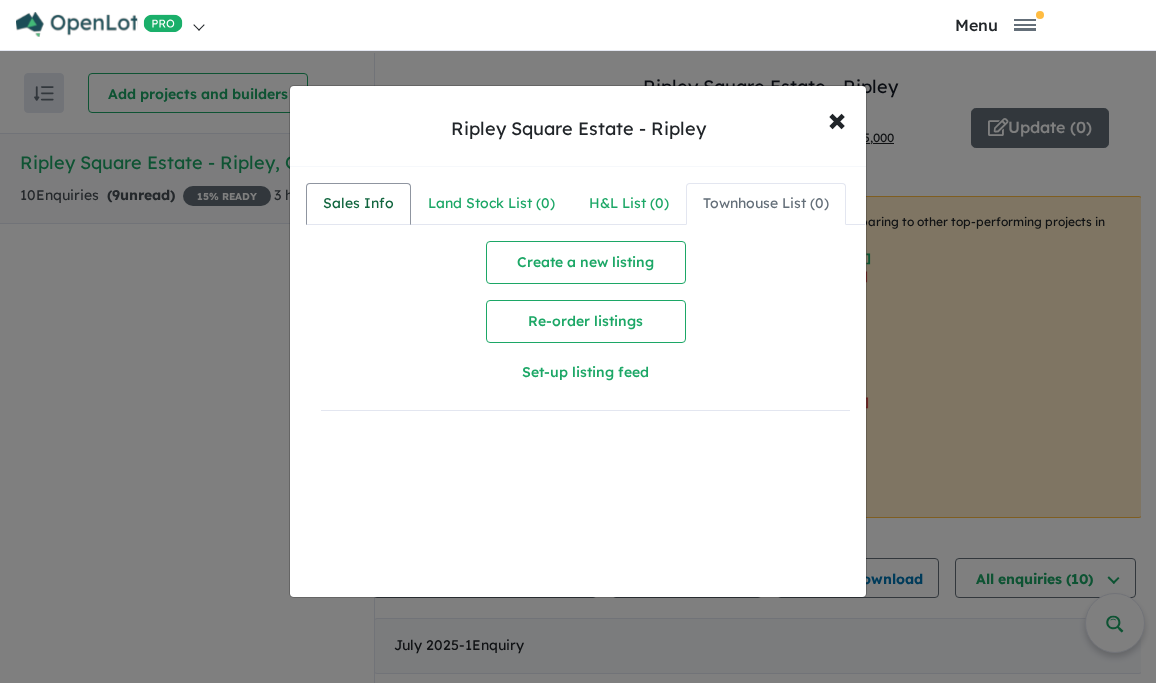 click on "Sales Info" at bounding box center [358, 204] 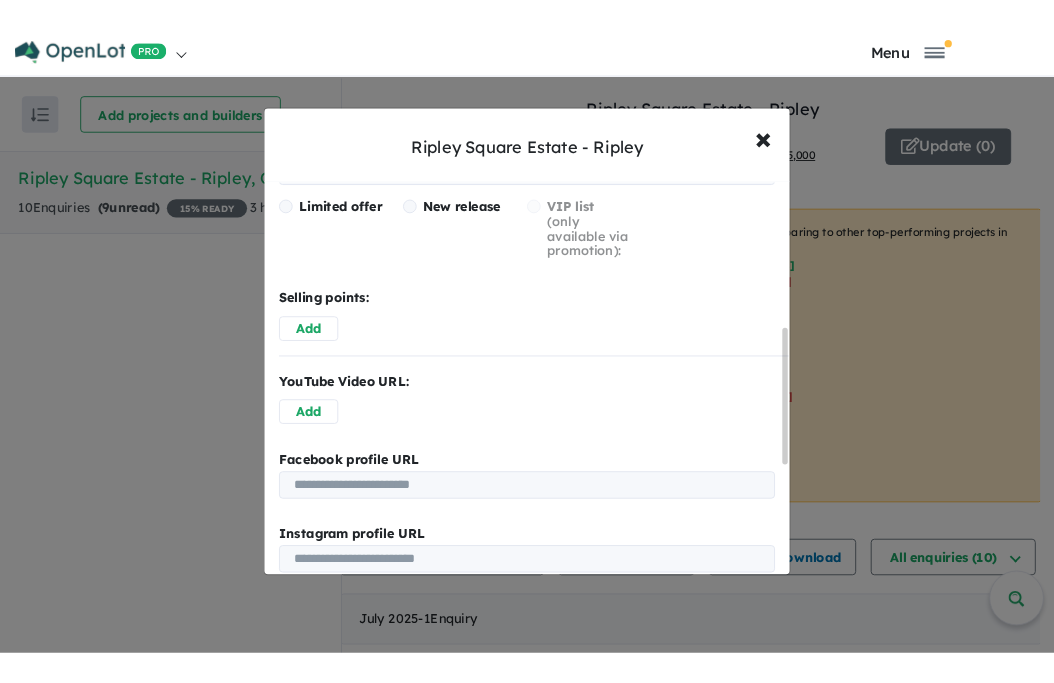 scroll, scrollTop: 463, scrollLeft: 0, axis: vertical 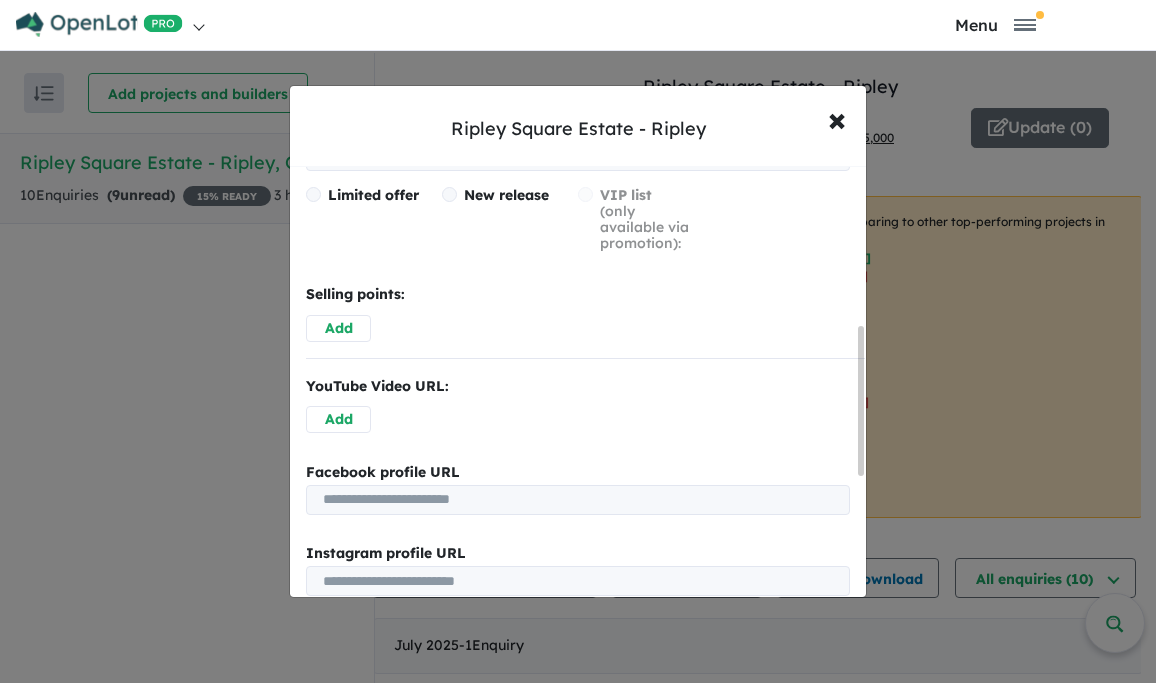 click on "Add" at bounding box center [338, 328] 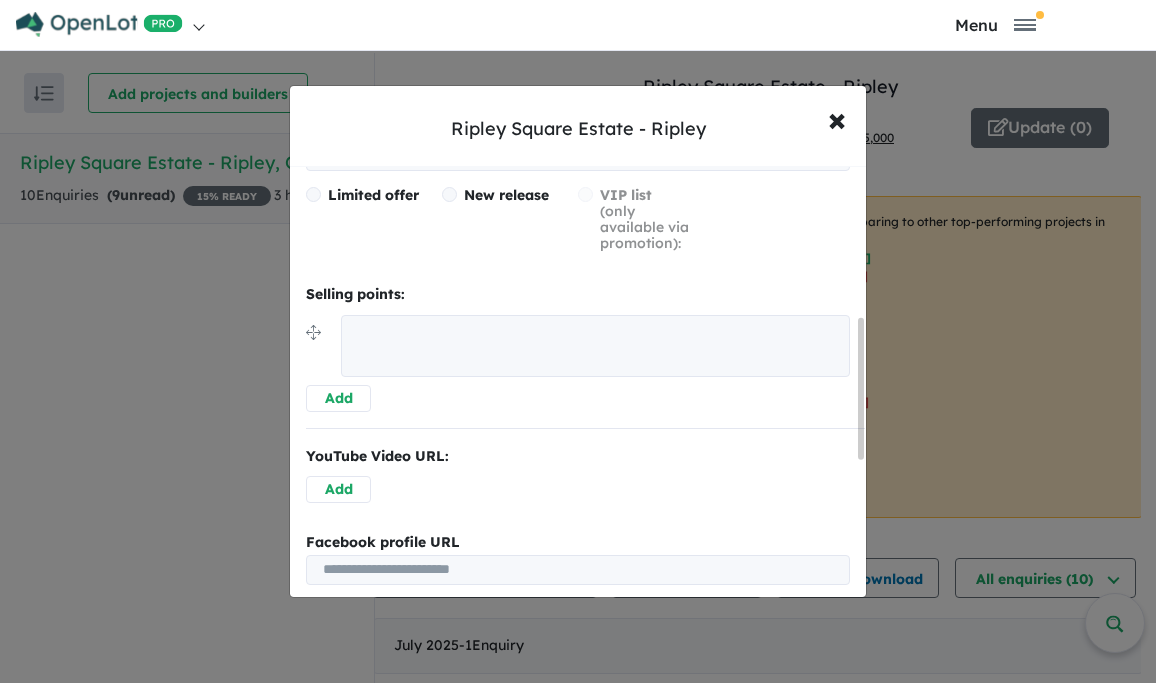 click on "**********" at bounding box center (578, 341) 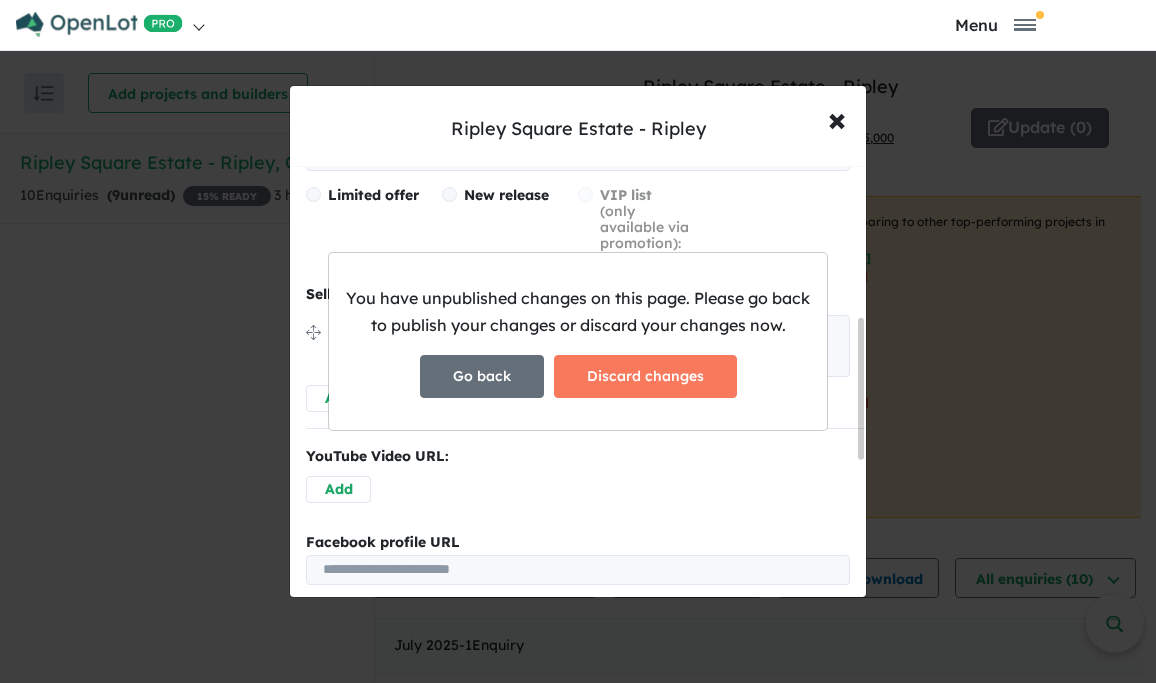 click on "Go back" at bounding box center [482, 376] 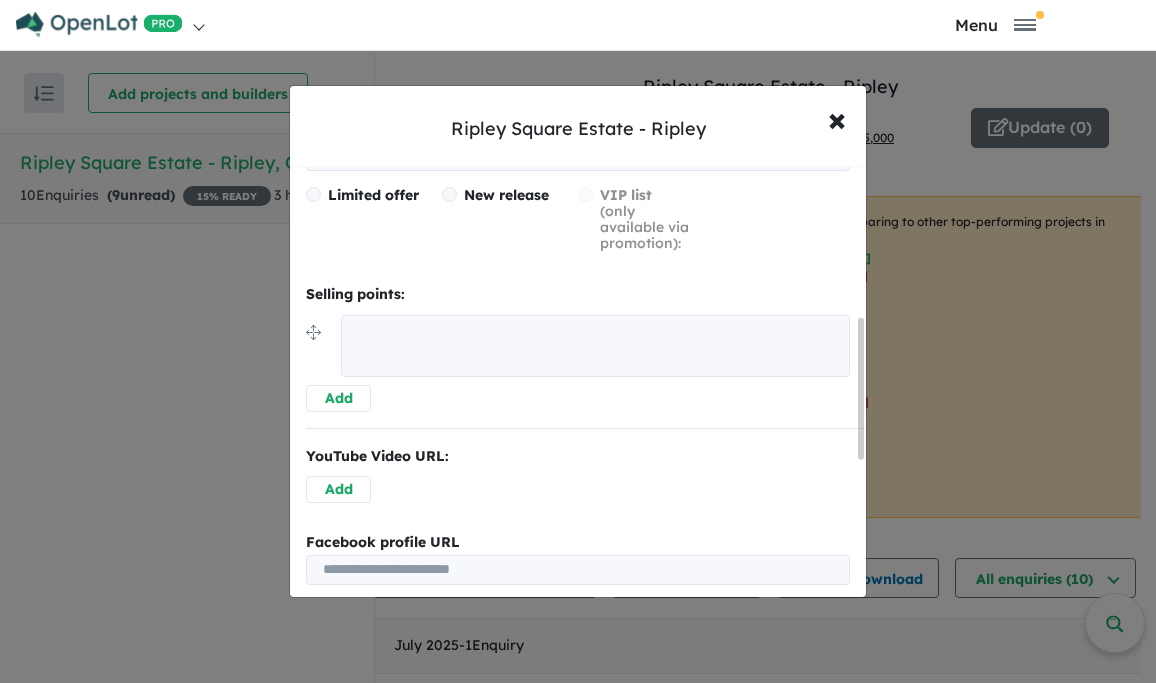 click at bounding box center [595, 346] 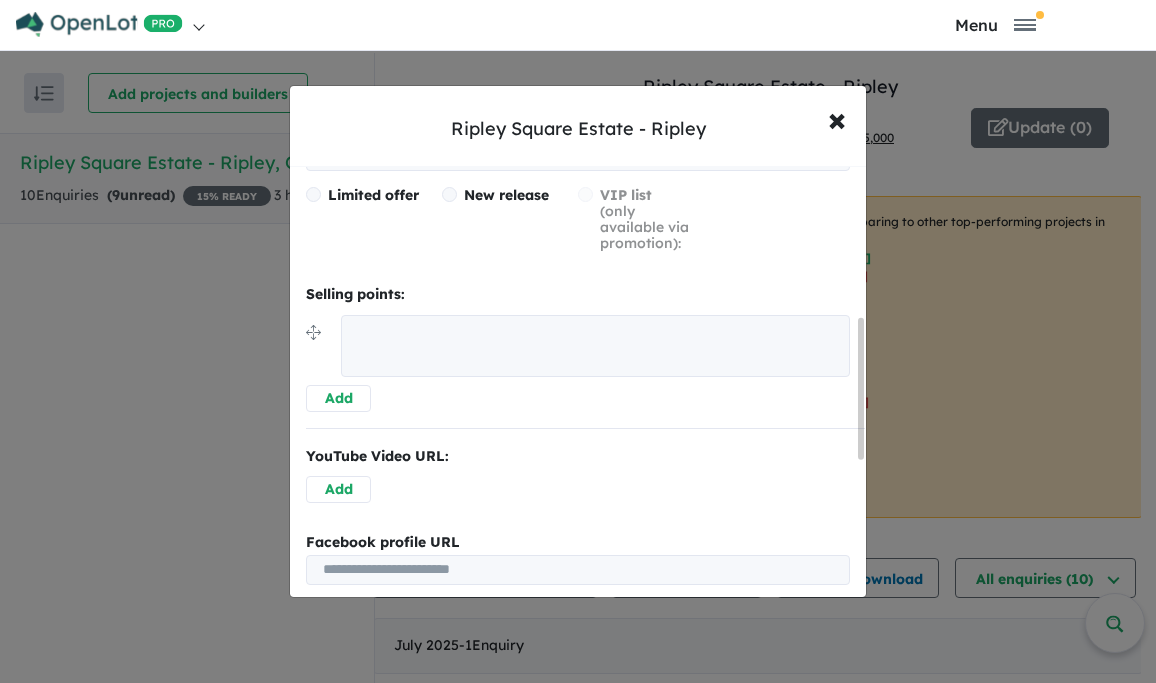 paste on "**********" 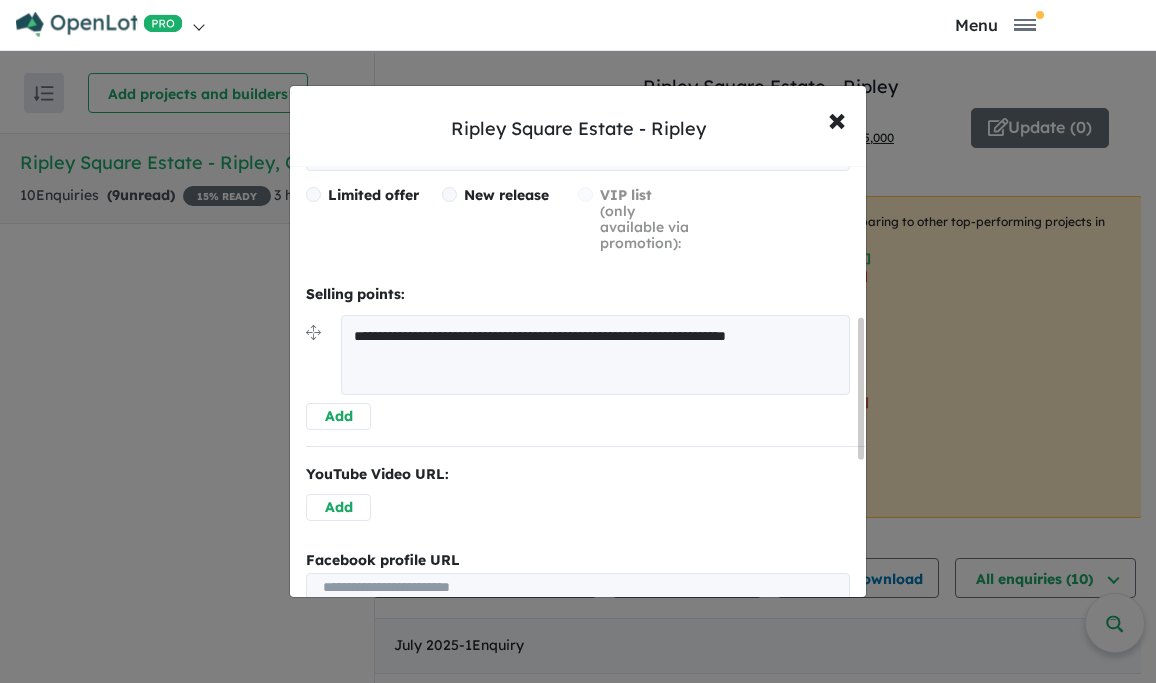 type on "**********" 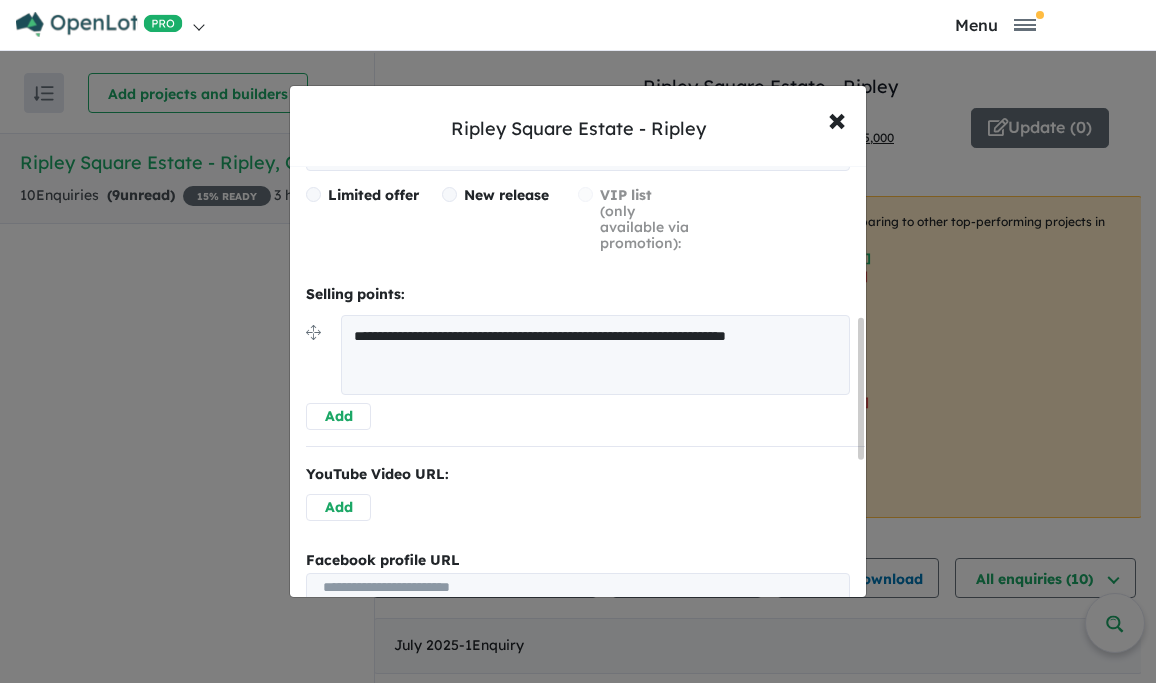 click on "Add" at bounding box center [338, 416] 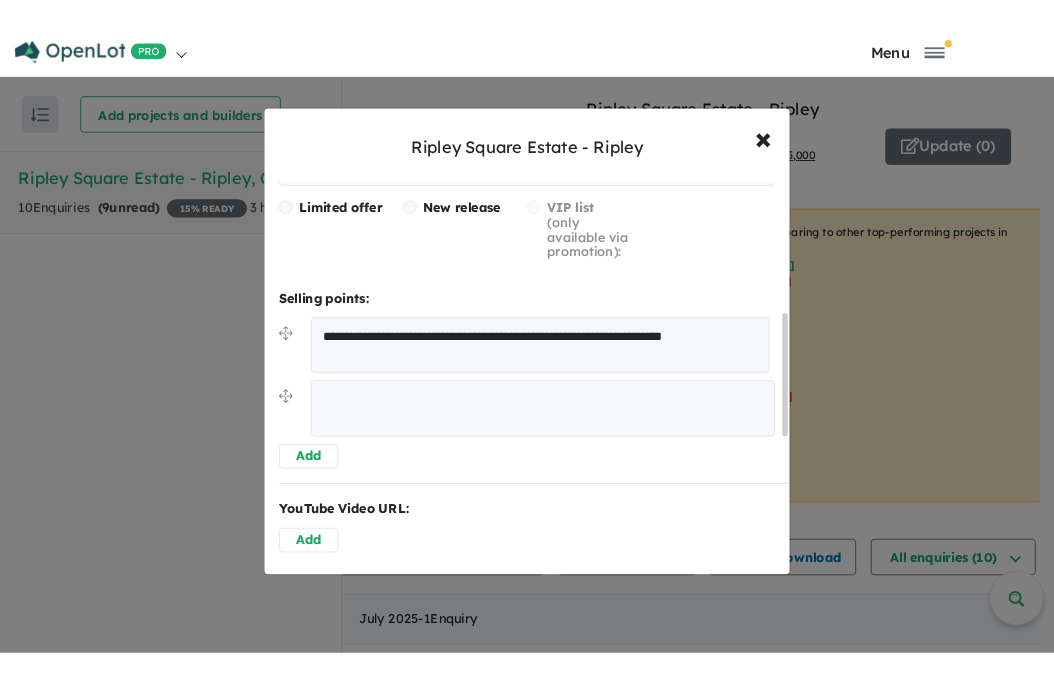 scroll, scrollTop: 504, scrollLeft: 0, axis: vertical 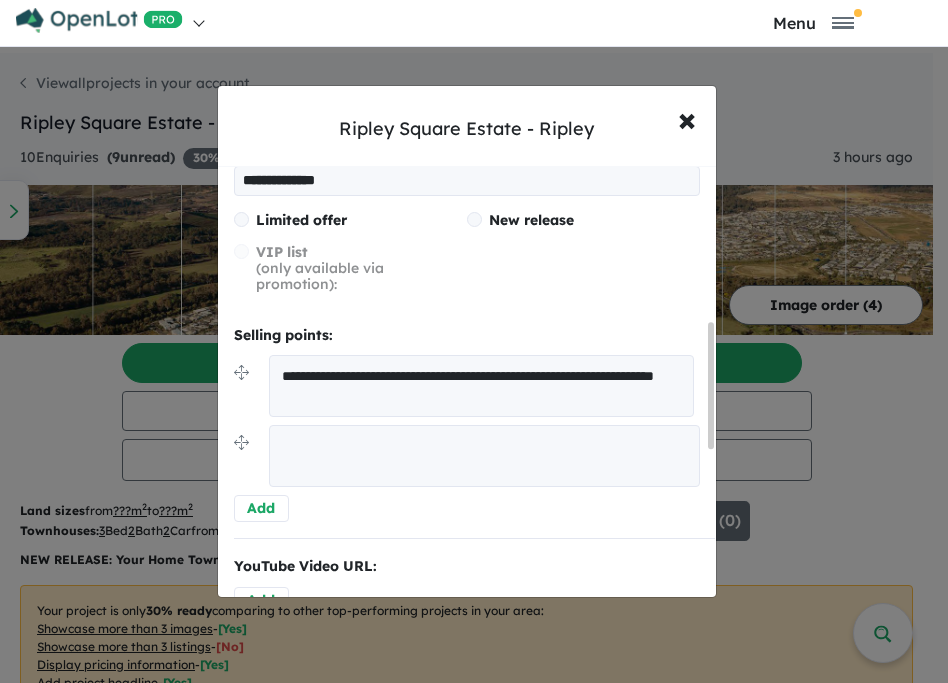 click on "**********" at bounding box center (474, 341) 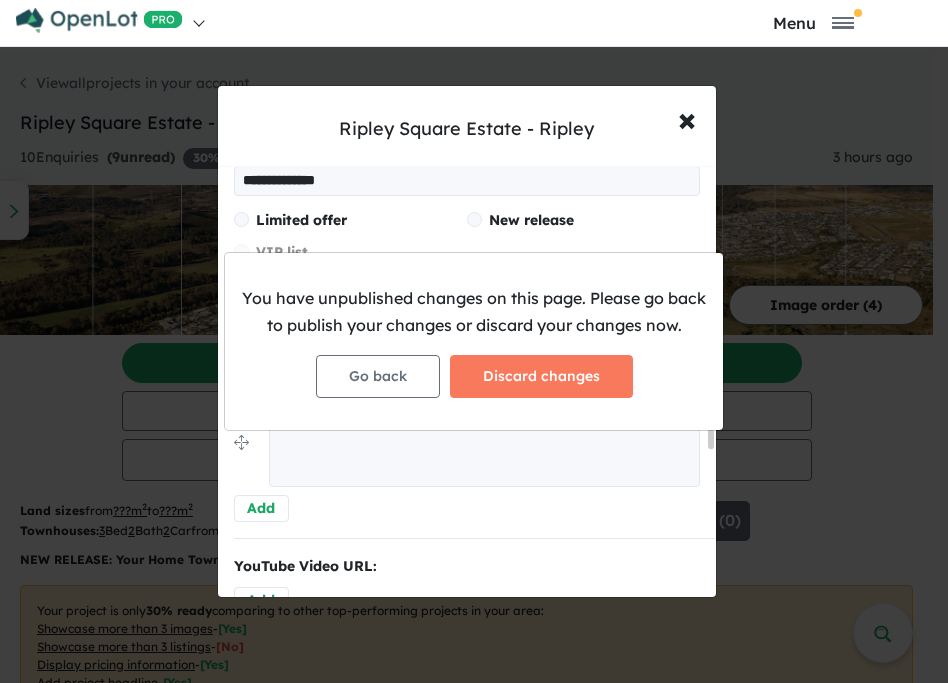 click on "You have unpublished changes on this page. Please go back to publish your changes or discard your changes now. Go back Discard changes" at bounding box center [474, 341] 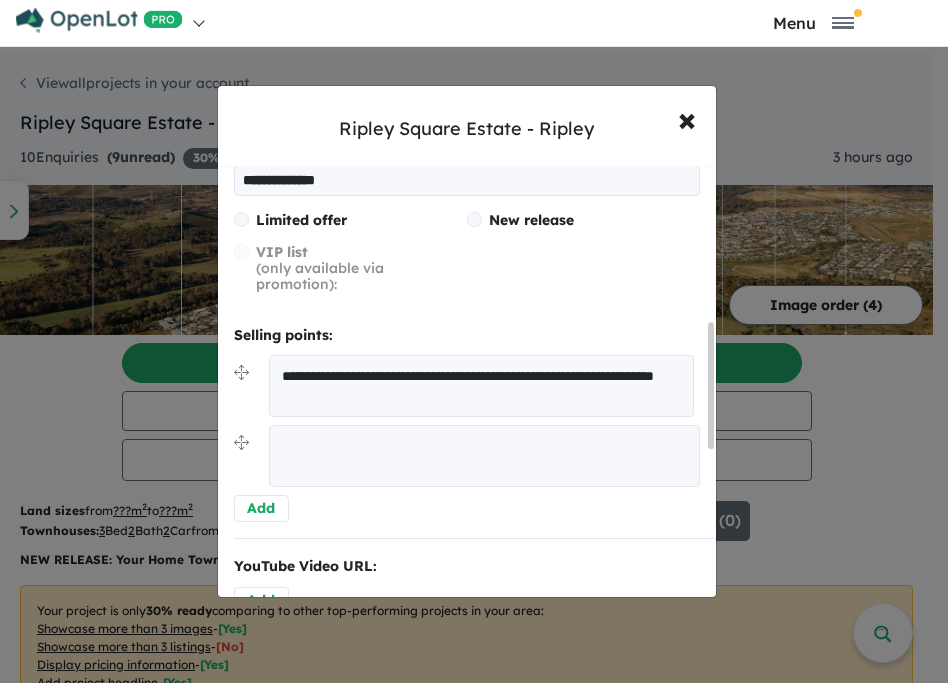 click at bounding box center (484, 456) 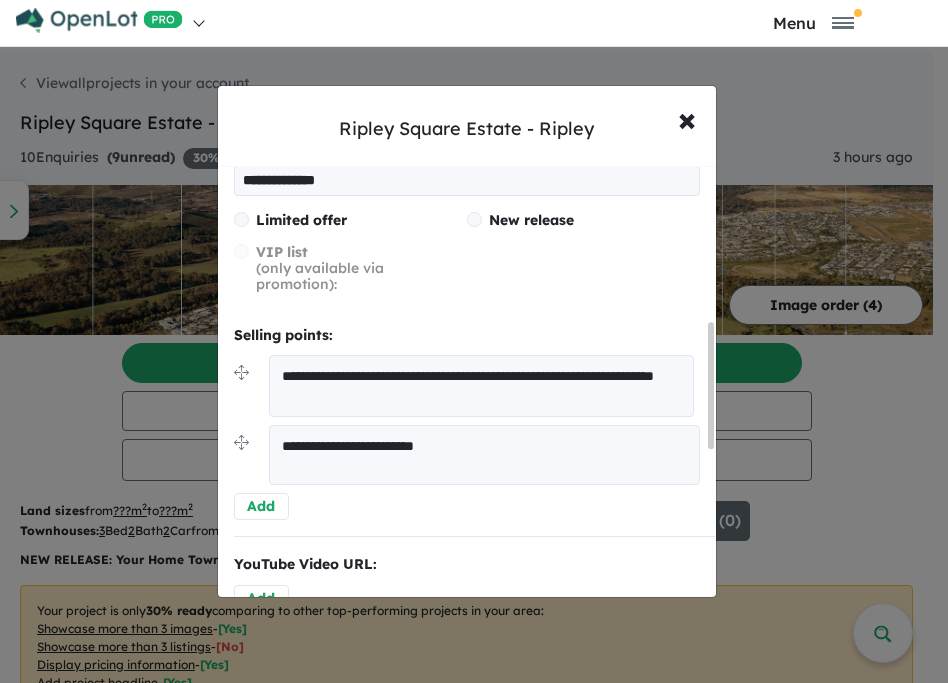type on "**********" 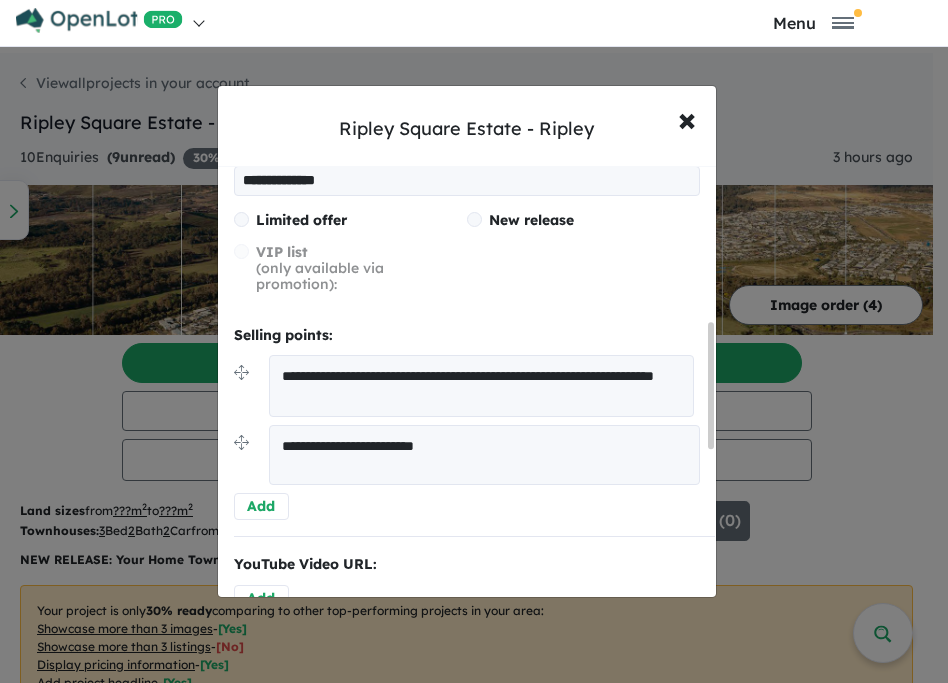 click on "Add" at bounding box center [262, 506] 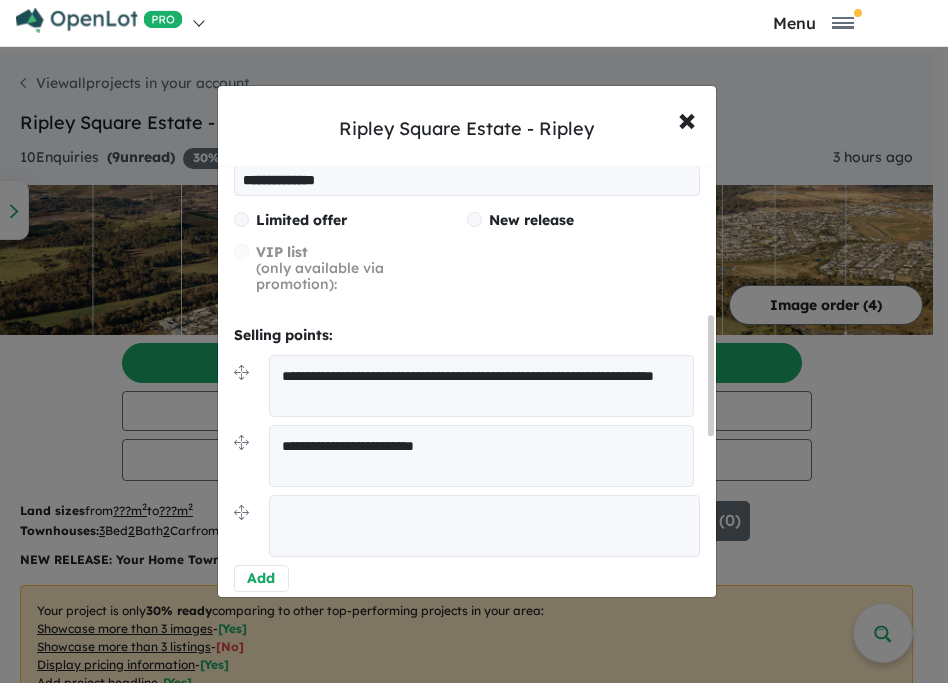 click on "**********" at bounding box center (474, 341) 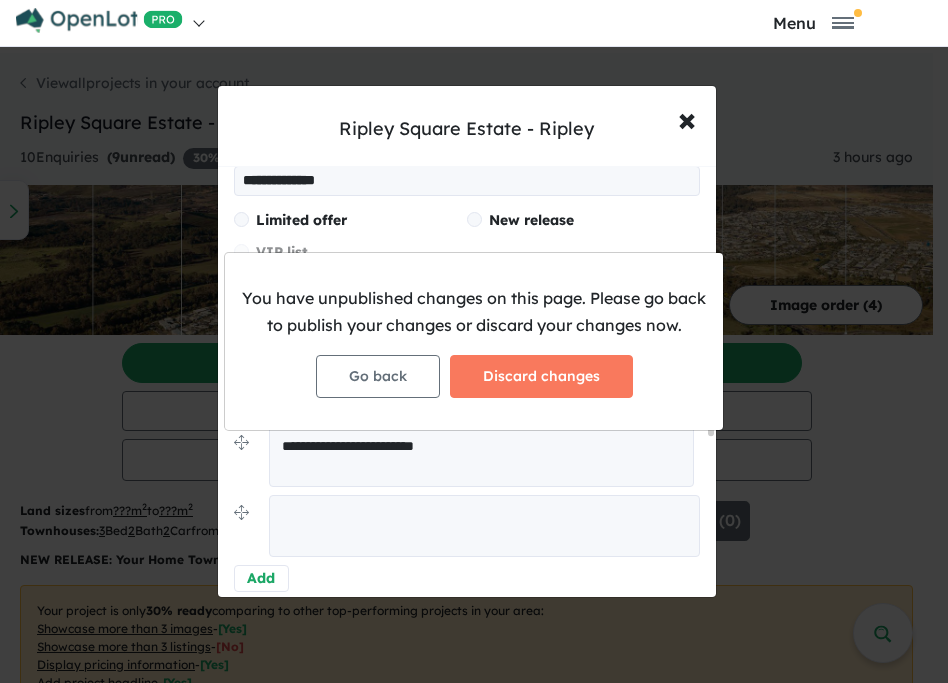 click on "You have unpublished changes on this page. Please go back to publish your changes or discard your changes now. Go back Discard changes" at bounding box center (474, 341) 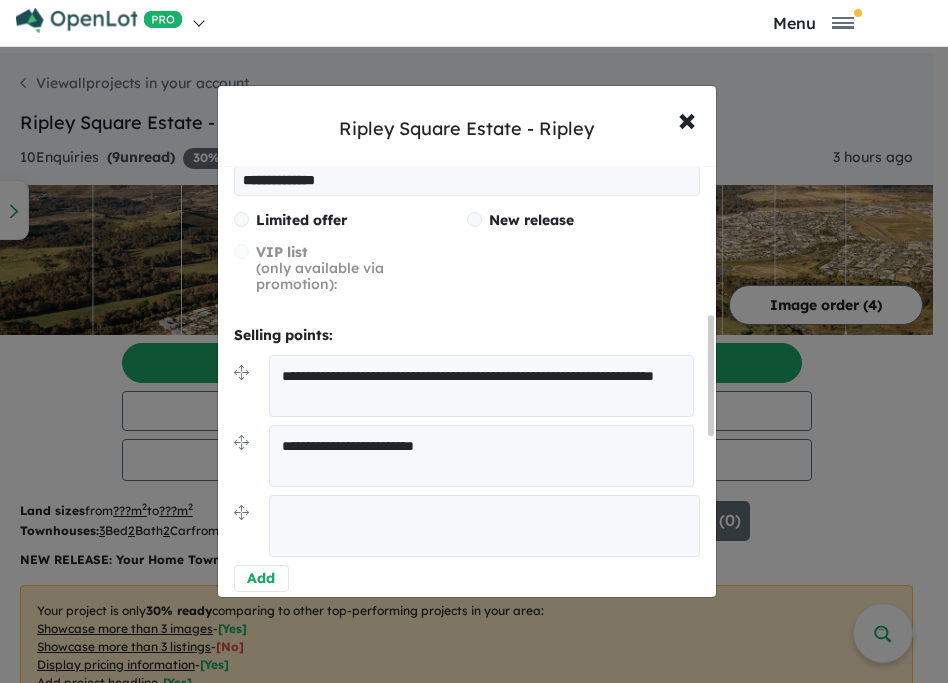 click at bounding box center [484, 526] 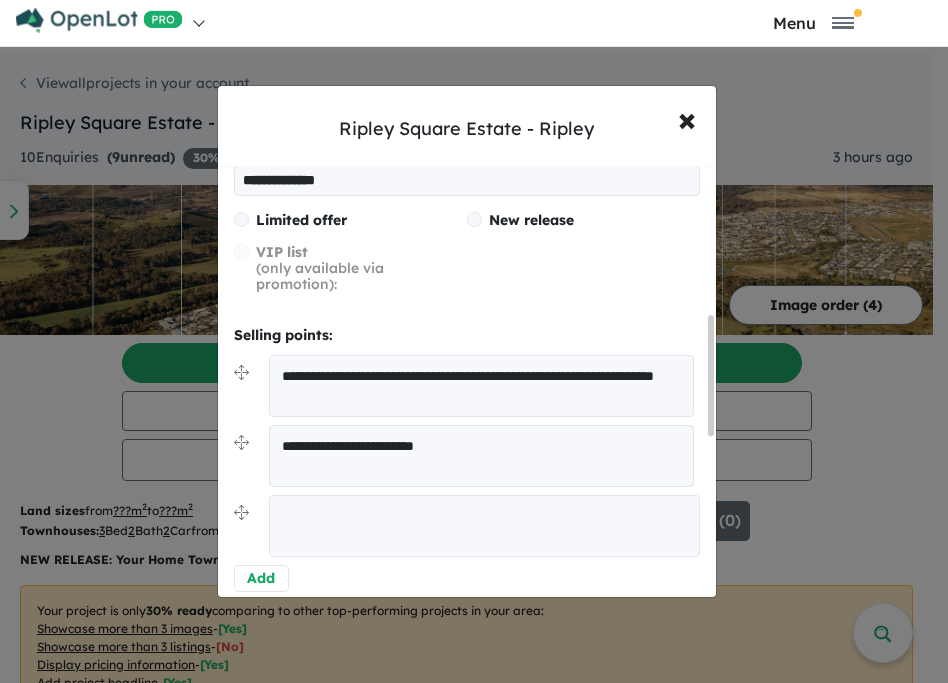 paste on "**********" 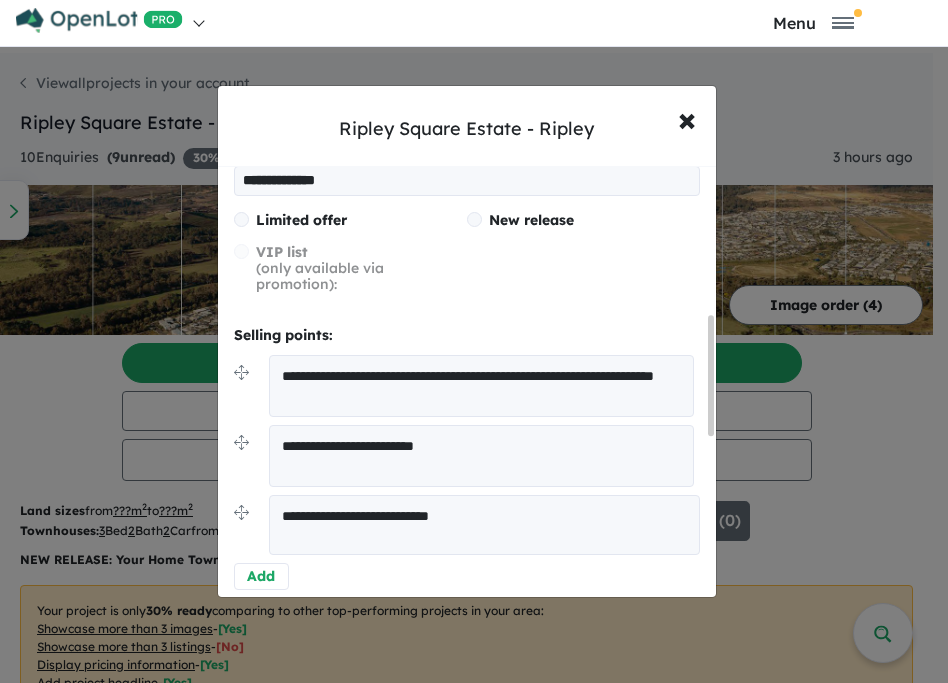 type on "**********" 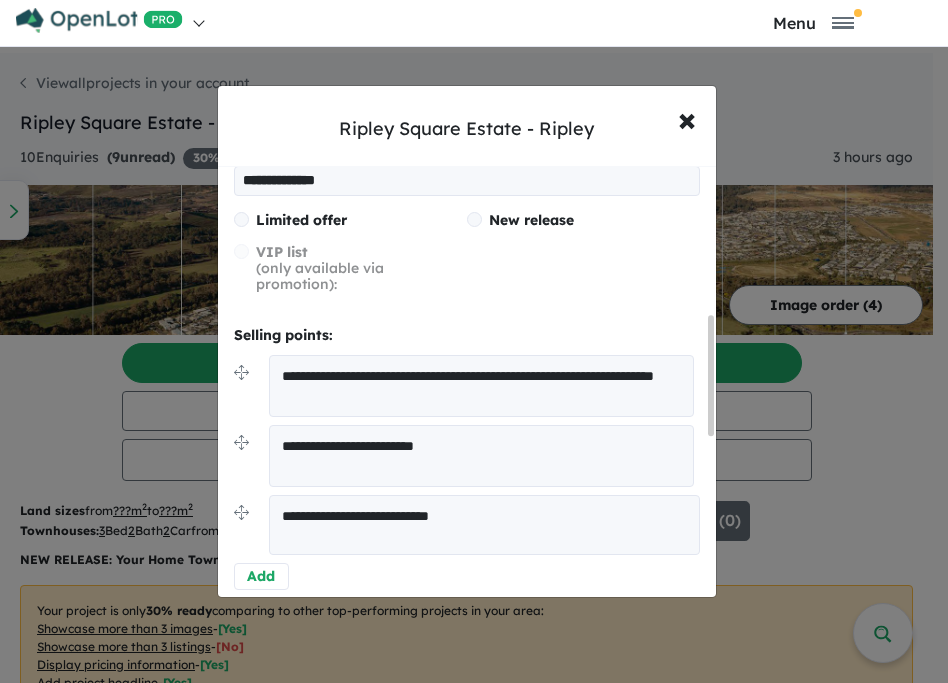 click on "**********" at bounding box center (474, 341) 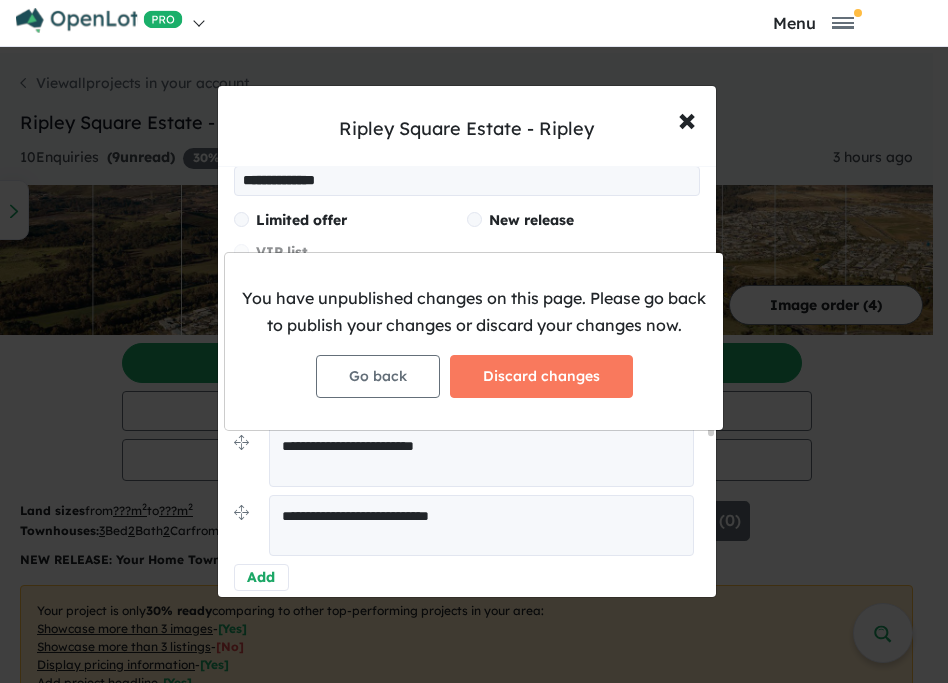 click on "Go back Discard changes" at bounding box center [474, 376] 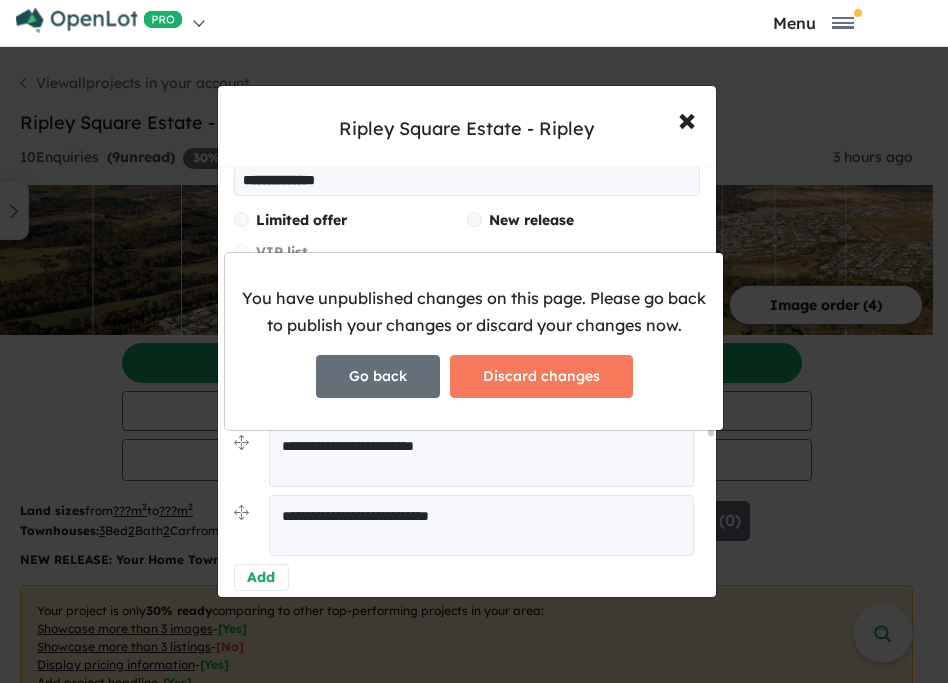 click on "Go back" at bounding box center [378, 376] 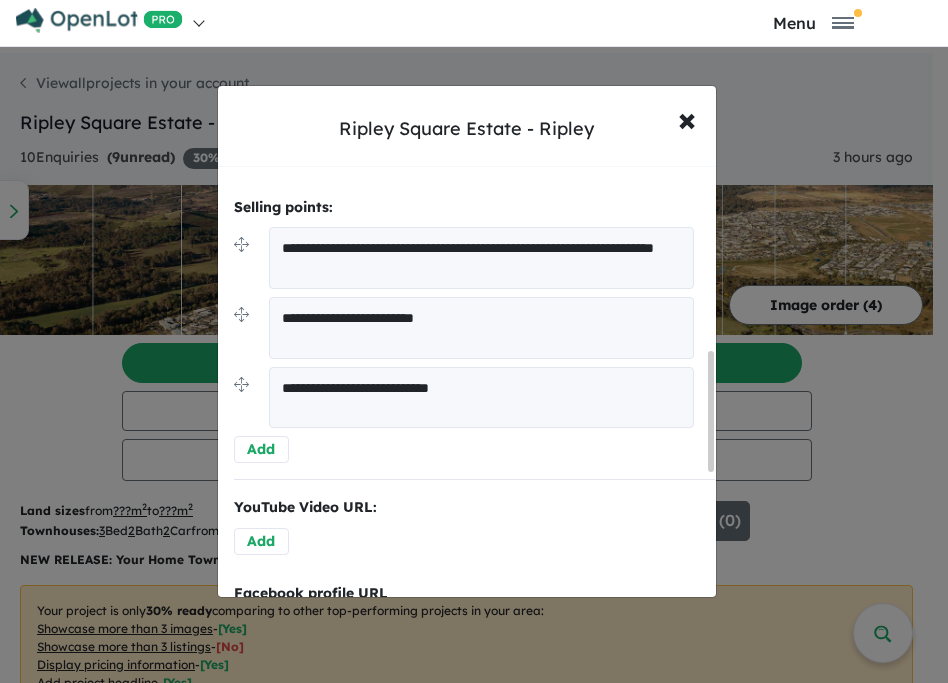scroll, scrollTop: 660, scrollLeft: 0, axis: vertical 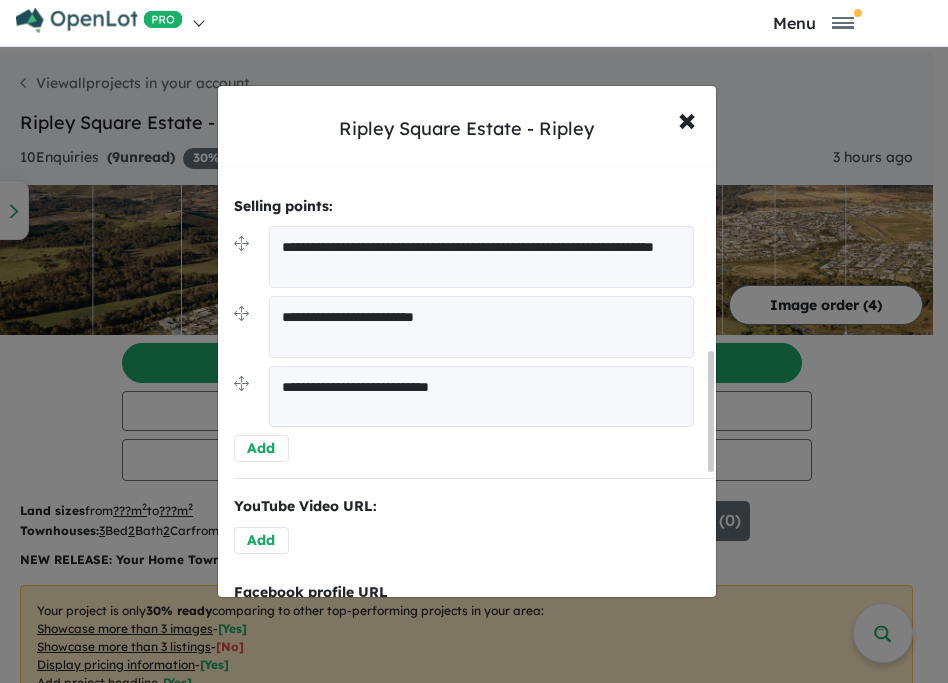 click on "Add" at bounding box center (262, 448) 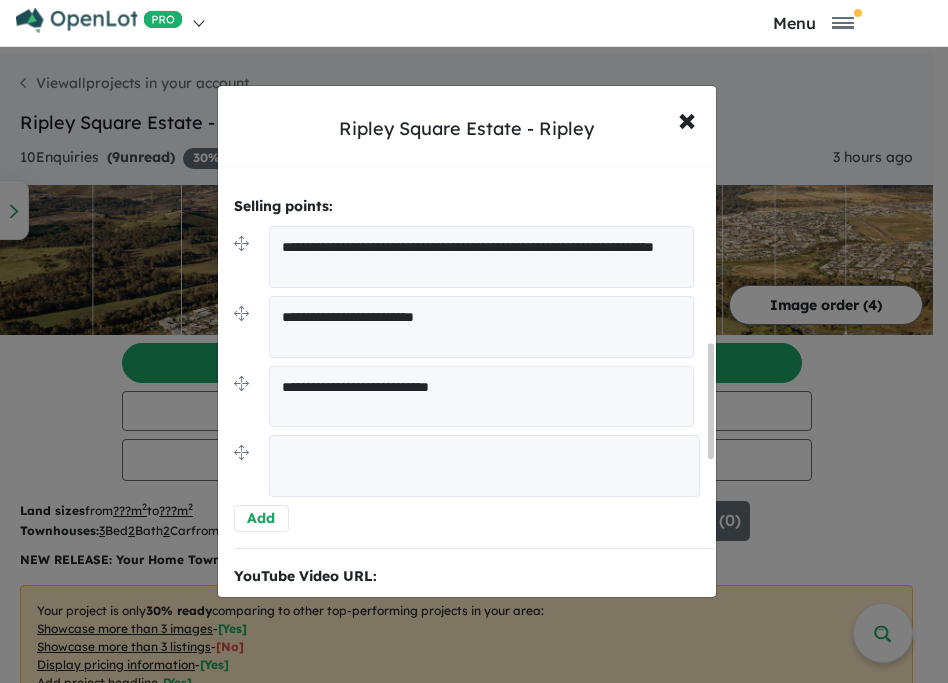 click at bounding box center (484, 466) 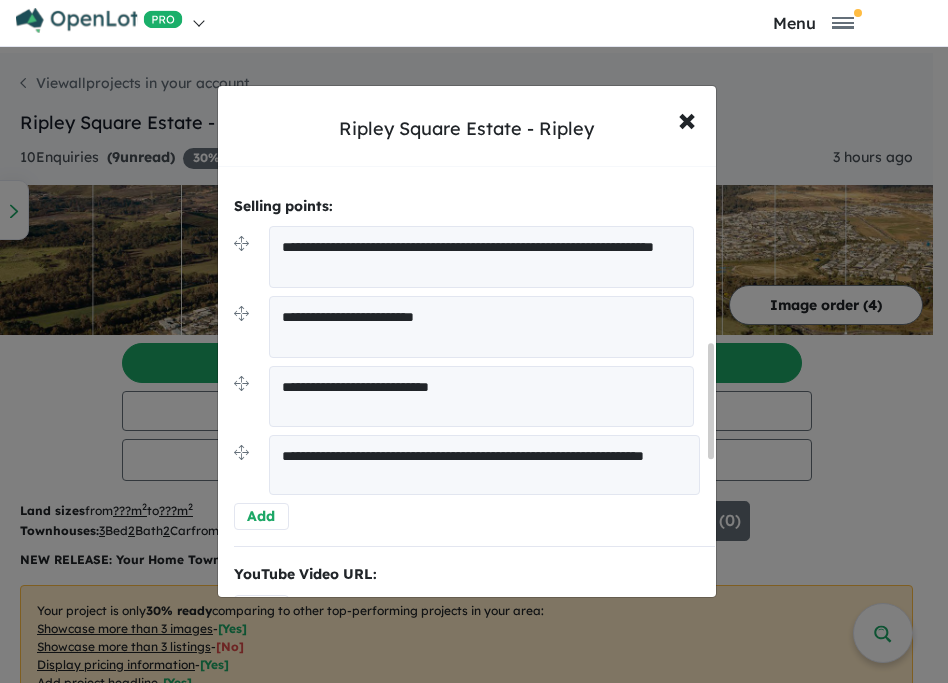 type on "**********" 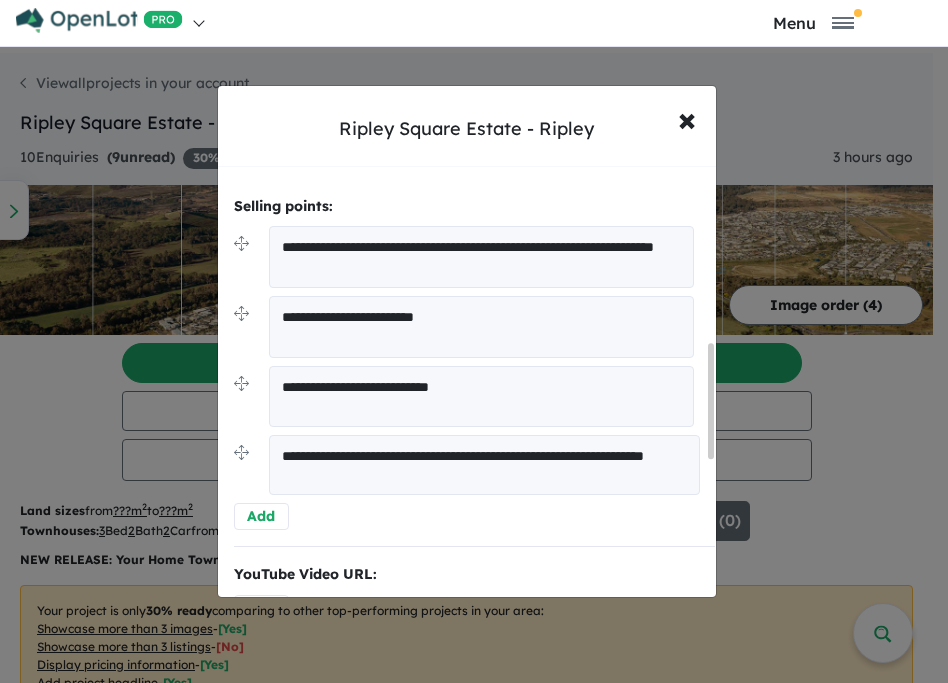 click on "**********" at bounding box center [474, 341] 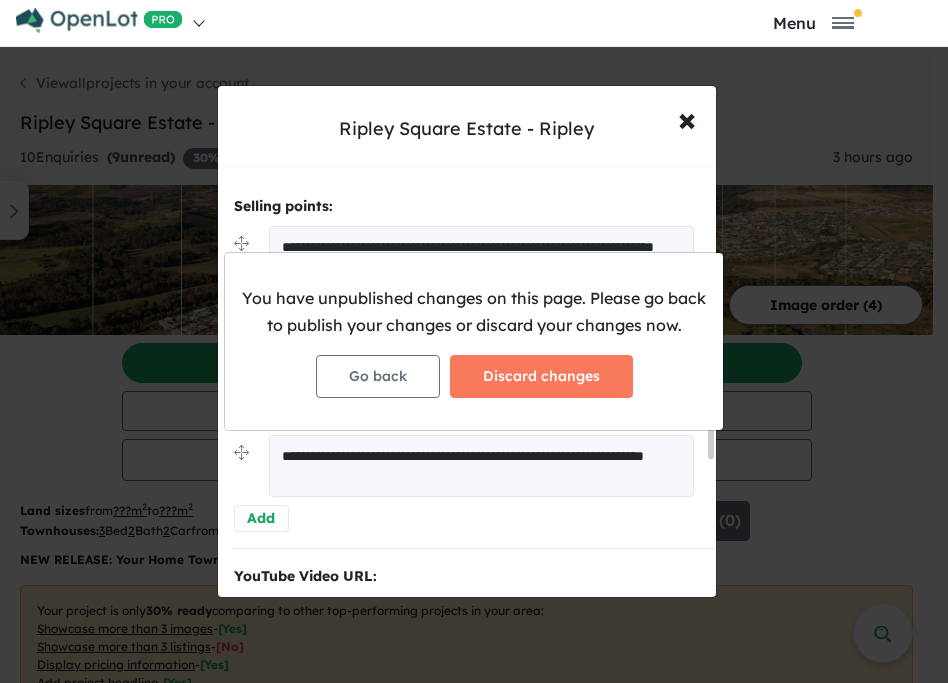 click on "You have unpublished changes on this page. Please go back to publish your changes or discard your changes now. Go back Discard changes" at bounding box center (474, 341) 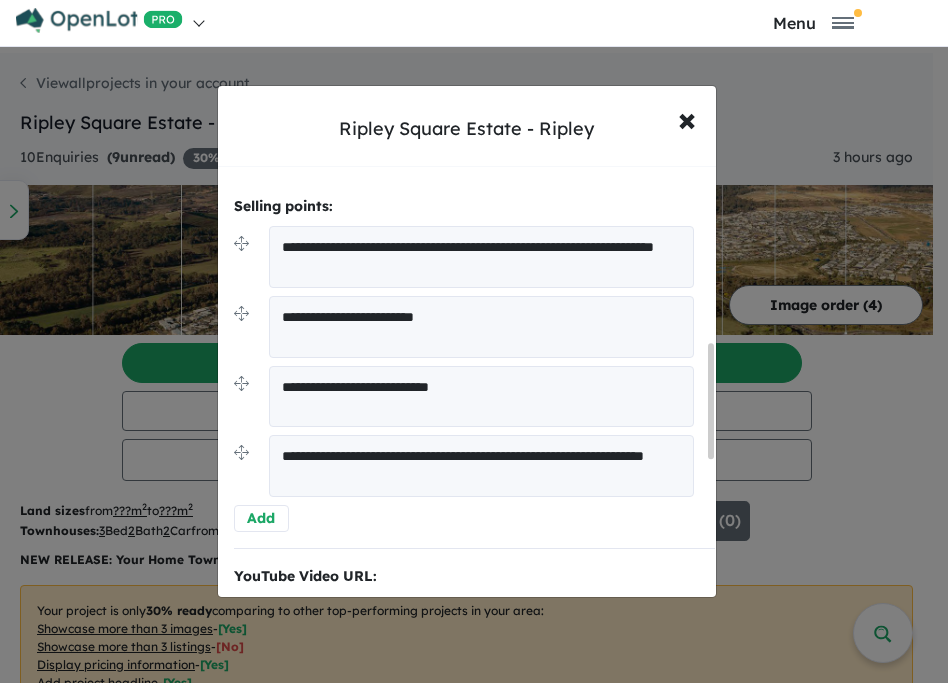 click on "Add" at bounding box center [262, 518] 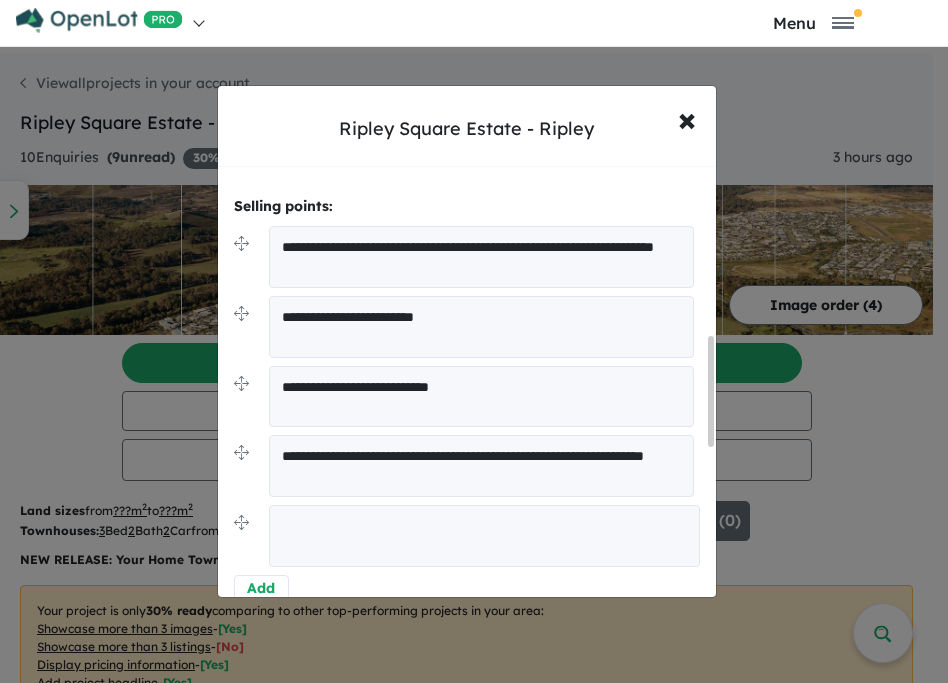 click at bounding box center [484, 536] 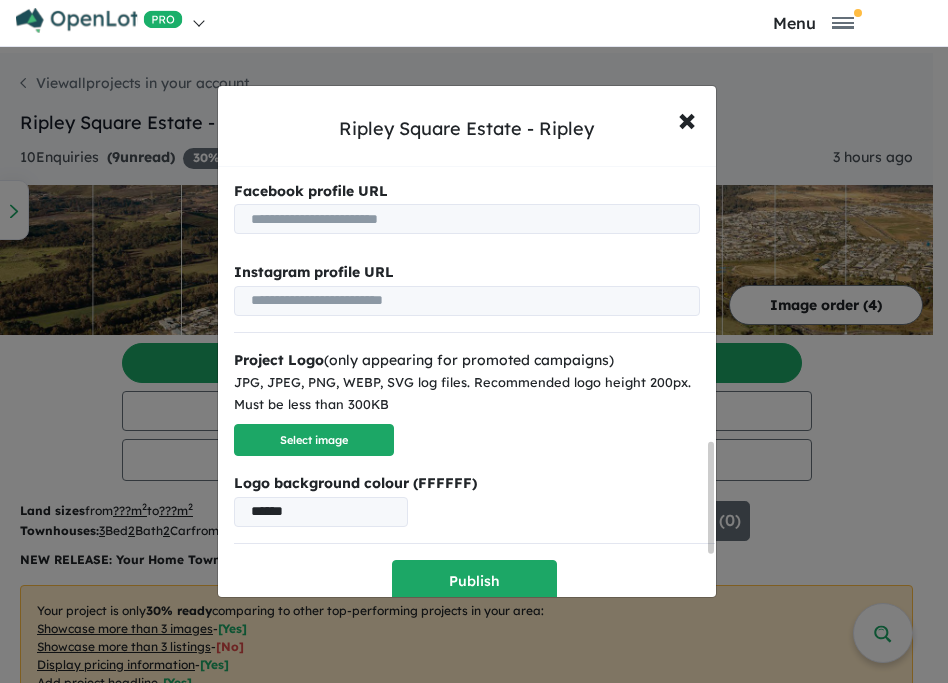 scroll, scrollTop: 1244, scrollLeft: 0, axis: vertical 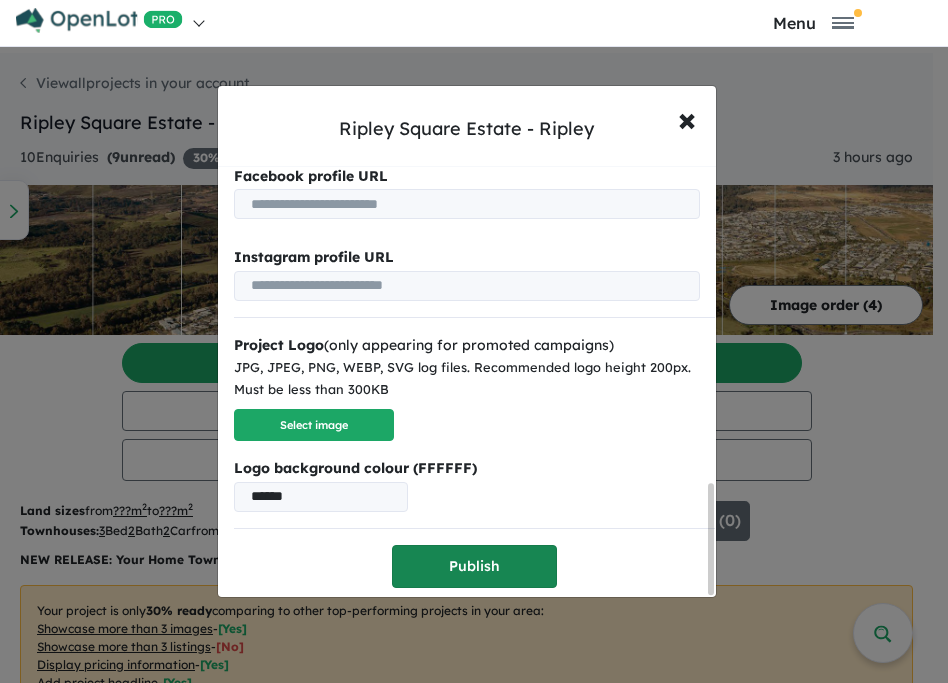 type on "**********" 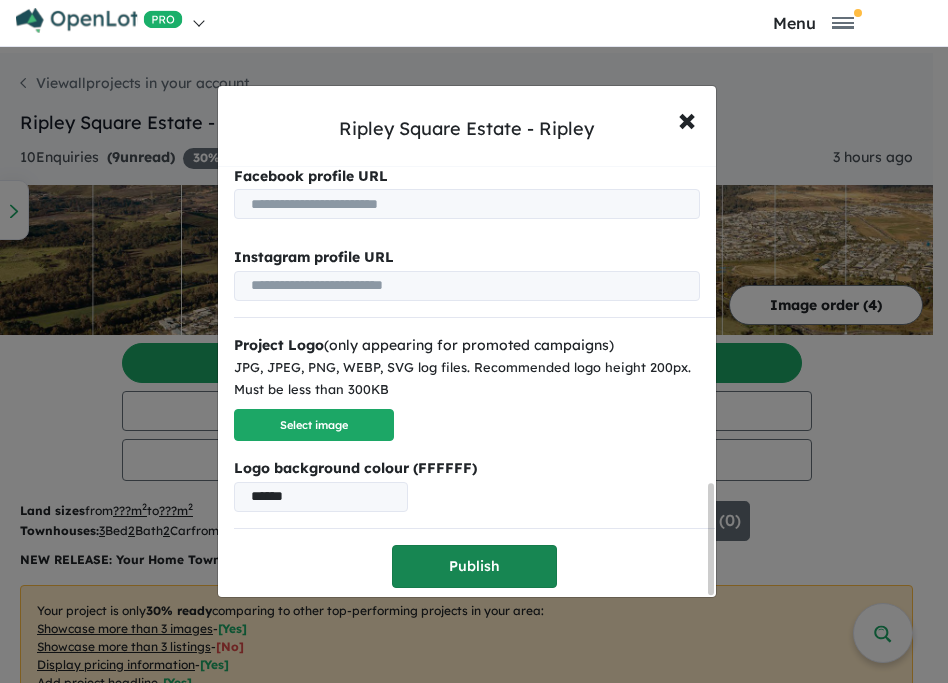click on "Publish" at bounding box center [474, 566] 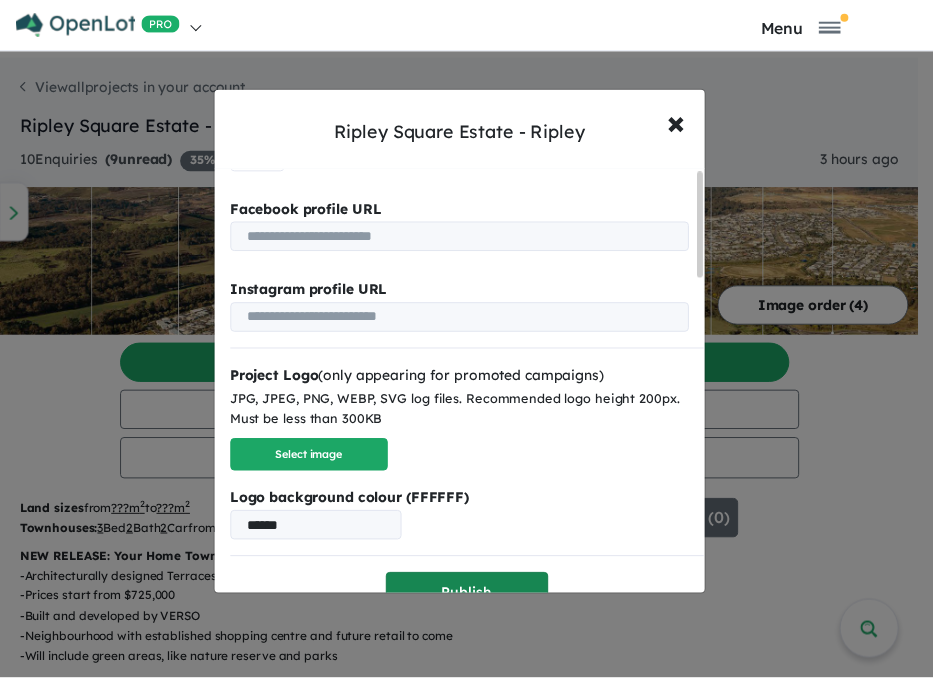 scroll, scrollTop: 0, scrollLeft: 0, axis: both 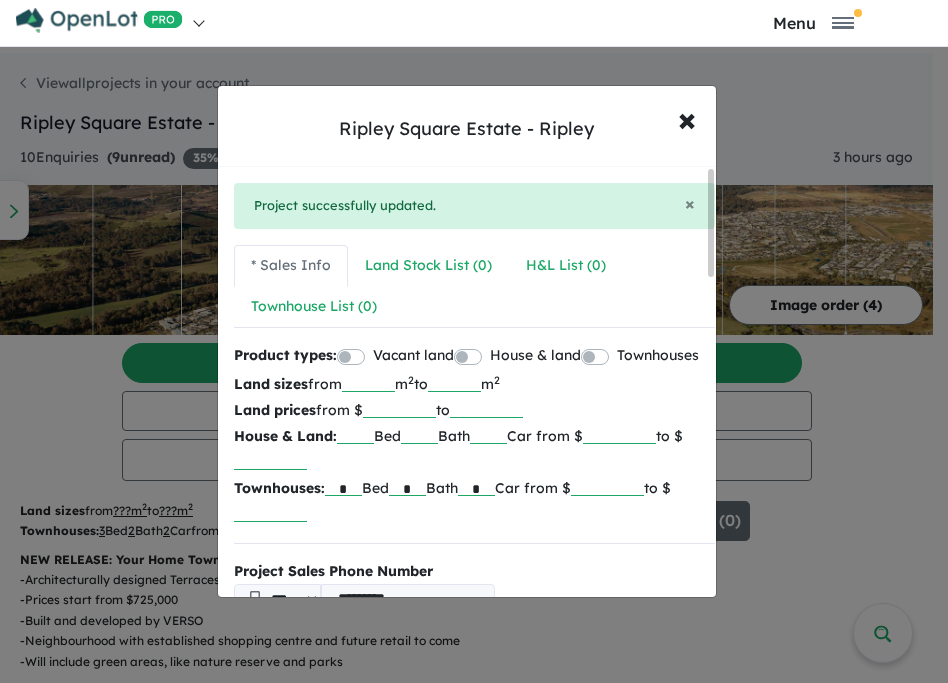 click on "**********" at bounding box center (474, 341) 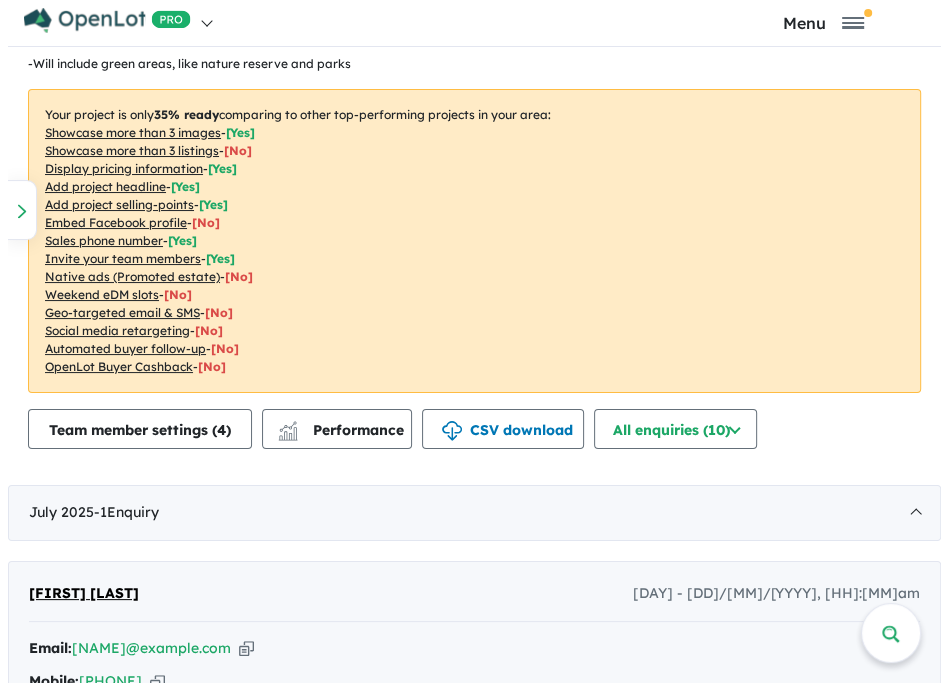 scroll, scrollTop: 599, scrollLeft: 0, axis: vertical 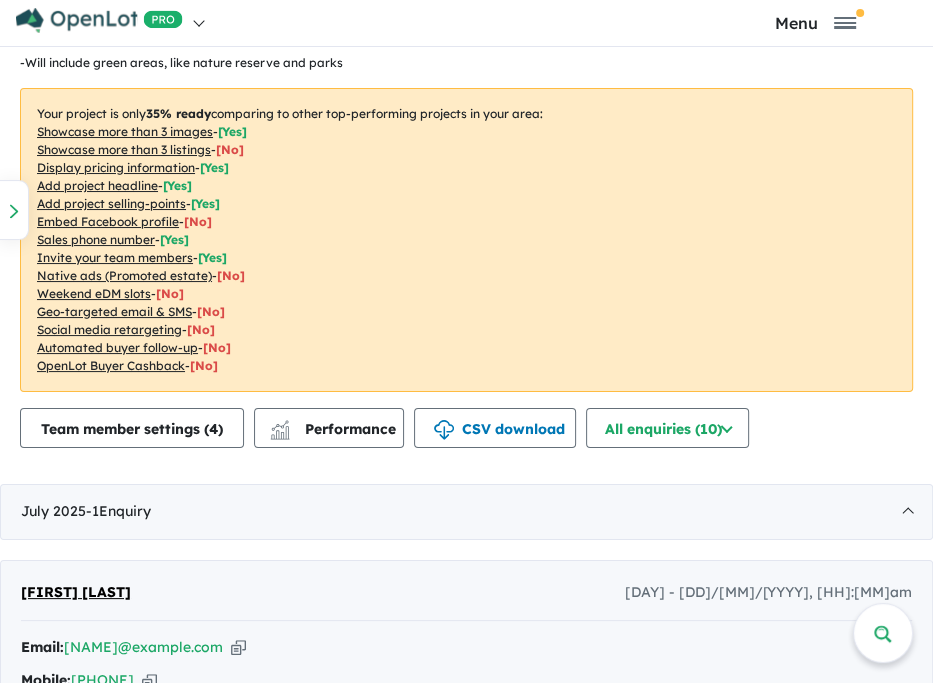 click on "View  all  projects in your account Ripley Square Estate - Ripley 35 % READY Land sizes  from   ??? m 2  to  ???m 2 Townhouses:  3  Bed   2  Bath   2  Car  from  $ 725,000 Update ( 0 ) NEW RELEASE: Your Home Town -  Architecturally designed Terraces by Renowned DKO – high quality design -  Prices start from $725,000 -  Built and developed by VERSO -  Neighbourhood with established shopping centre and future retail to come -  Will include green areas, like nature reserve and parks Your project is only  35 % ready  comparing to other top-performing projects in your area: Showcase more than 3 images  -  [ Yes ] Showcase more than 3 listings  -  [ No ] Display pricing information  -  [ Yes ] Add project headline  -  [ Yes ] Add project selling-points  -  [ Yes ] Embed Facebook profile  -  [ No ] Sales phone number  -  [ Yes ] Invite your team members  -  [ Yes ] Native ads (Promoted estate)  -  [No] Weekend eDM slots  -  [No] Geo-targeted email & SMS  -  [No] Social media retargeting  -  [No]  -  [No]  -  (" at bounding box center [466, 213] 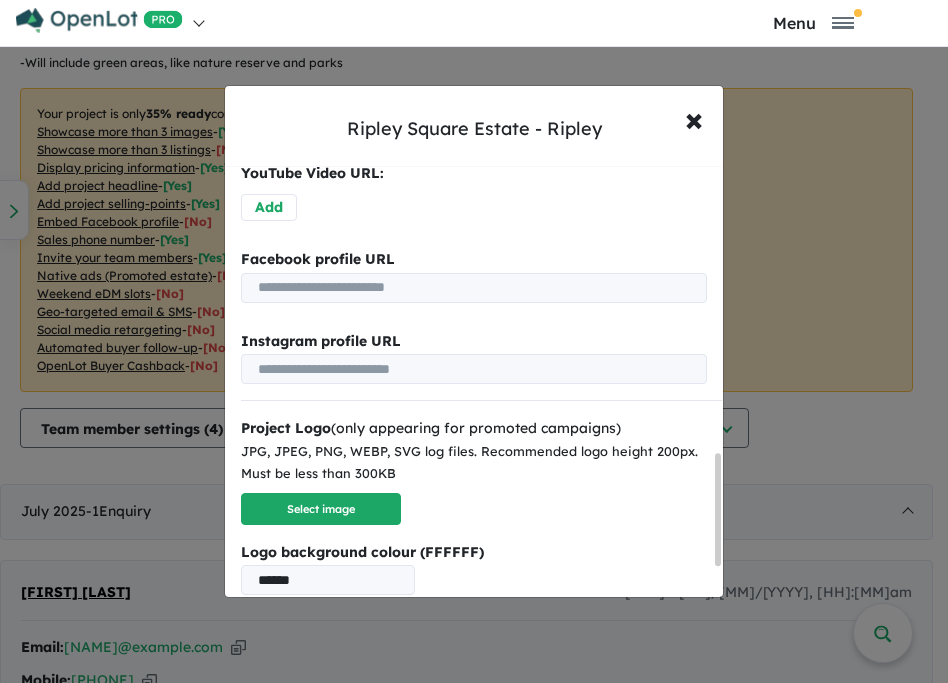 scroll, scrollTop: 1108, scrollLeft: 0, axis: vertical 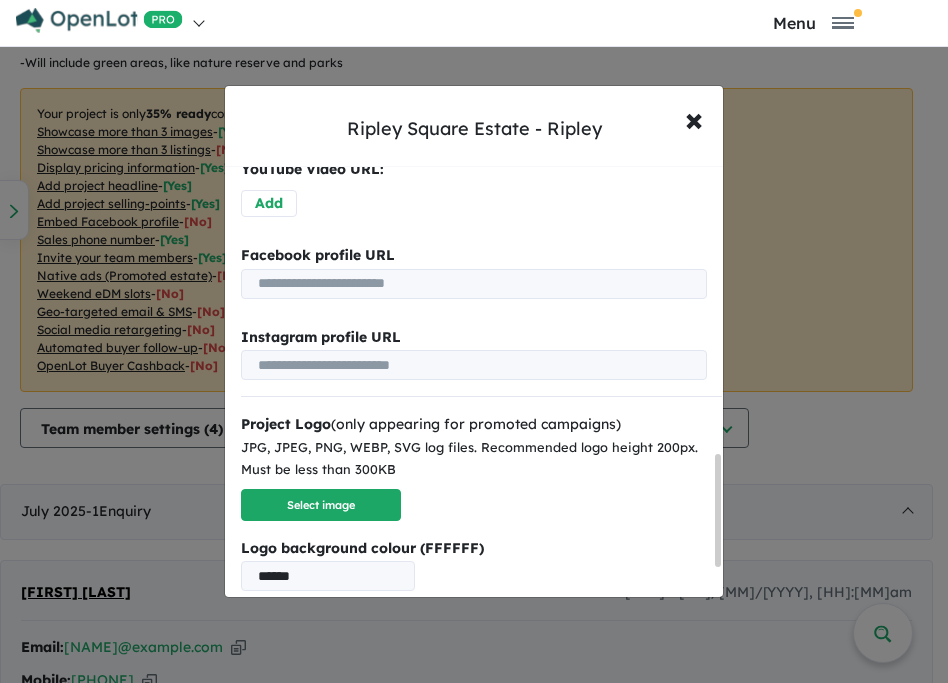 click at bounding box center [474, 284] 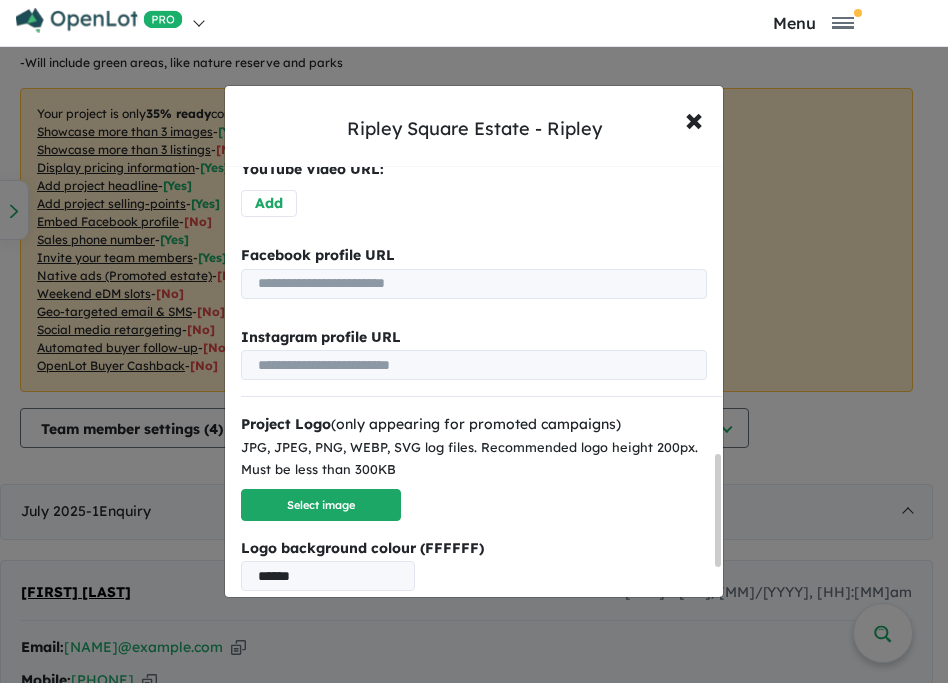 paste on "**********" 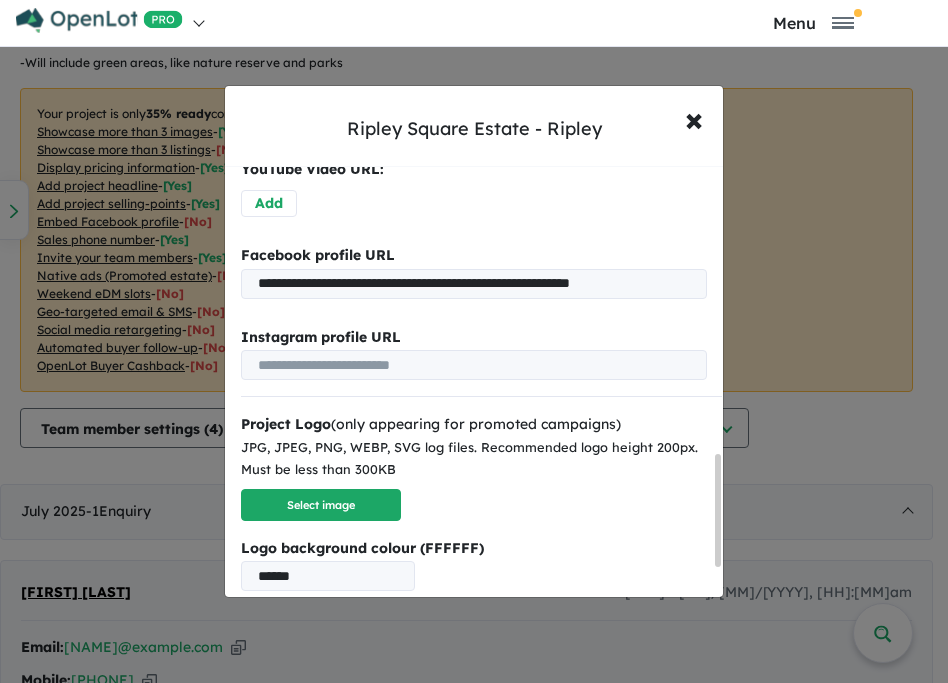 scroll, scrollTop: 0, scrollLeft: 49, axis: horizontal 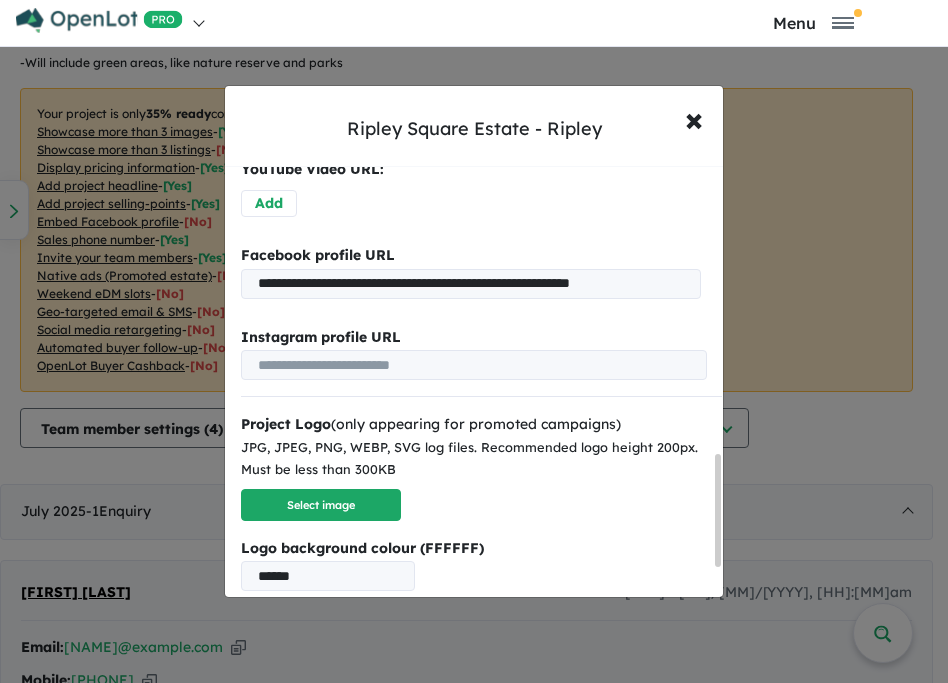 type on "**********" 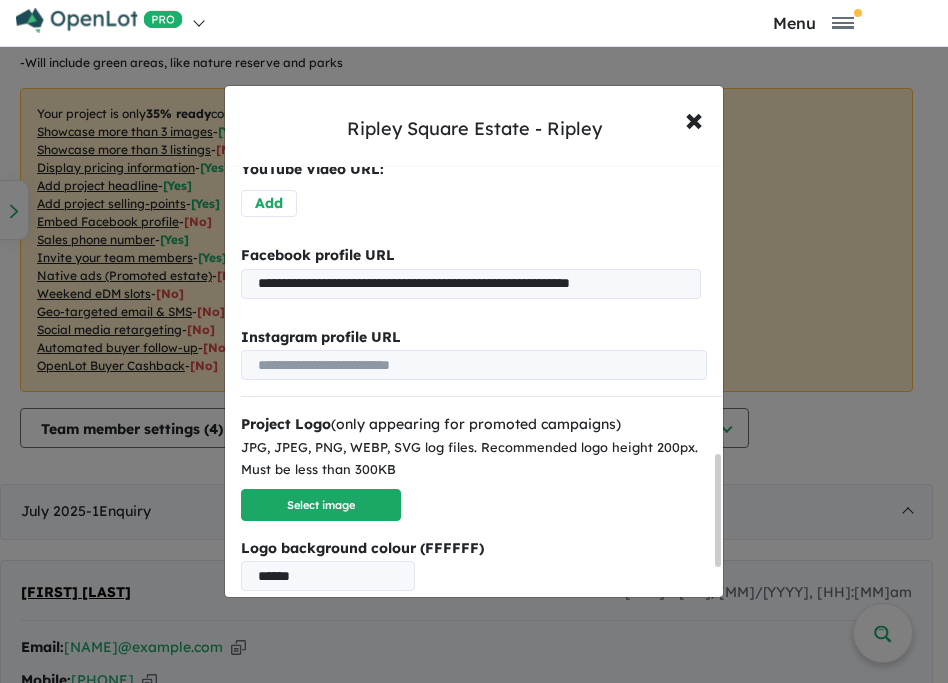 scroll, scrollTop: 0, scrollLeft: 0, axis: both 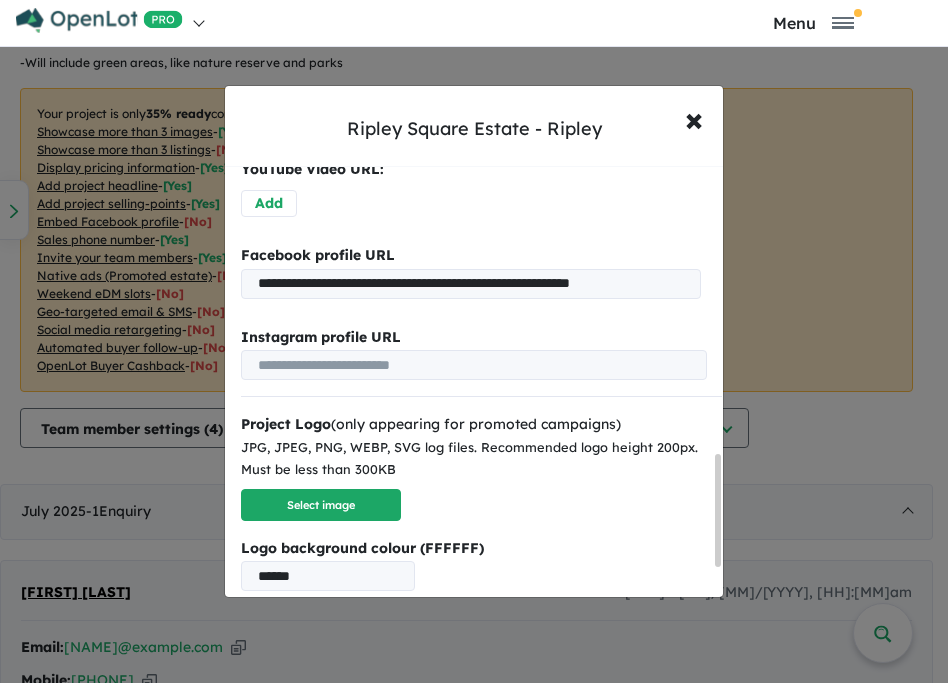 click on "Instagram profile URL" at bounding box center [474, 338] 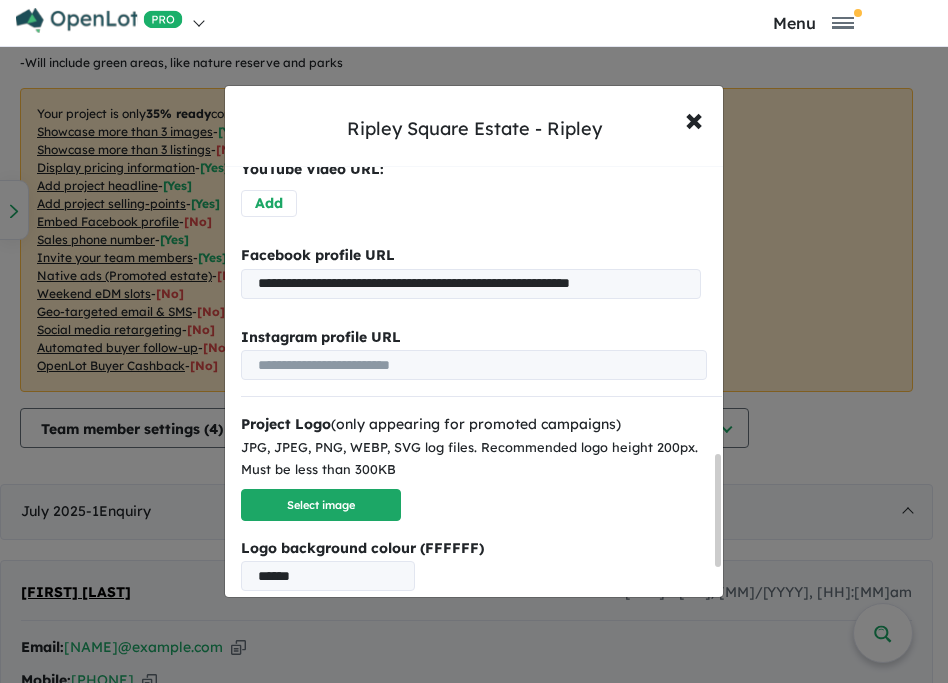 click at bounding box center (474, 365) 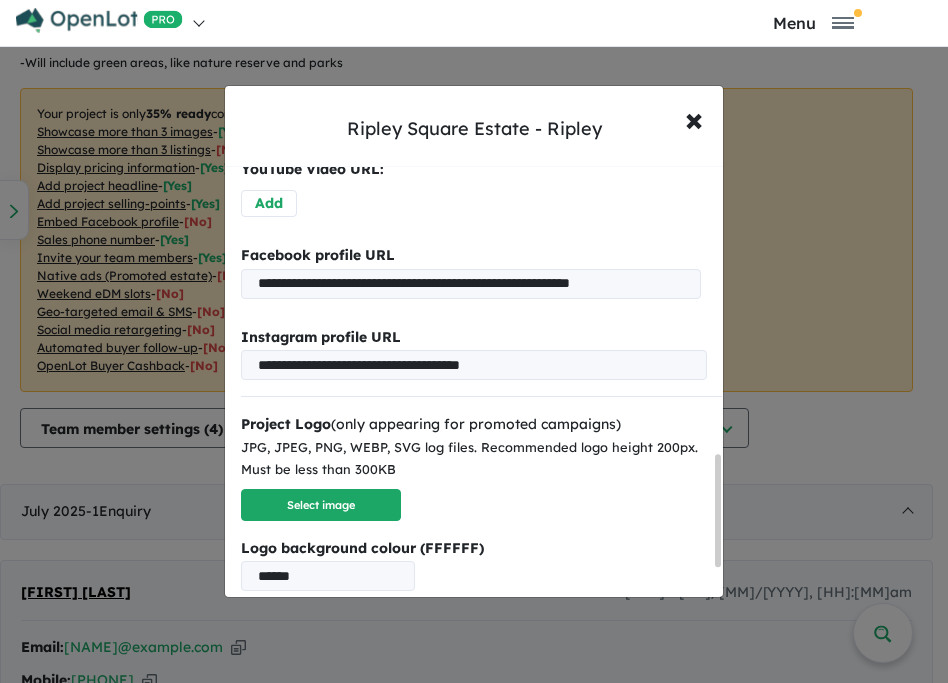scroll, scrollTop: 1218, scrollLeft: 0, axis: vertical 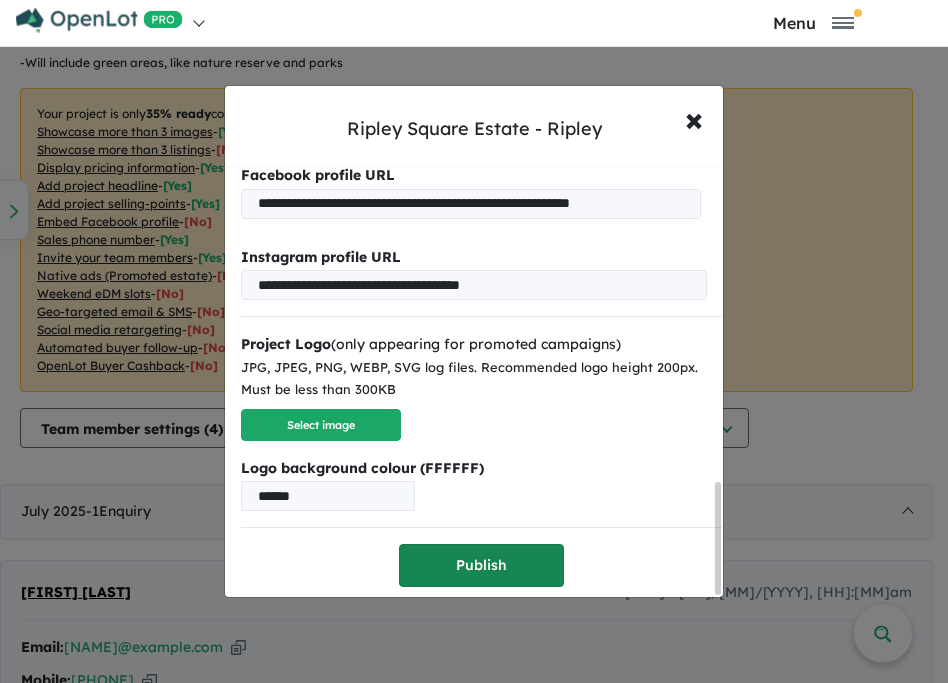 type on "**********" 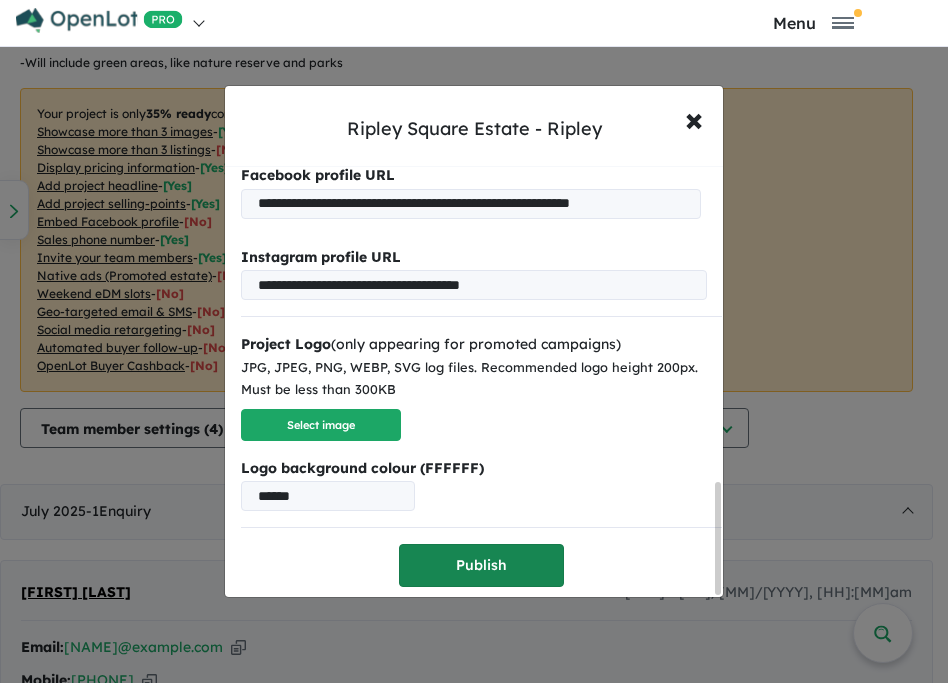 click on "Publish" at bounding box center [481, 565] 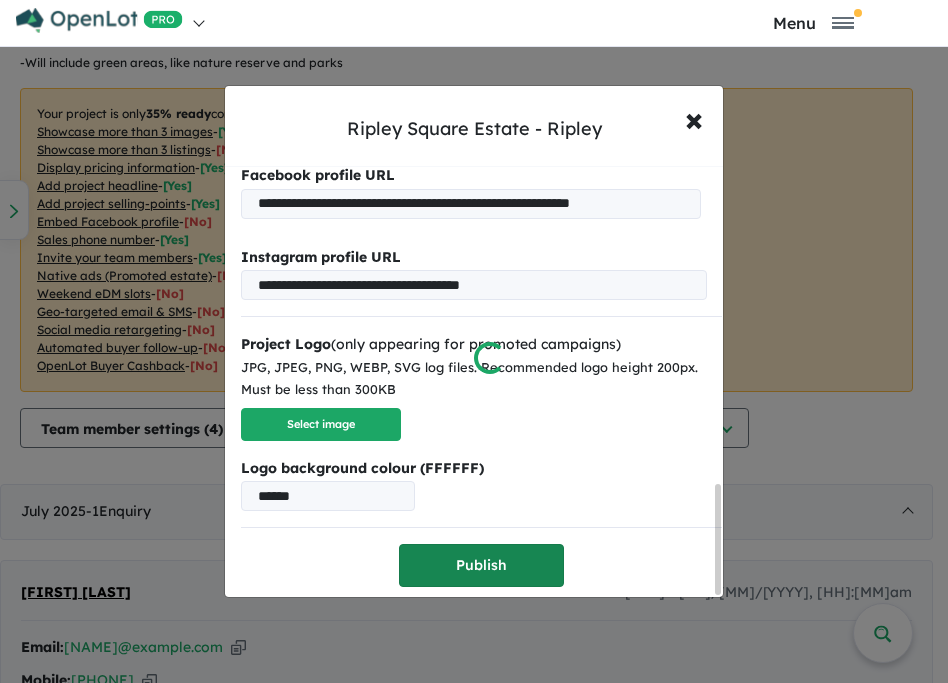 scroll, scrollTop: 0, scrollLeft: 0, axis: both 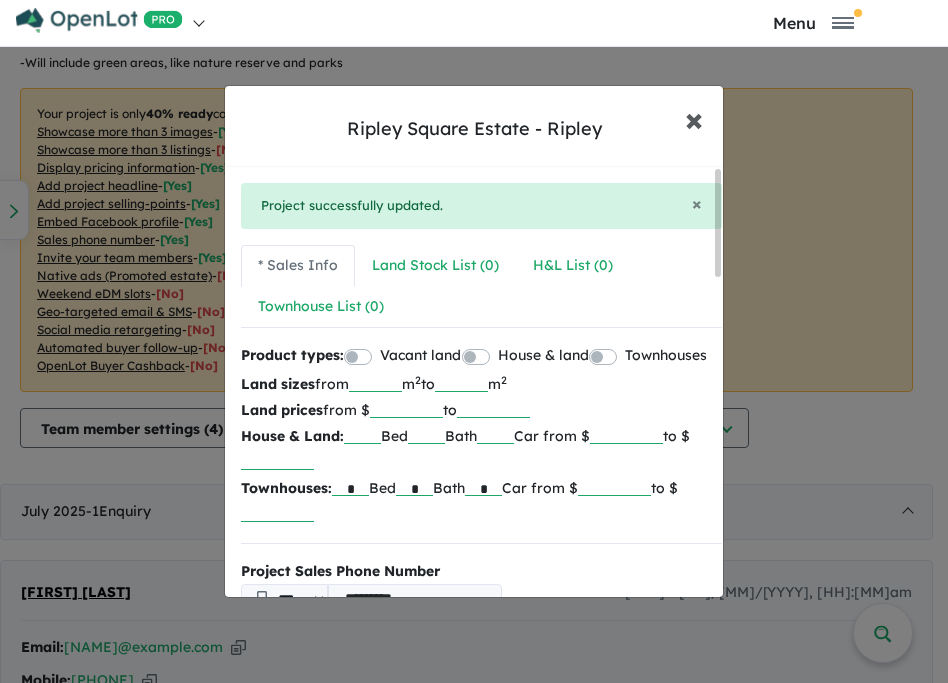 click on "×" at bounding box center [694, 118] 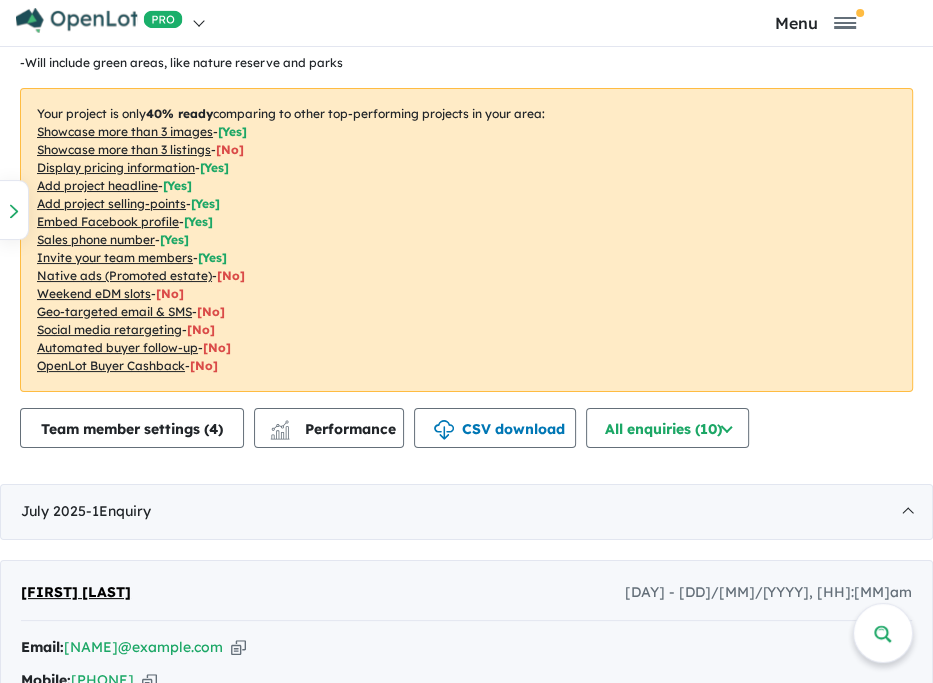 click on "Showcase more than 3 listings" at bounding box center [124, 149] 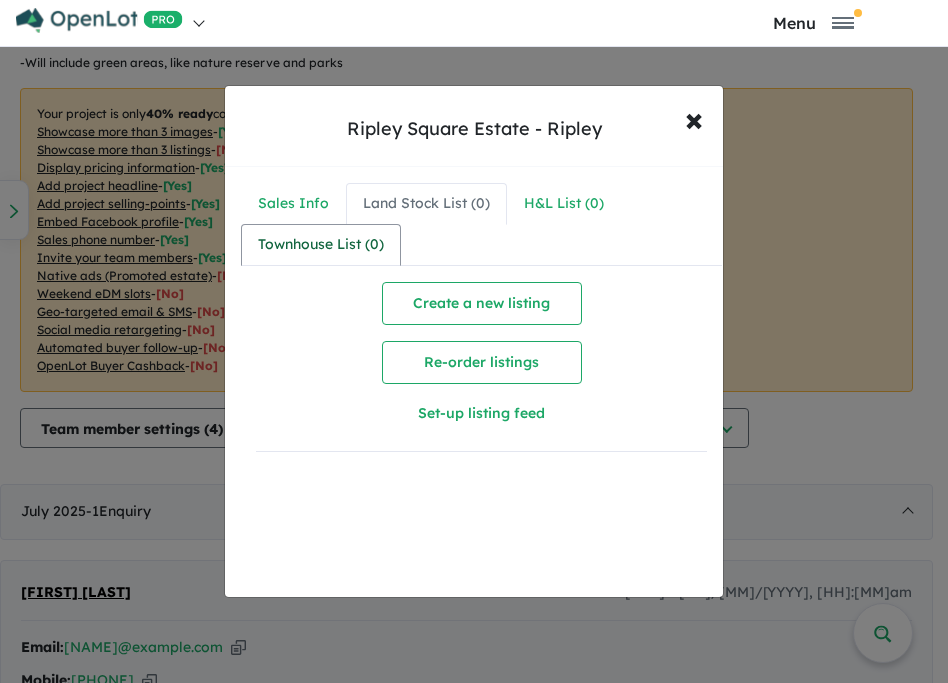 click on "Townhouse List ( 0 )" at bounding box center [321, 245] 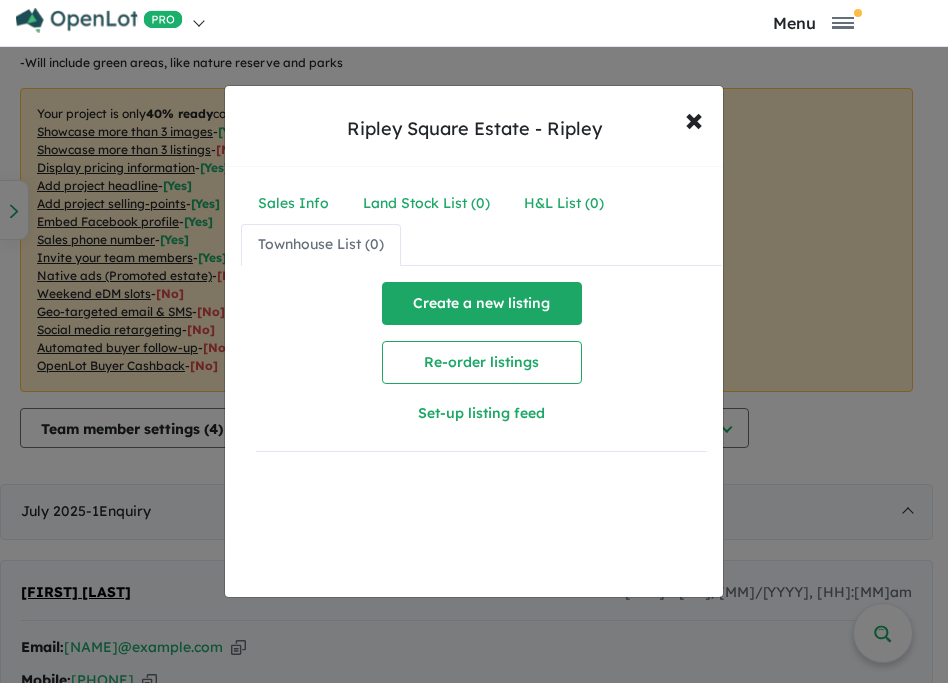 click on "Create a new listing" at bounding box center (482, 303) 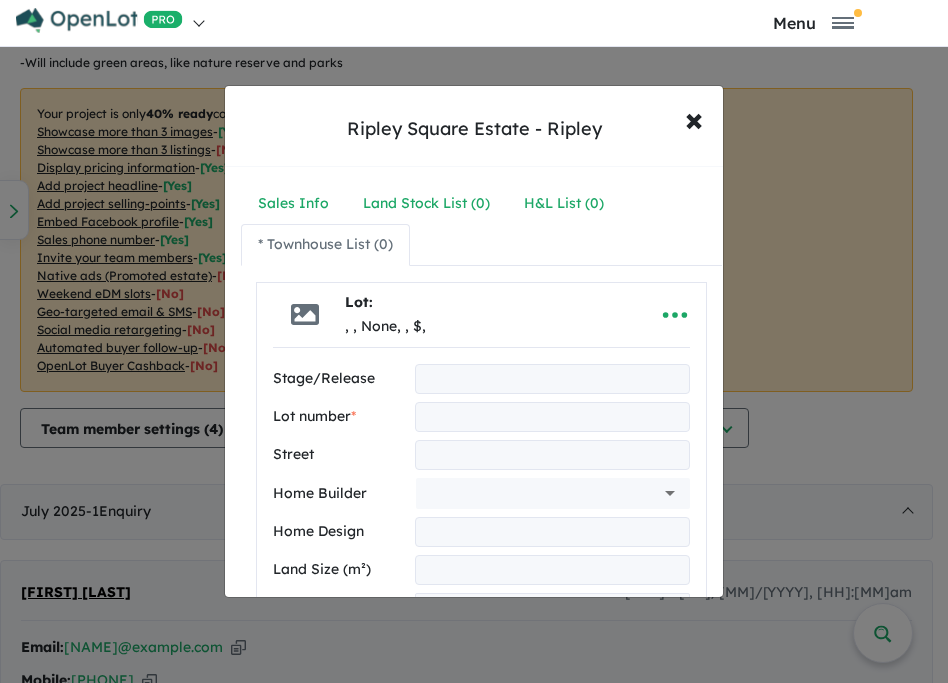click on "**********" at bounding box center [474, 341] 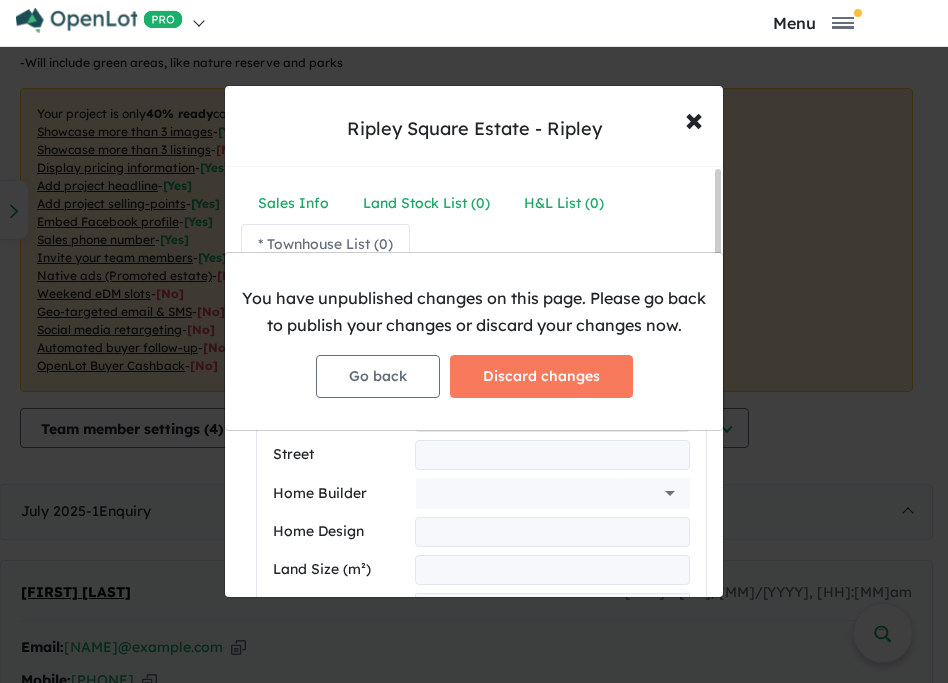 click on "You have unpublished changes on this page. Please go back to publish your changes or discard your changes now. Go back Discard changes" at bounding box center [474, 341] 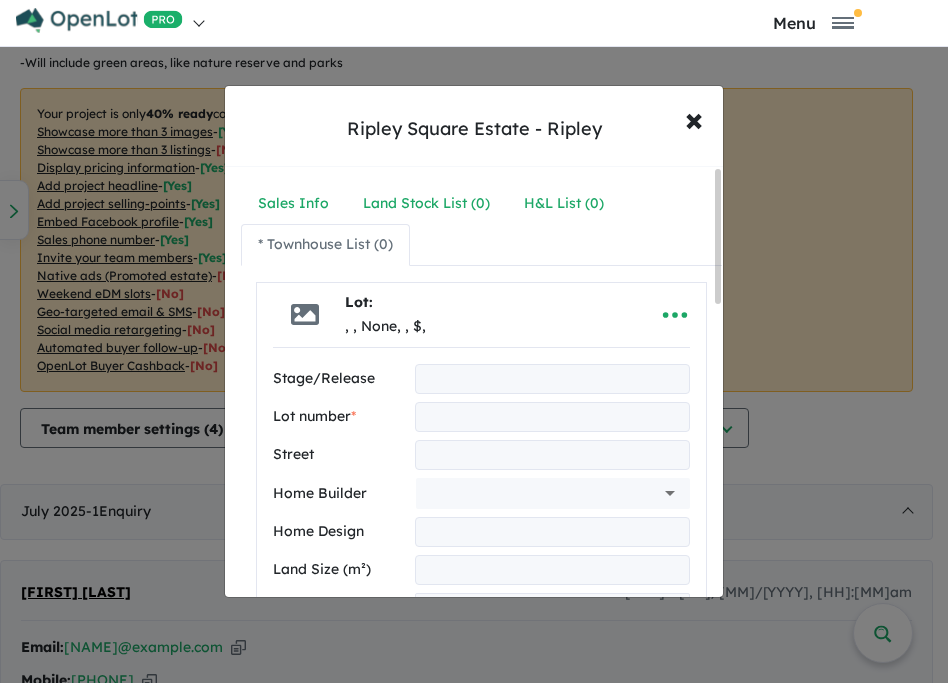 drag, startPoint x: 534, startPoint y: 445, endPoint x: 446, endPoint y: 454, distance: 88.45903 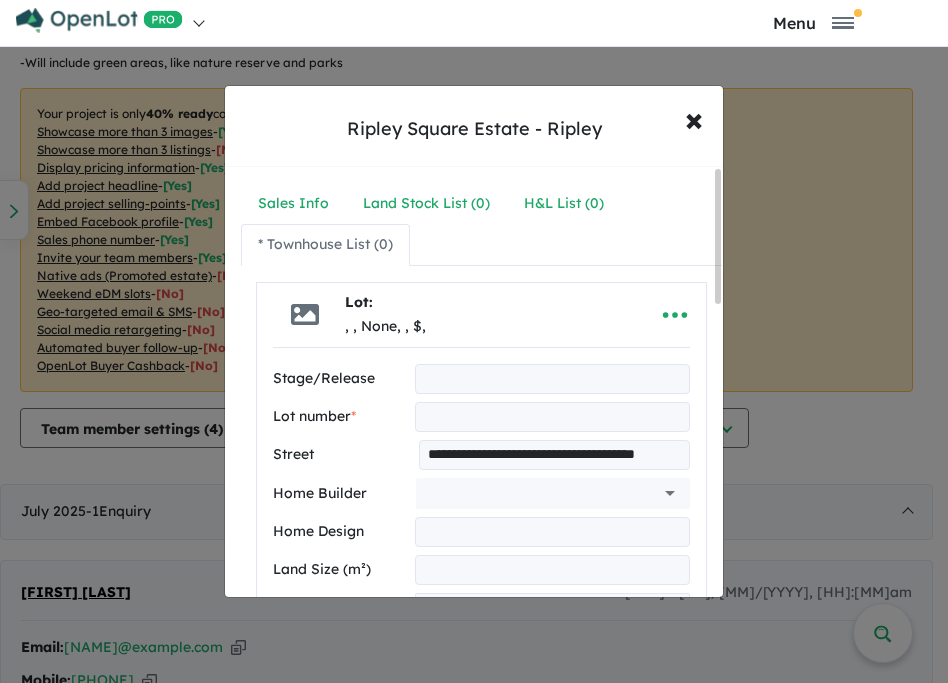 scroll, scrollTop: 0, scrollLeft: 0, axis: both 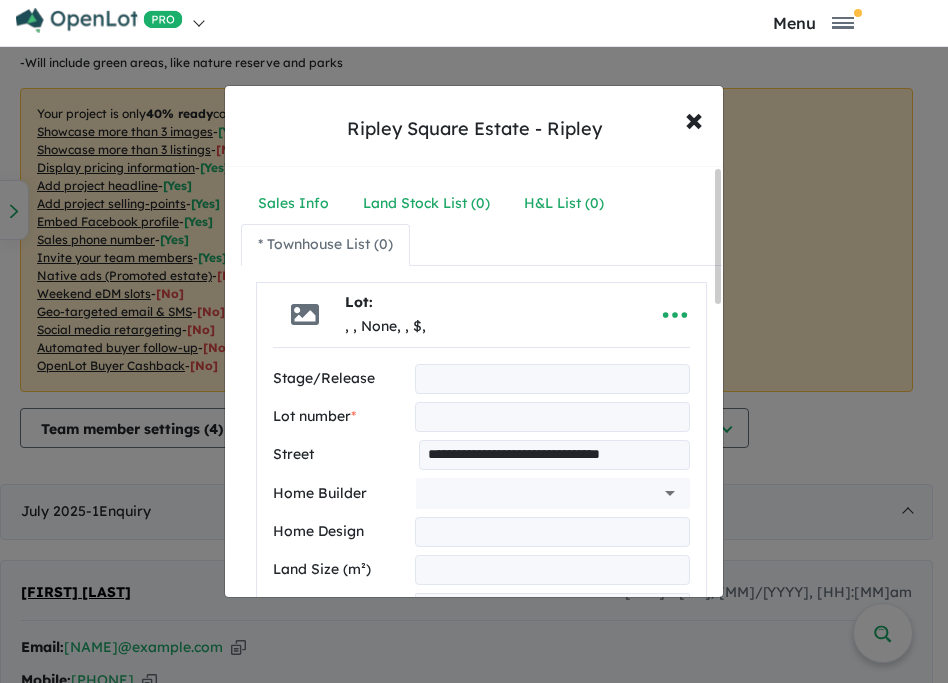 type on "**********" 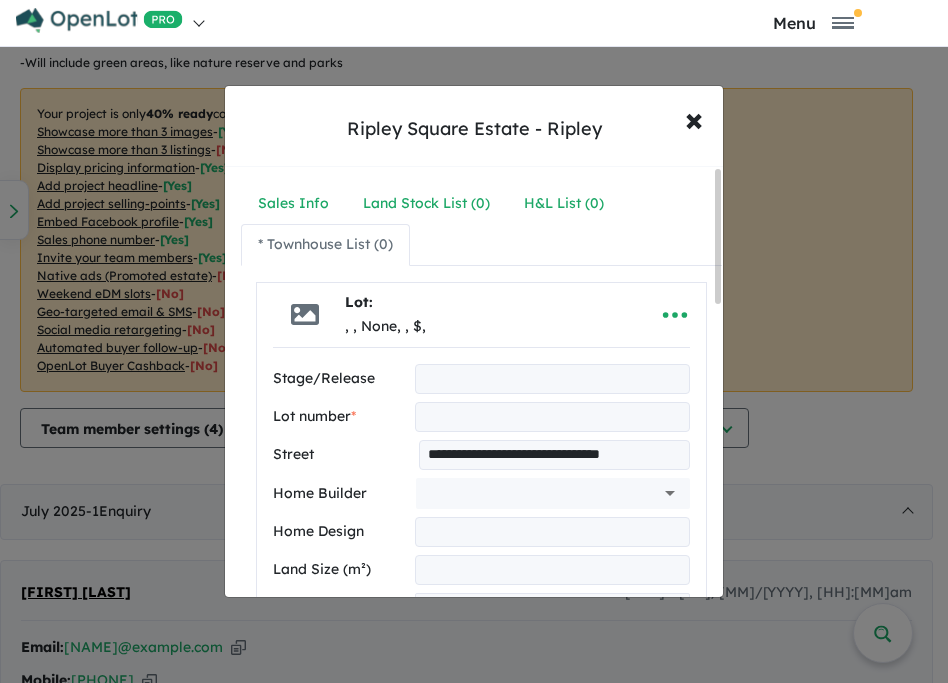 click at bounding box center [552, 417] 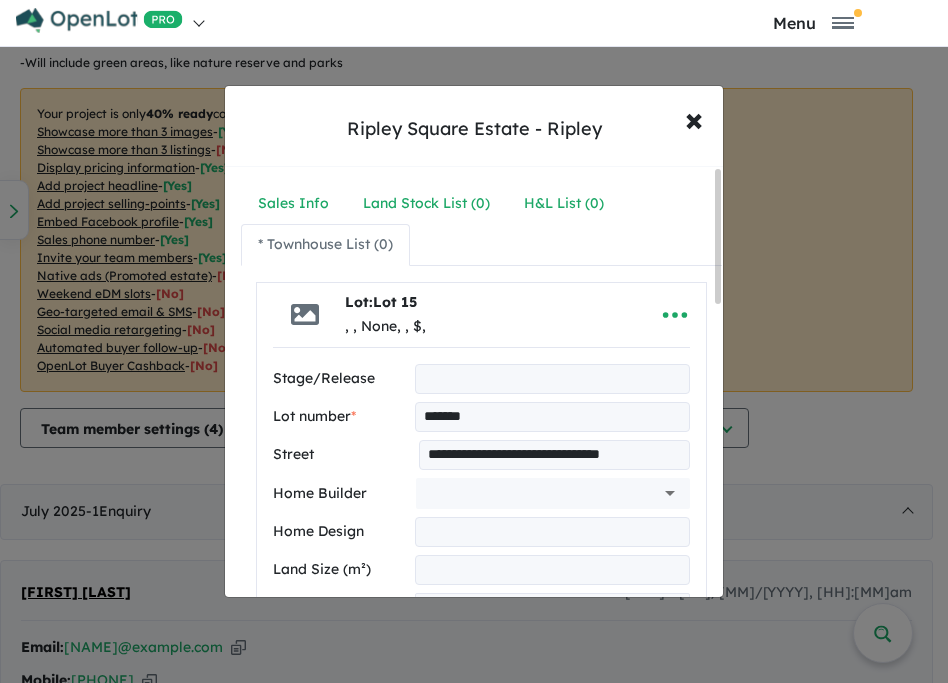 type on "******" 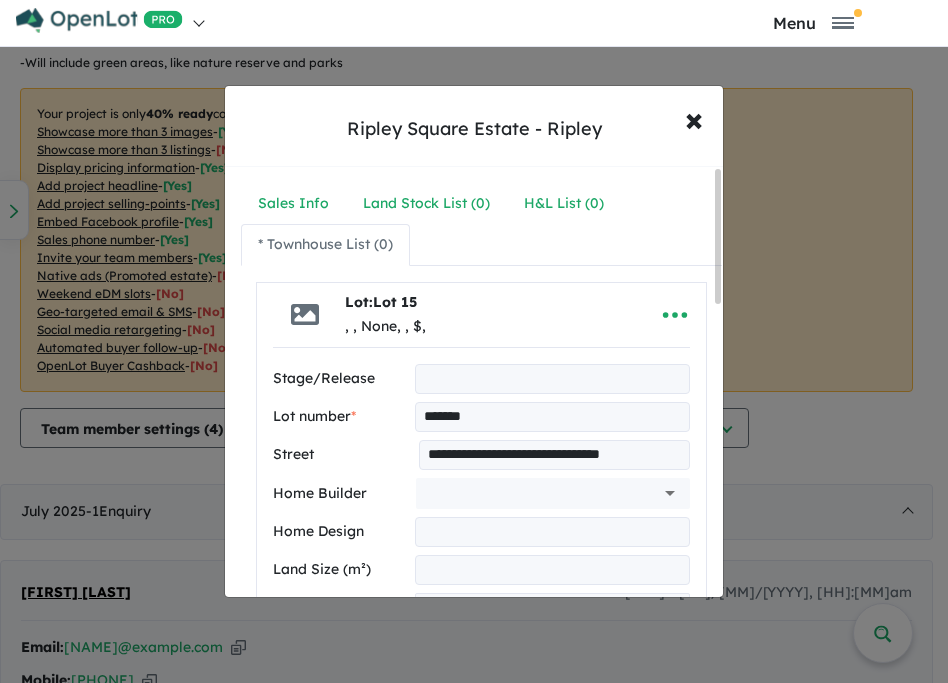 click at bounding box center [552, 379] 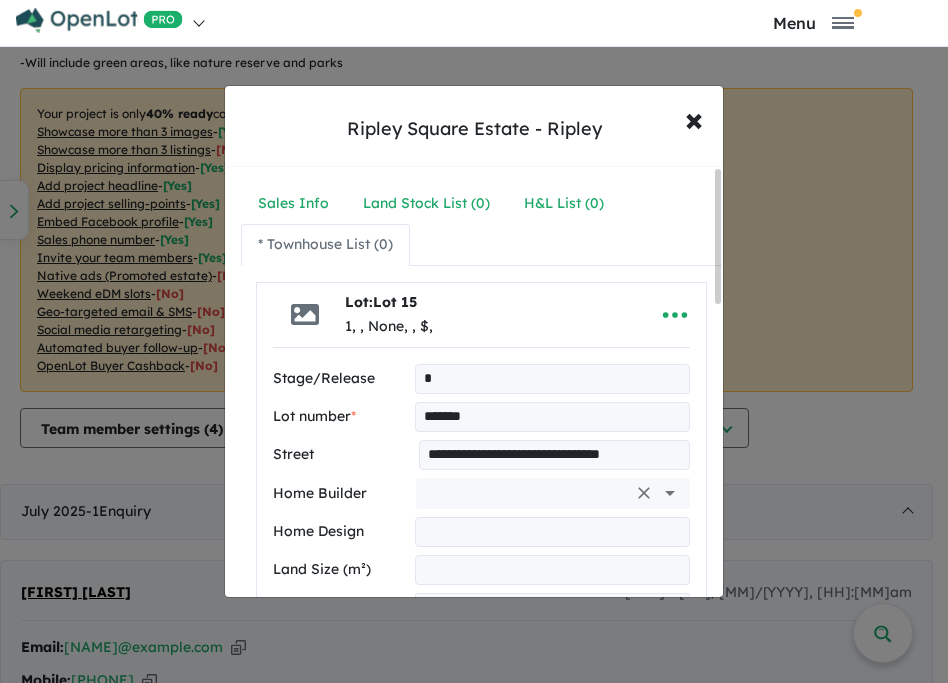 type on "*" 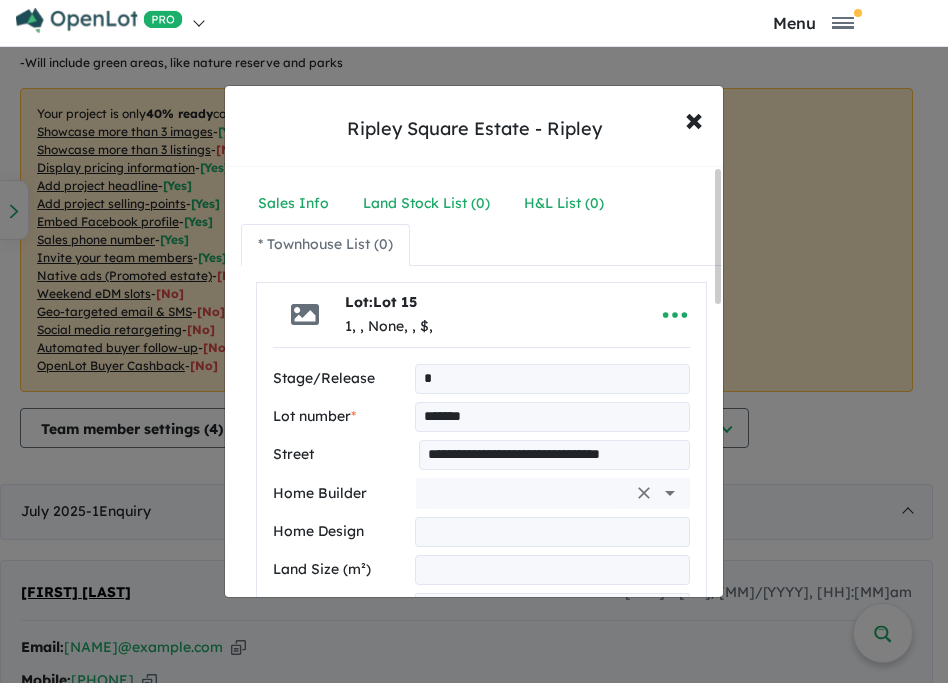 click at bounding box center [525, 493] 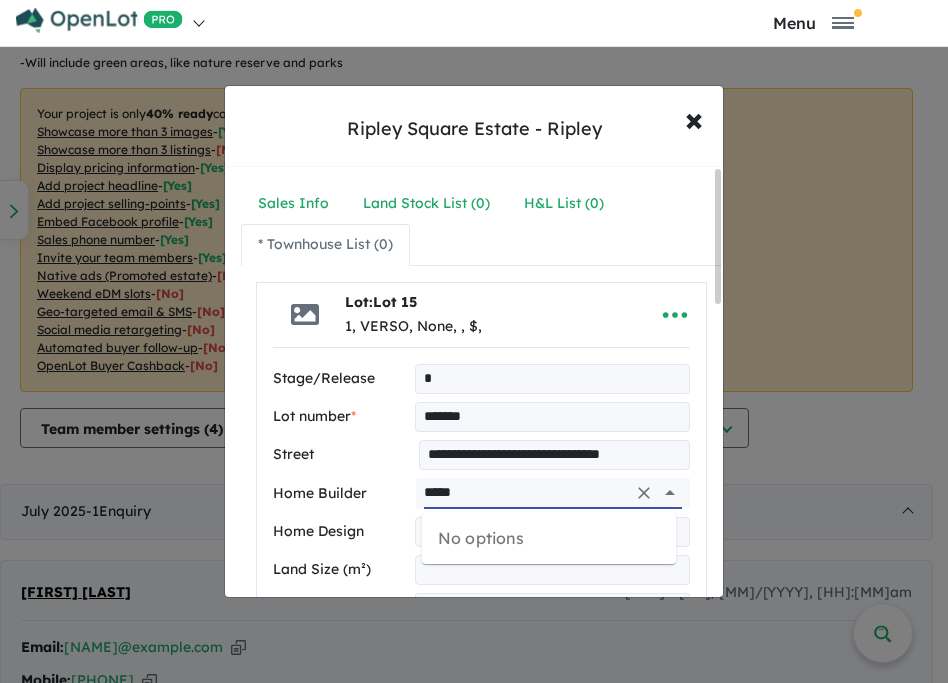 type on "*****" 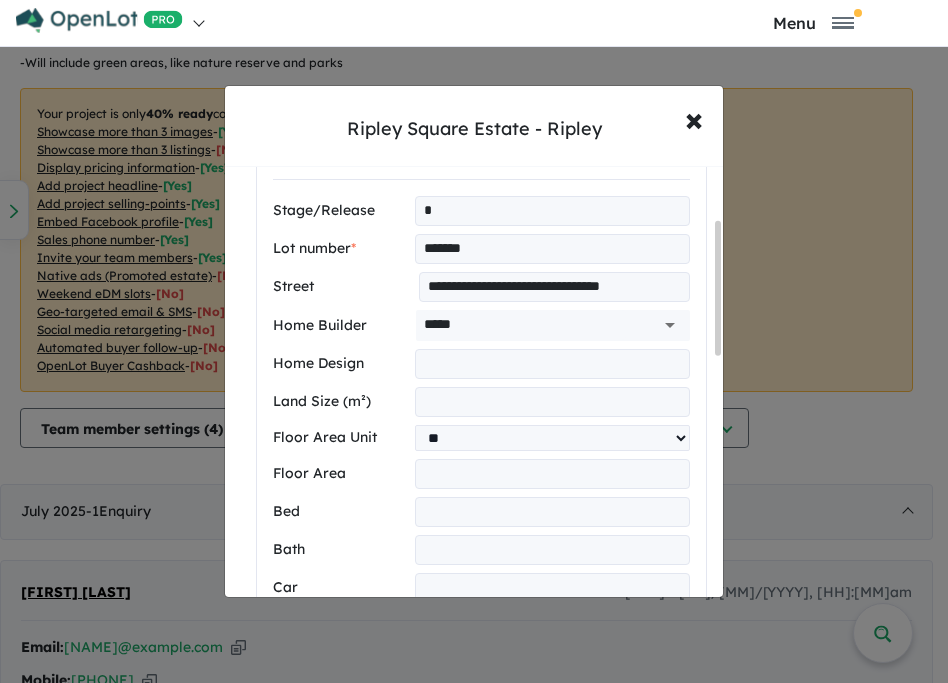 scroll, scrollTop: 184, scrollLeft: 0, axis: vertical 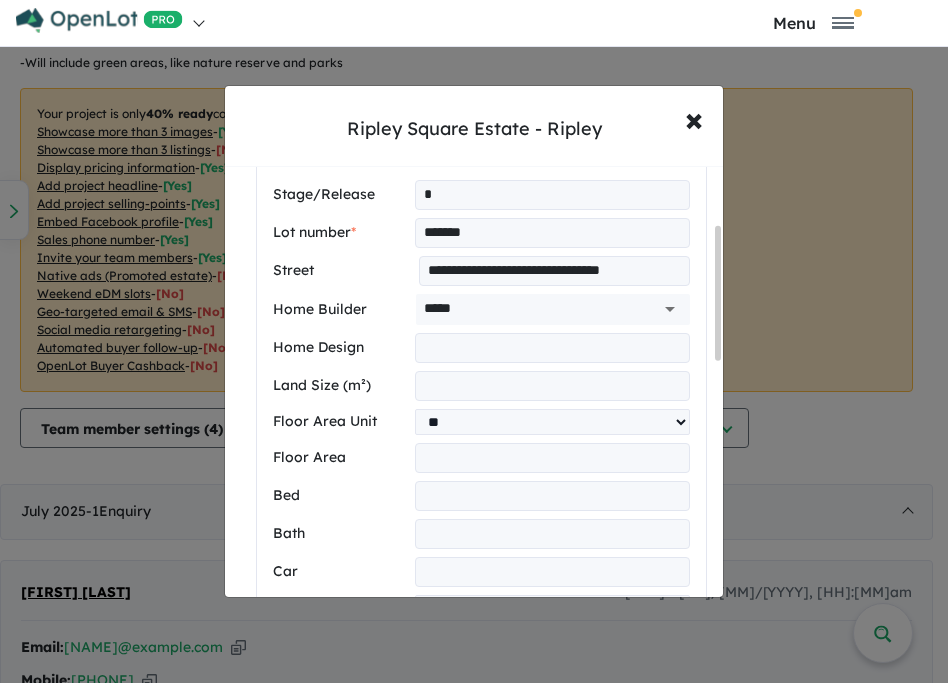 click at bounding box center (552, 348) 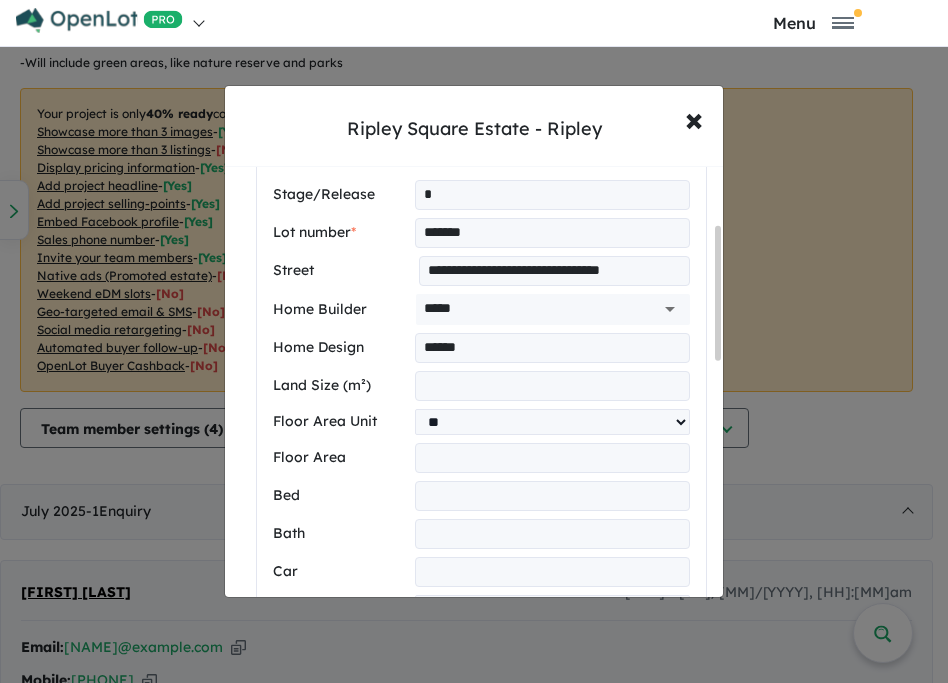 type on "******" 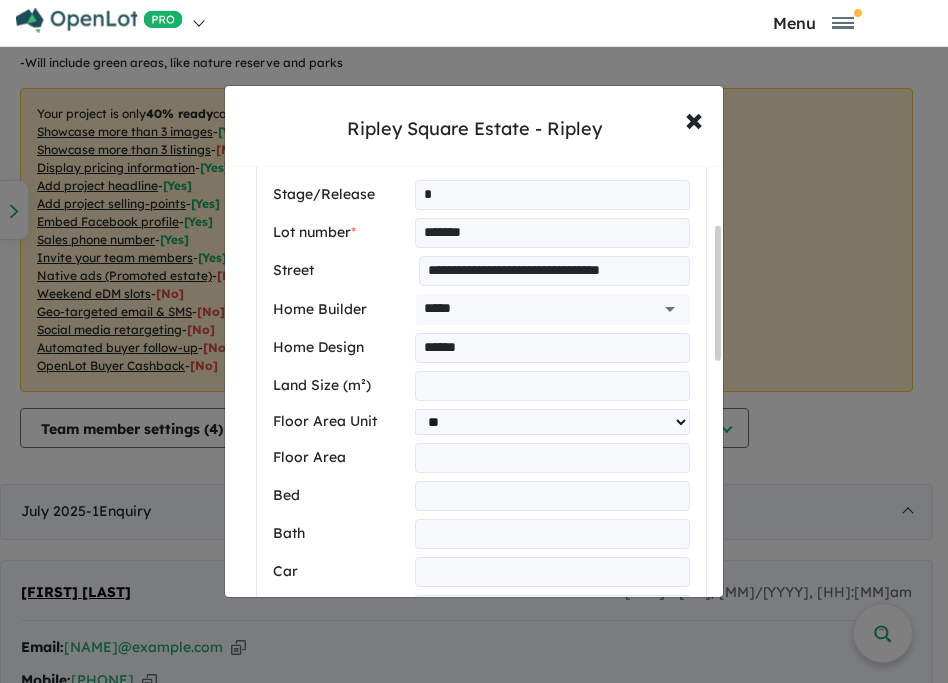 click on "**********" at bounding box center [474, 341] 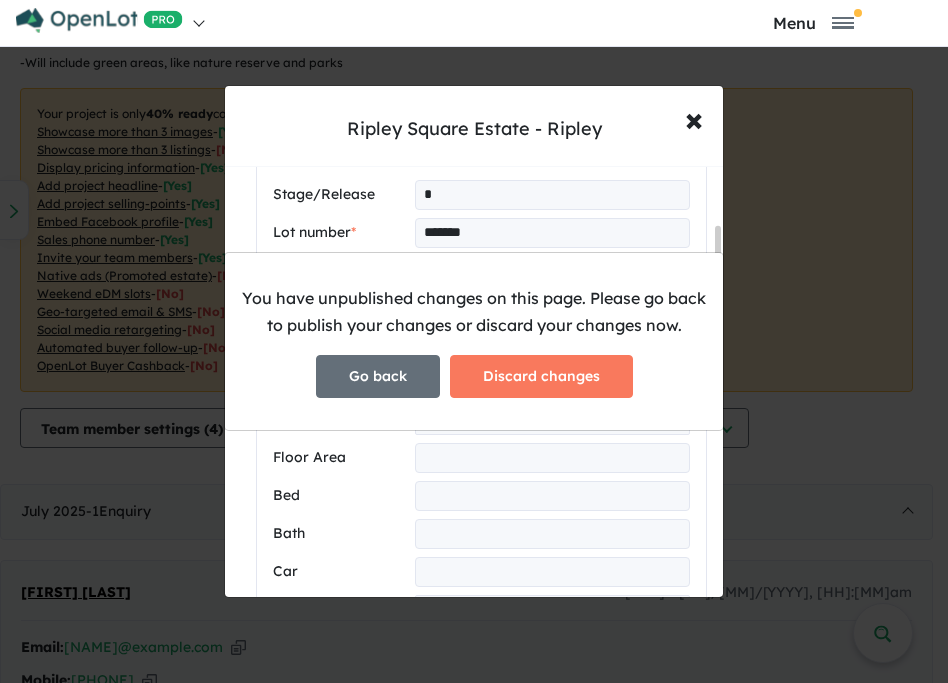 click on "Go back" at bounding box center [378, 376] 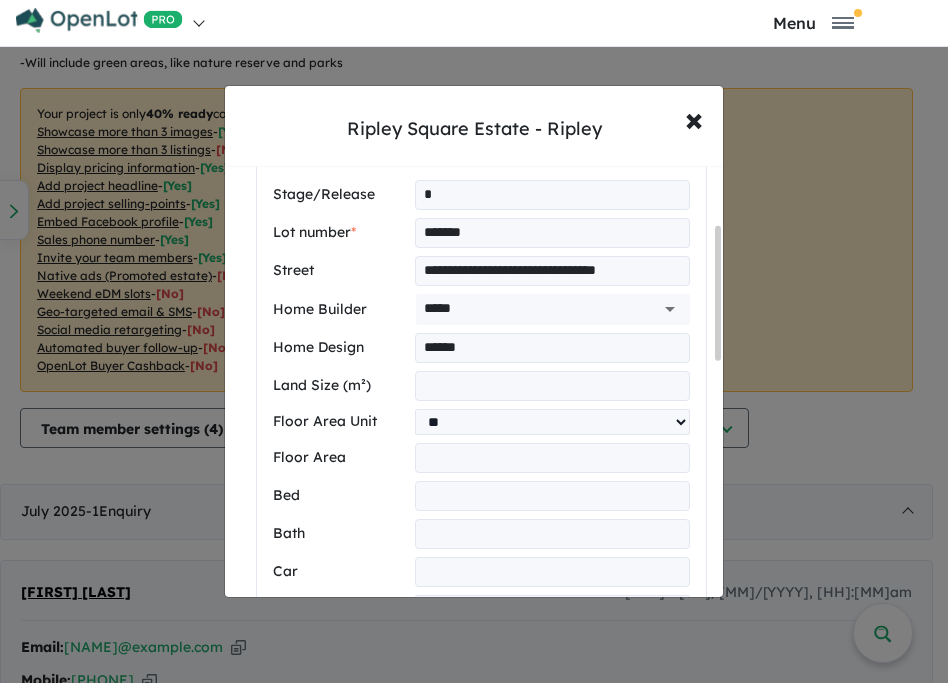 click at bounding box center (552, 386) 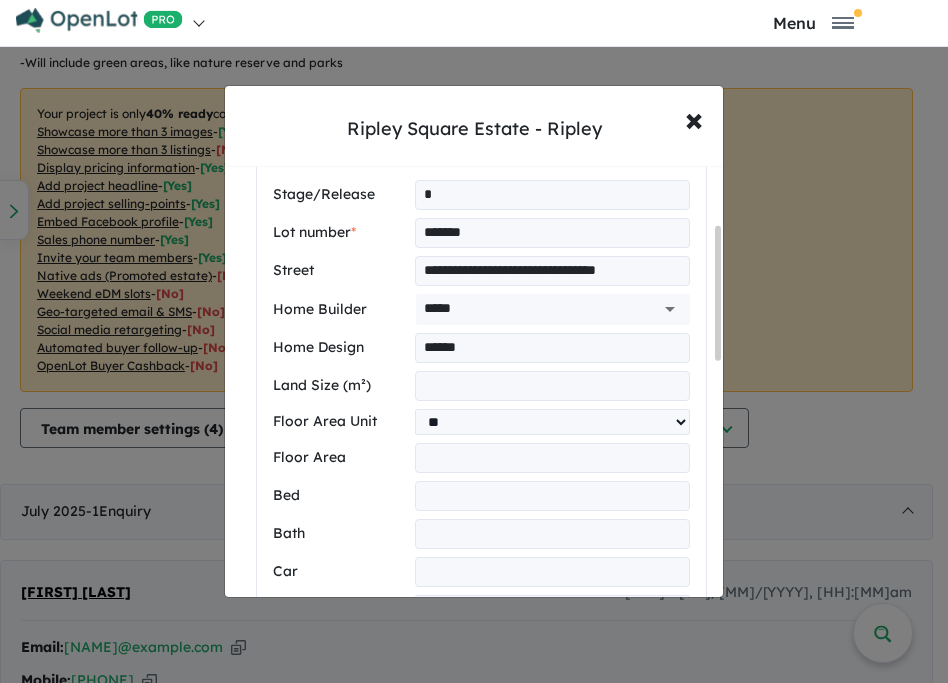 click on "**********" at bounding box center [474, 341] 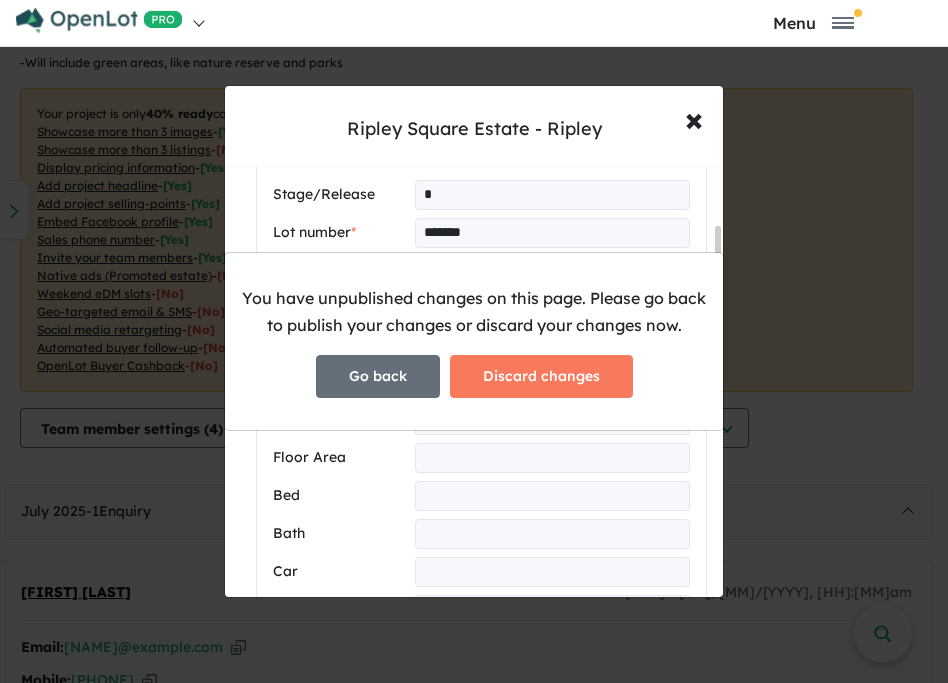 click on "Go back" at bounding box center [378, 376] 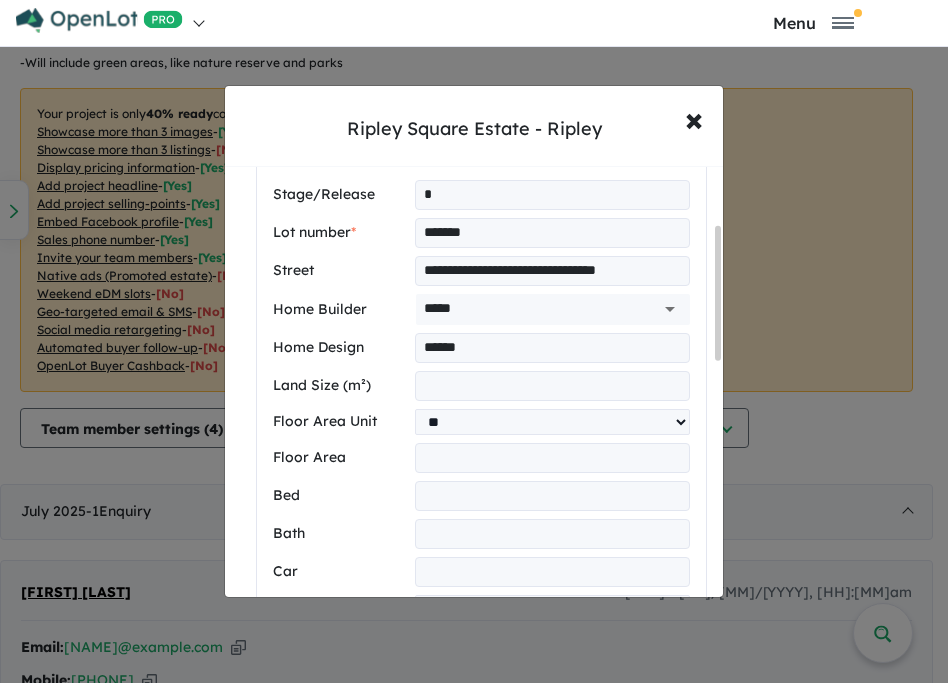 click at bounding box center (552, 386) 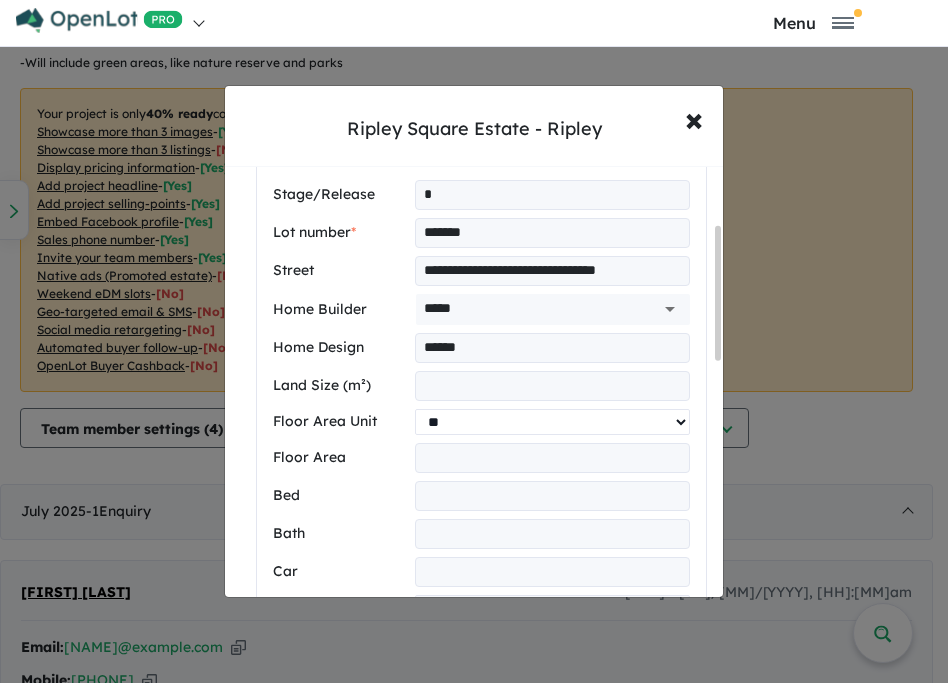 click on "** **" at bounding box center (552, 422) 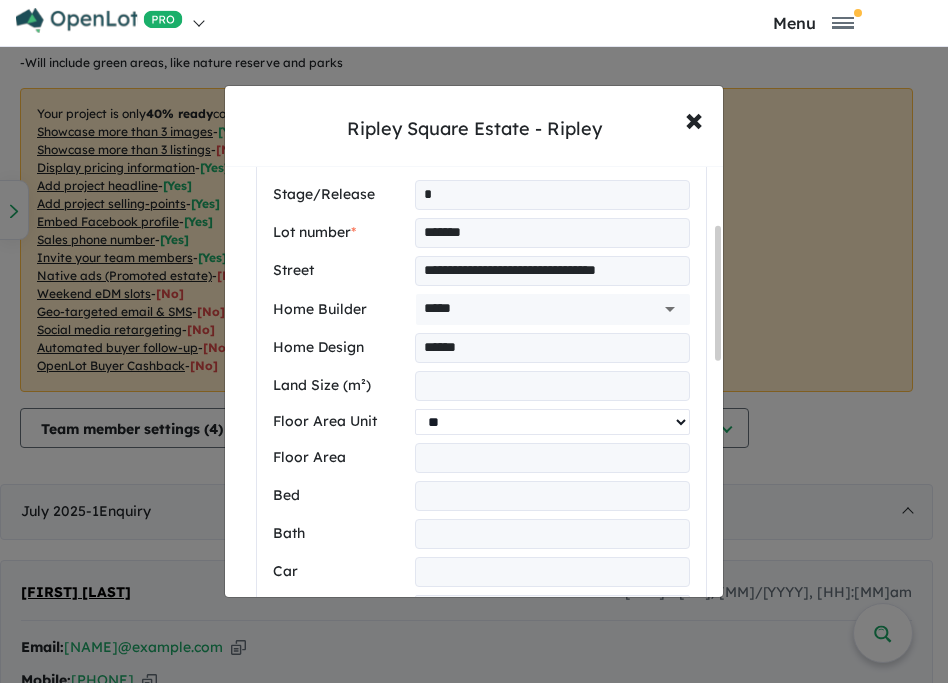 select on "**" 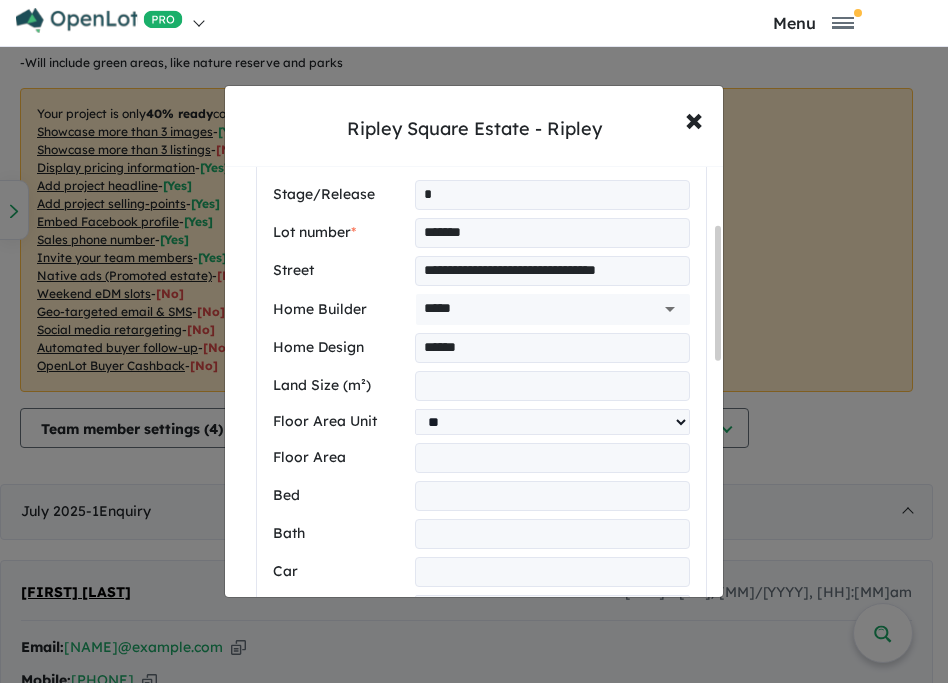 click at bounding box center [552, 458] 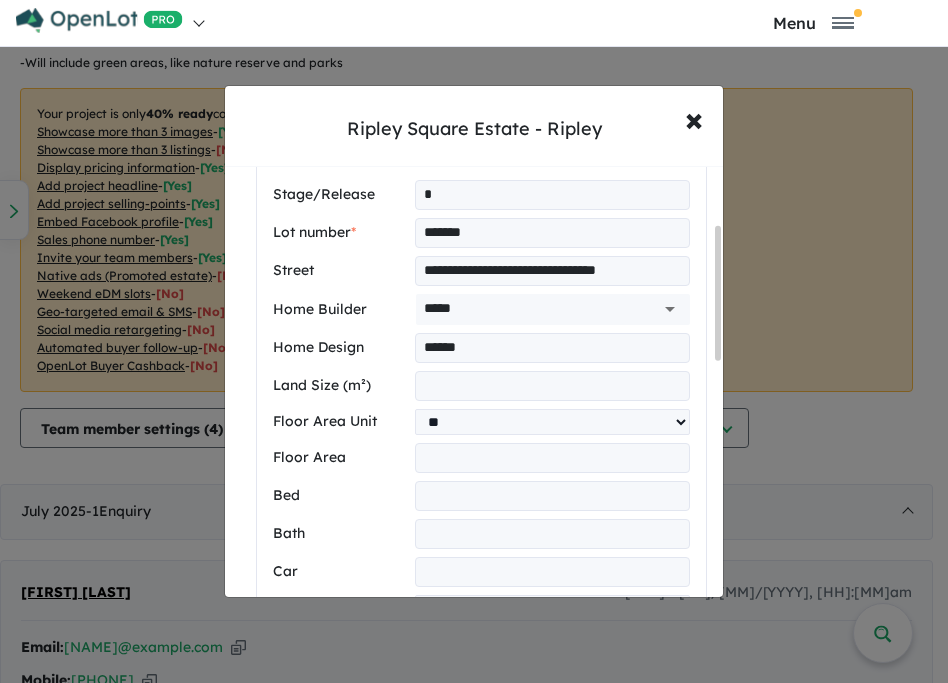 type on "***" 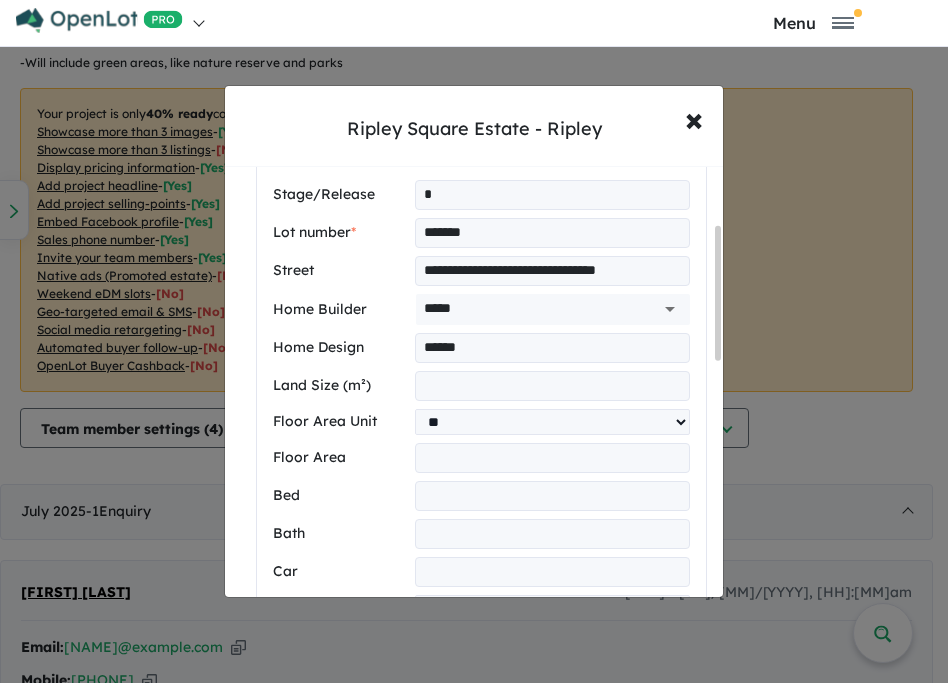 click at bounding box center (552, 496) 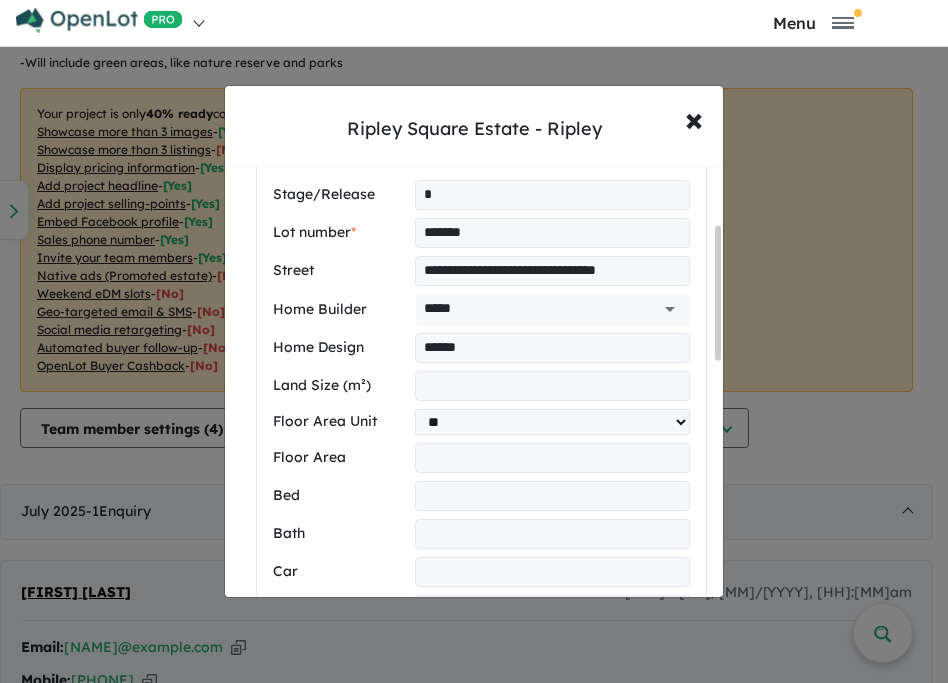 type on "*" 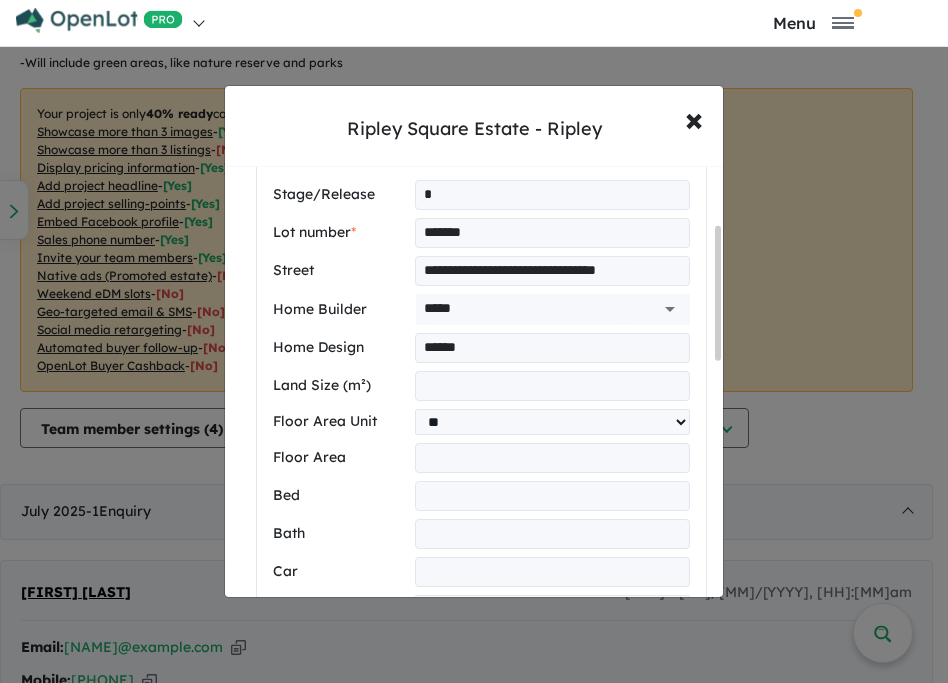 click at bounding box center (552, 534) 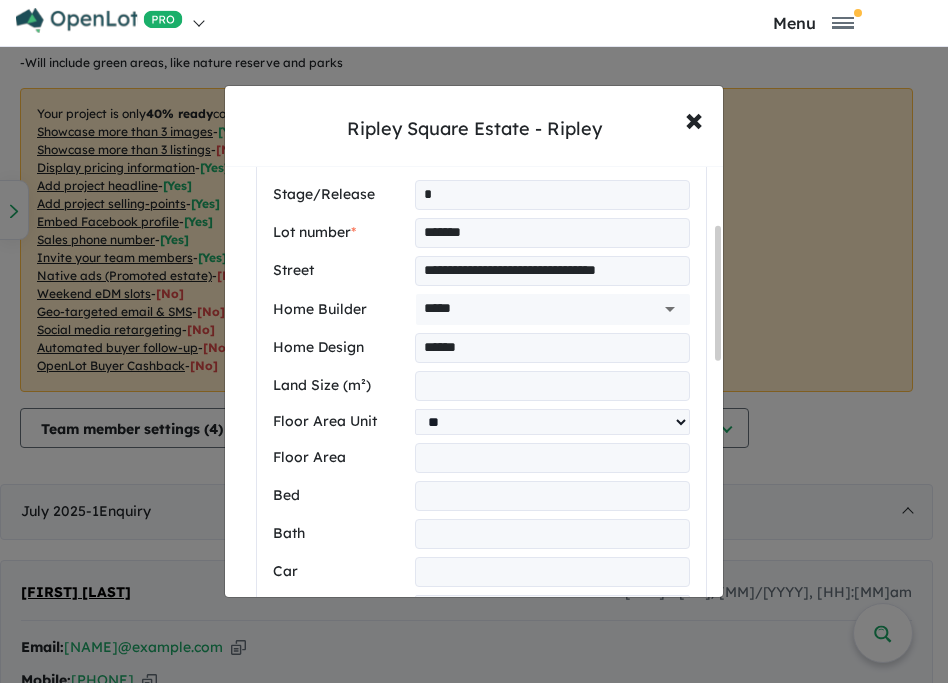 type on "***" 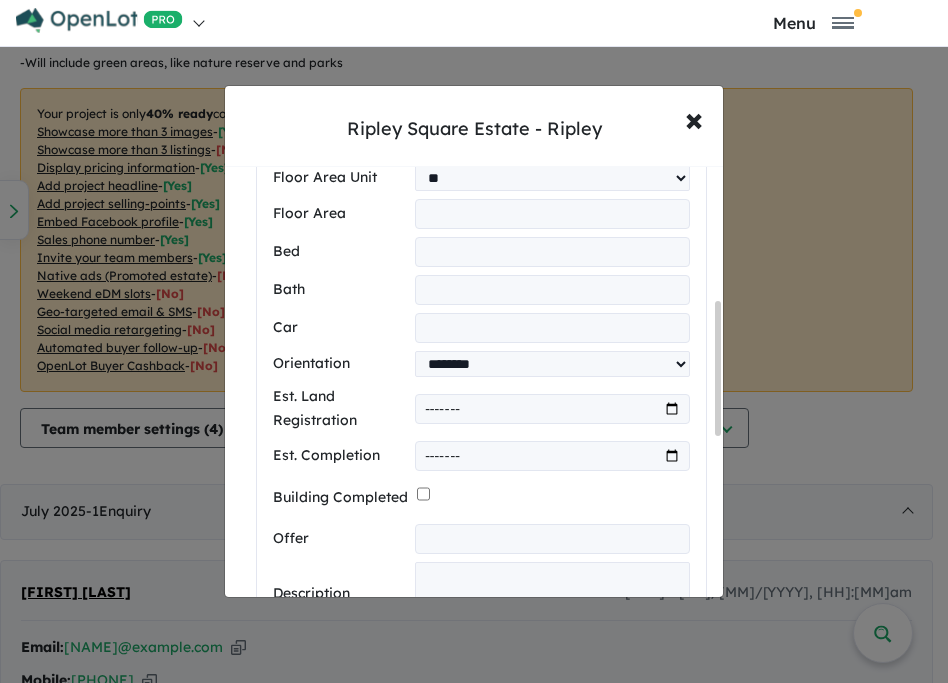 scroll, scrollTop: 430, scrollLeft: 0, axis: vertical 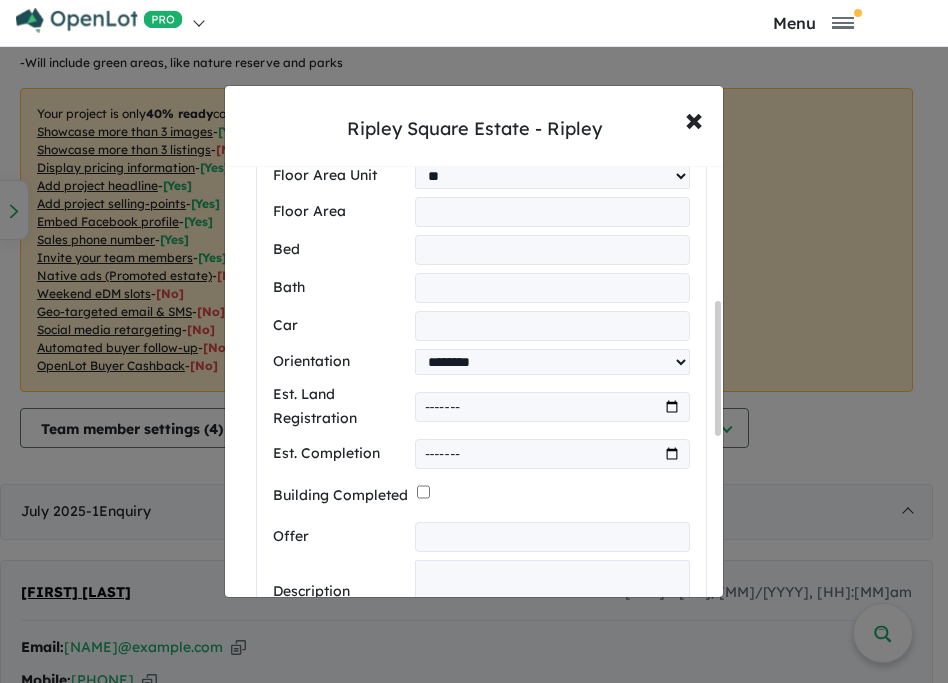 type on "*" 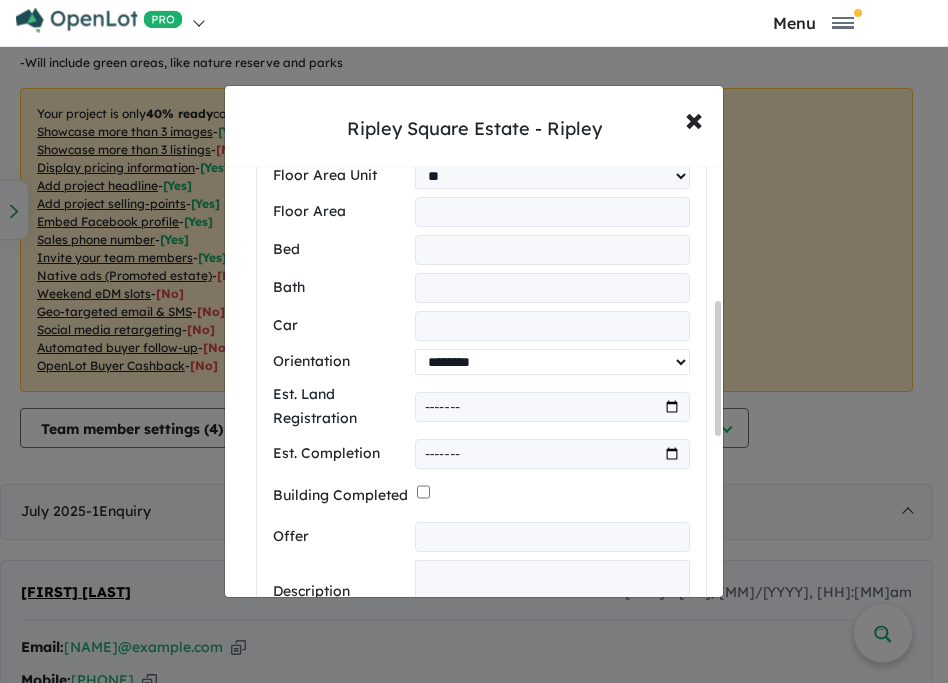 click on "**********" at bounding box center [552, 362] 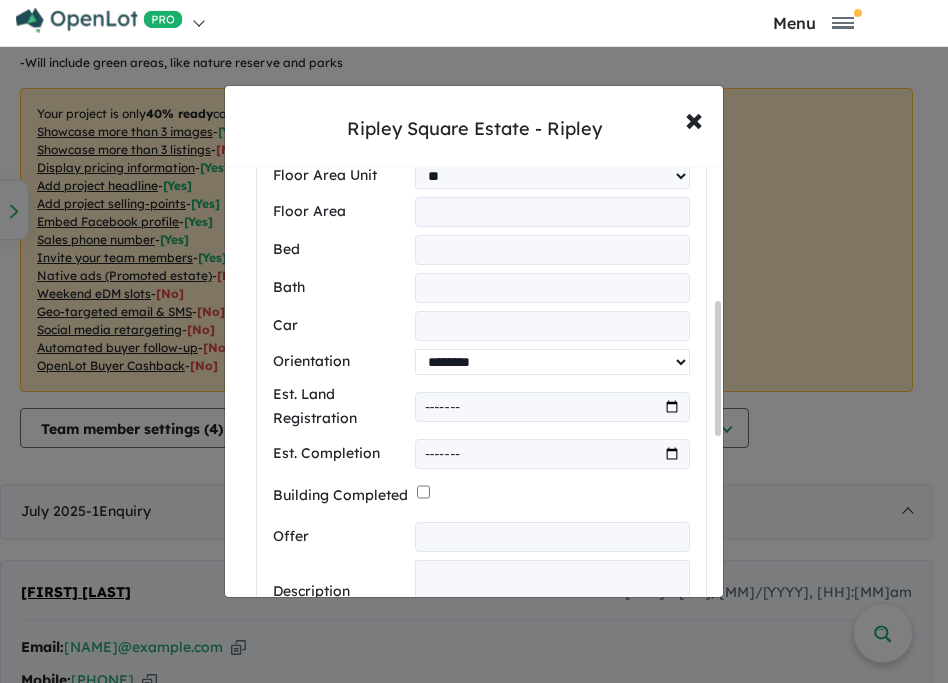 select on "**********" 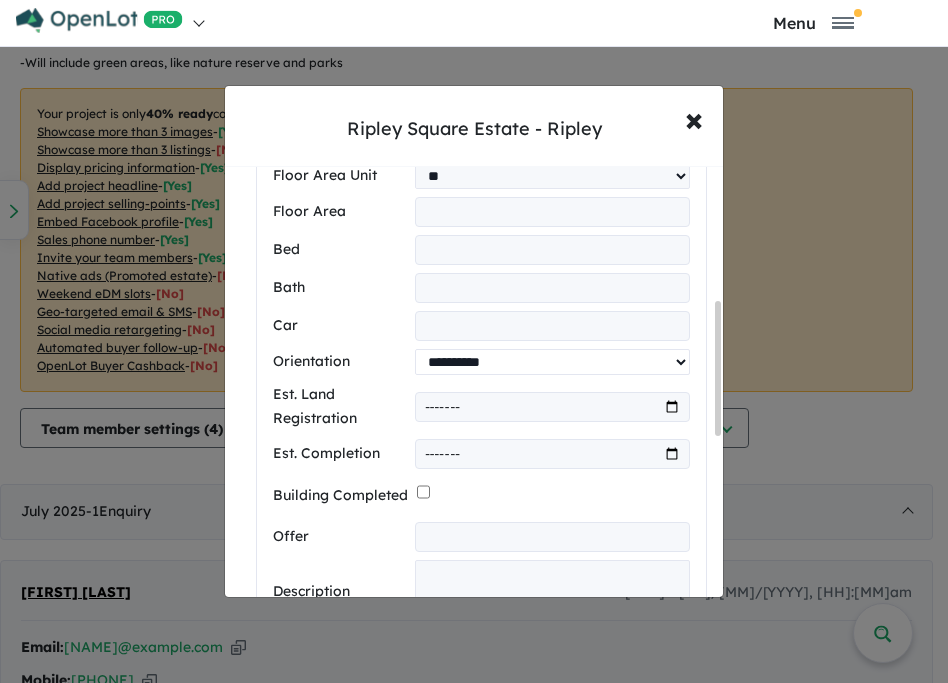 click on "**********" at bounding box center (552, 362) 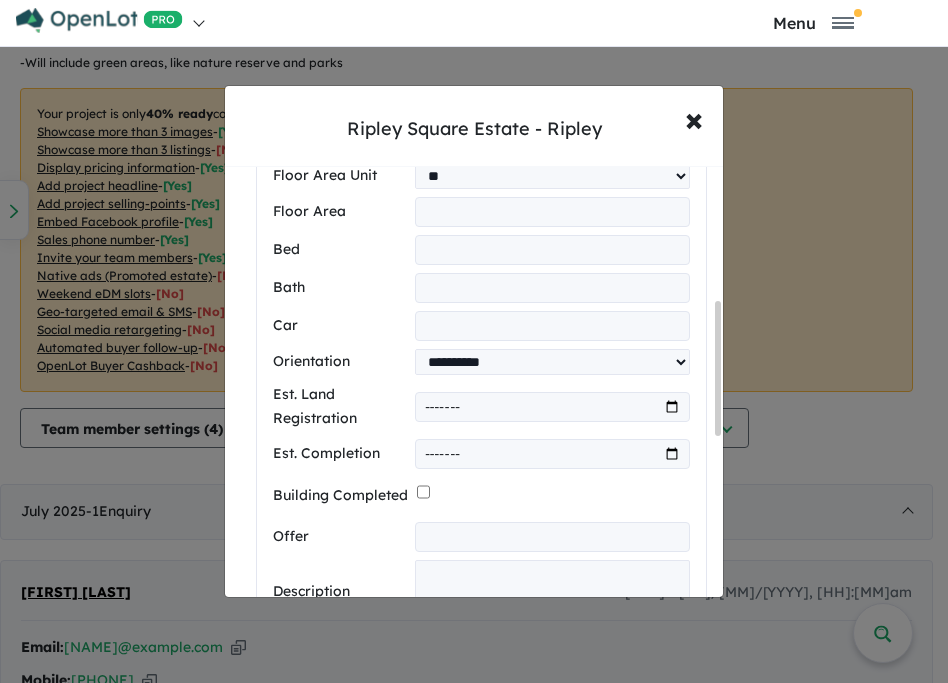 click at bounding box center [552, 407] 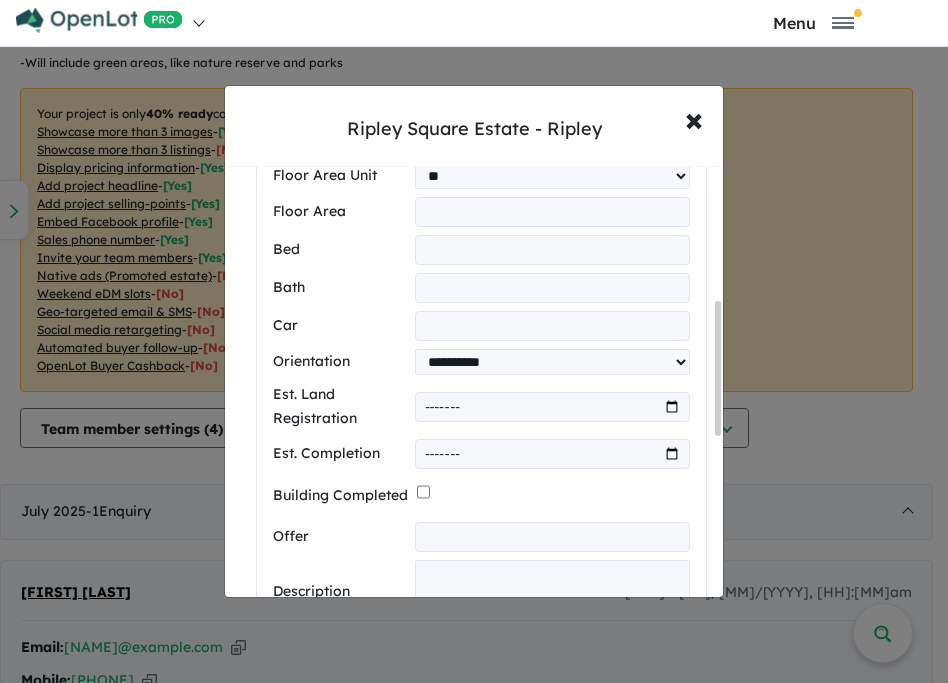 click on "*******" at bounding box center [552, 407] 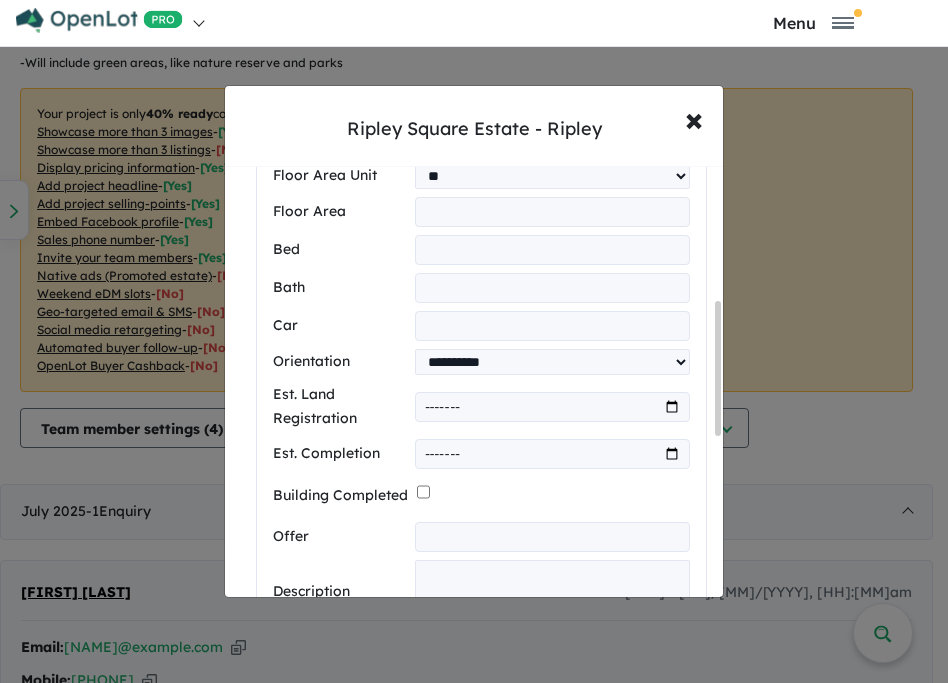click at bounding box center [552, 454] 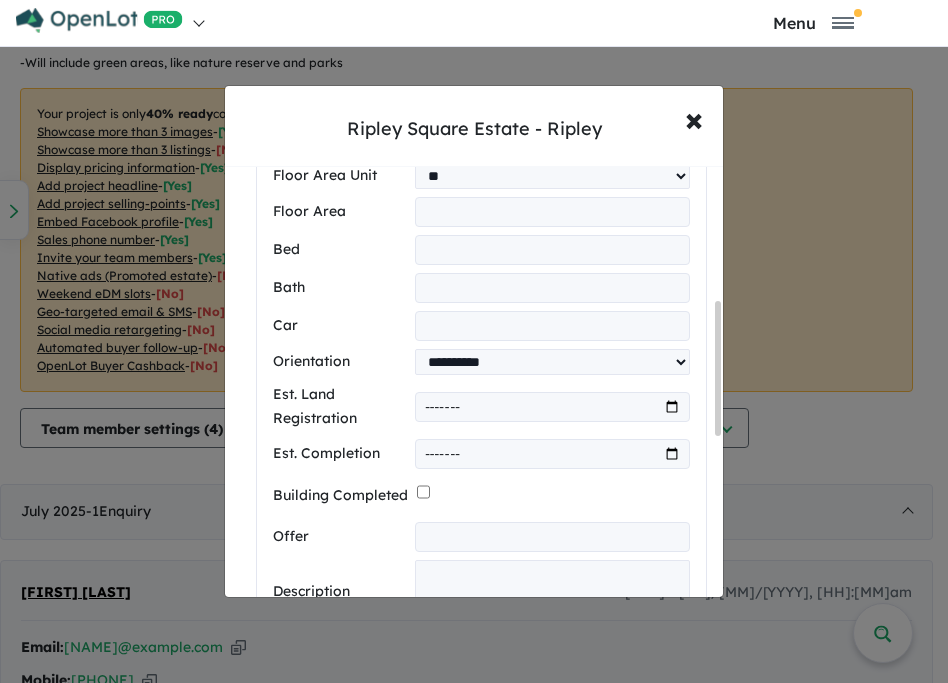 type on "*******" 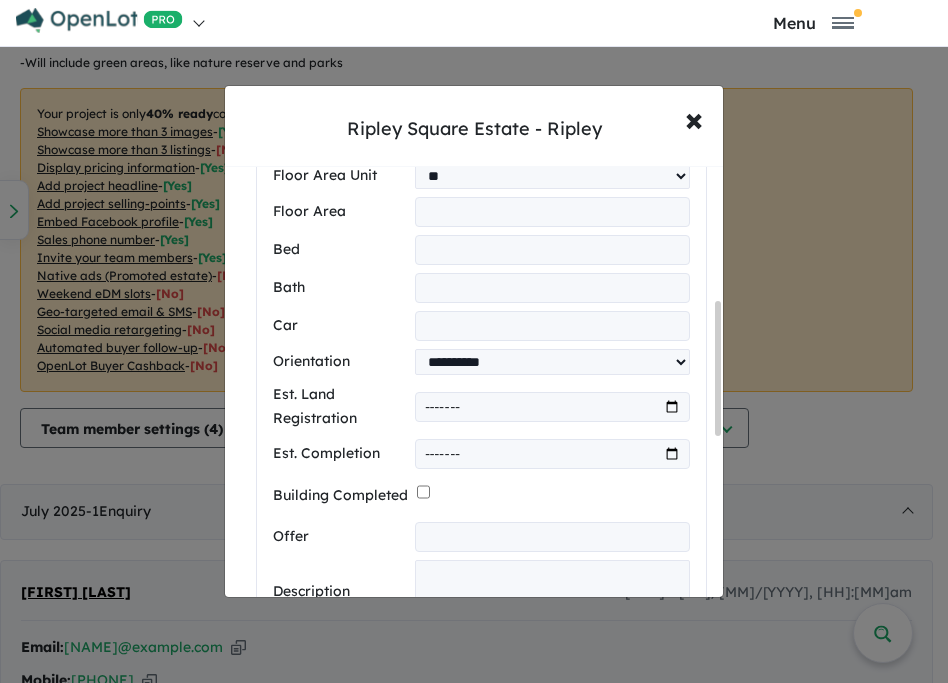 click on "*******" at bounding box center (552, 407) 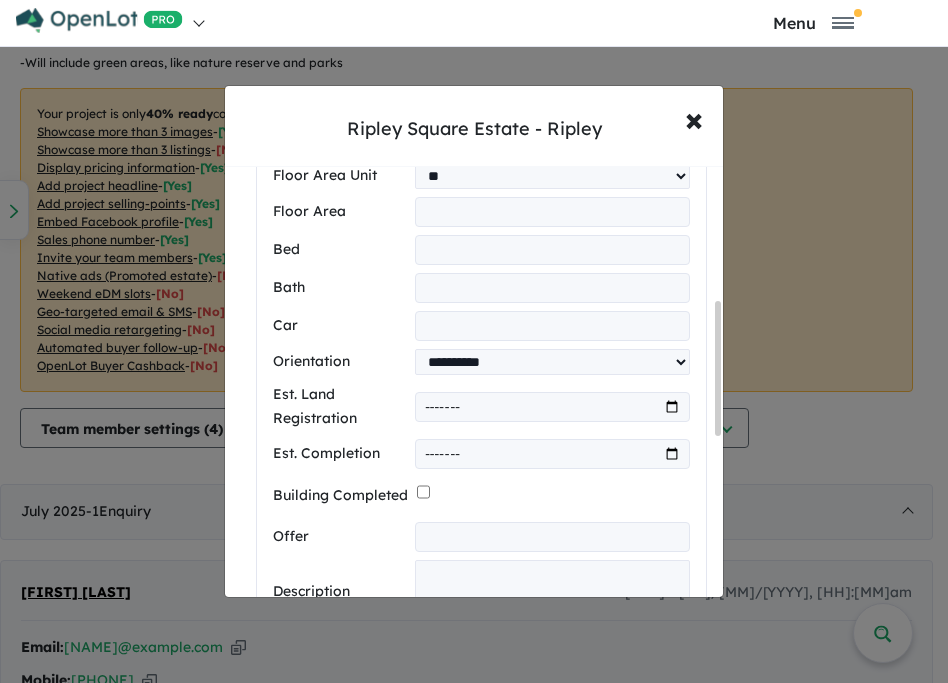 click on "*******" at bounding box center (552, 407) 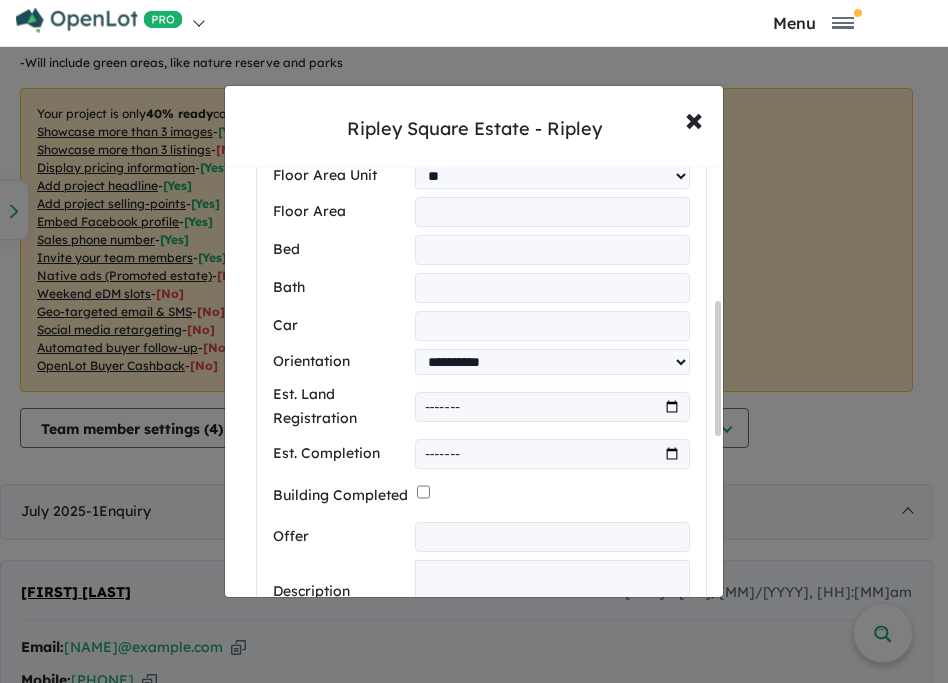 click on "*******" at bounding box center (552, 454) 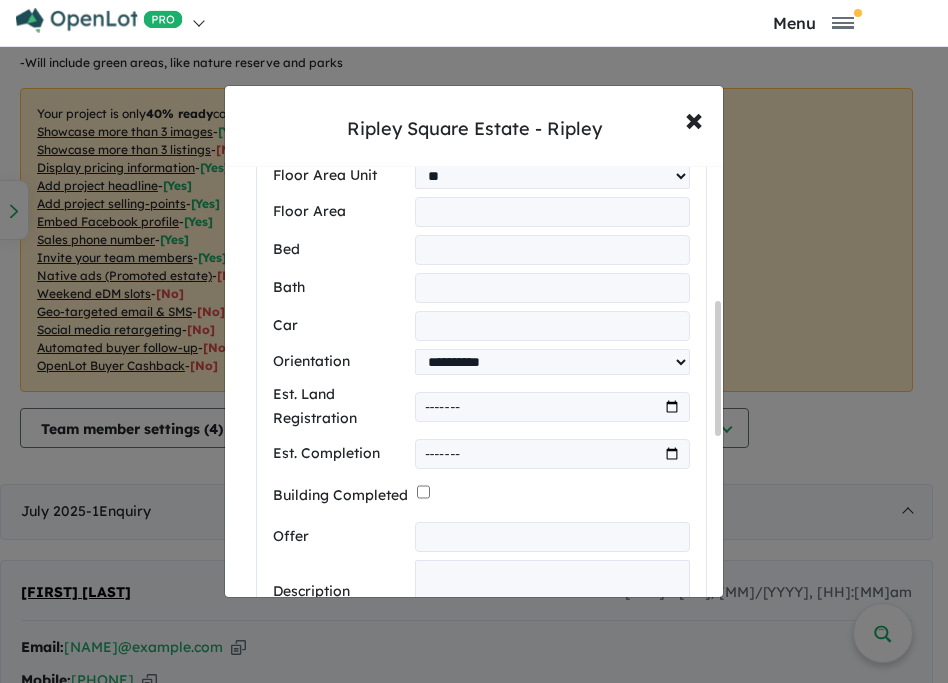 type on "*******" 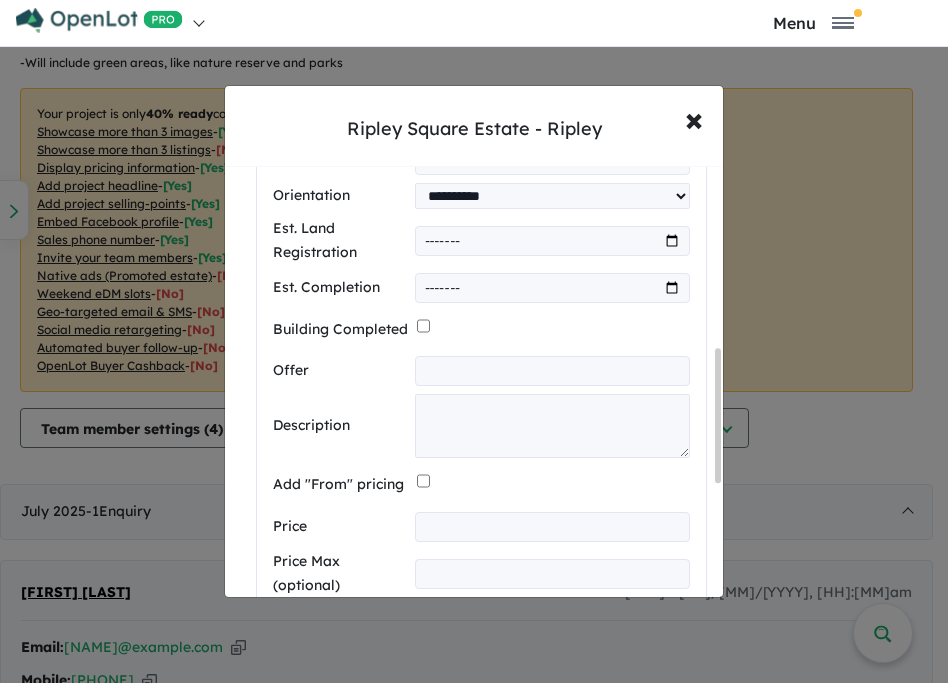 scroll, scrollTop: 599, scrollLeft: 0, axis: vertical 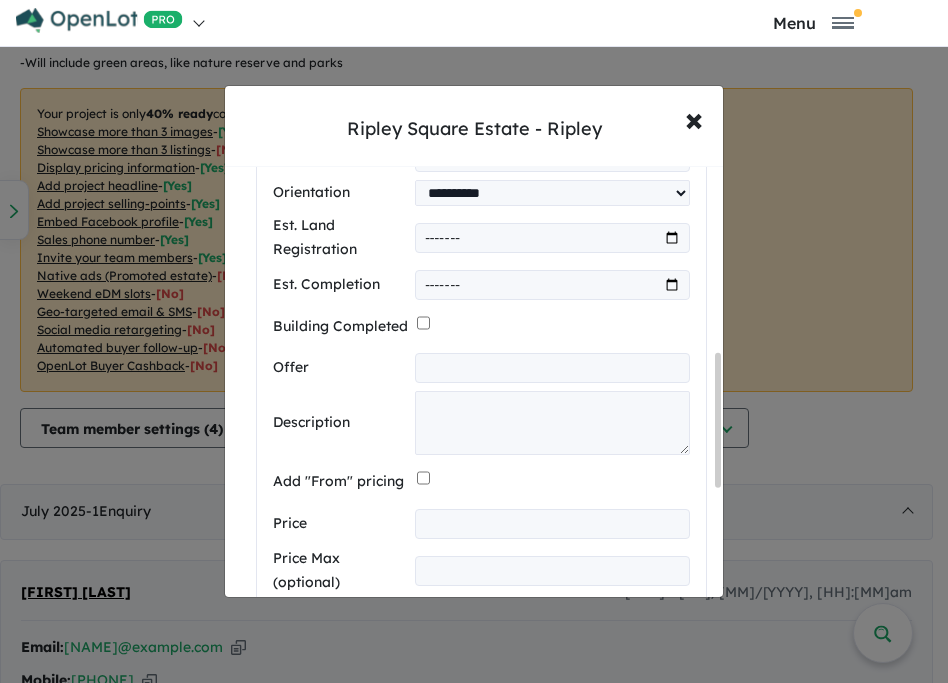 click on "**********" at bounding box center (481, 299) 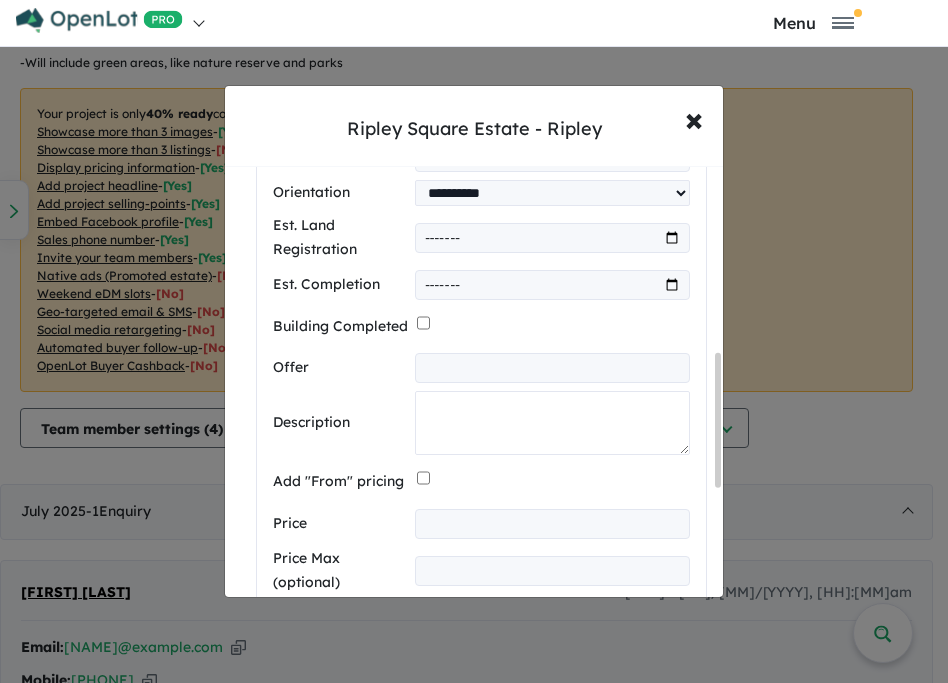click at bounding box center [552, 423] 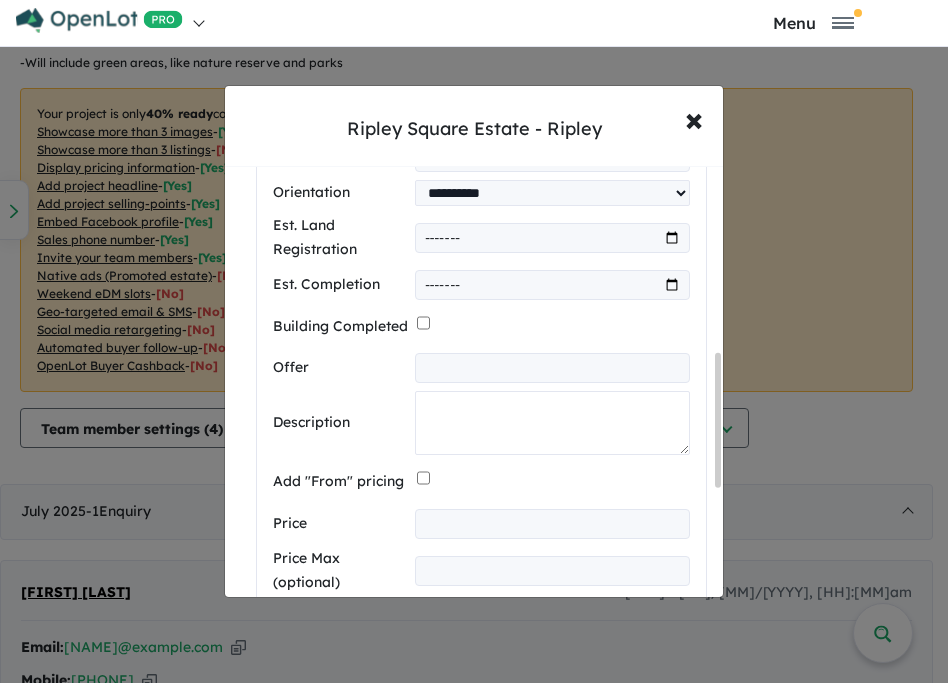 paste on "**********" 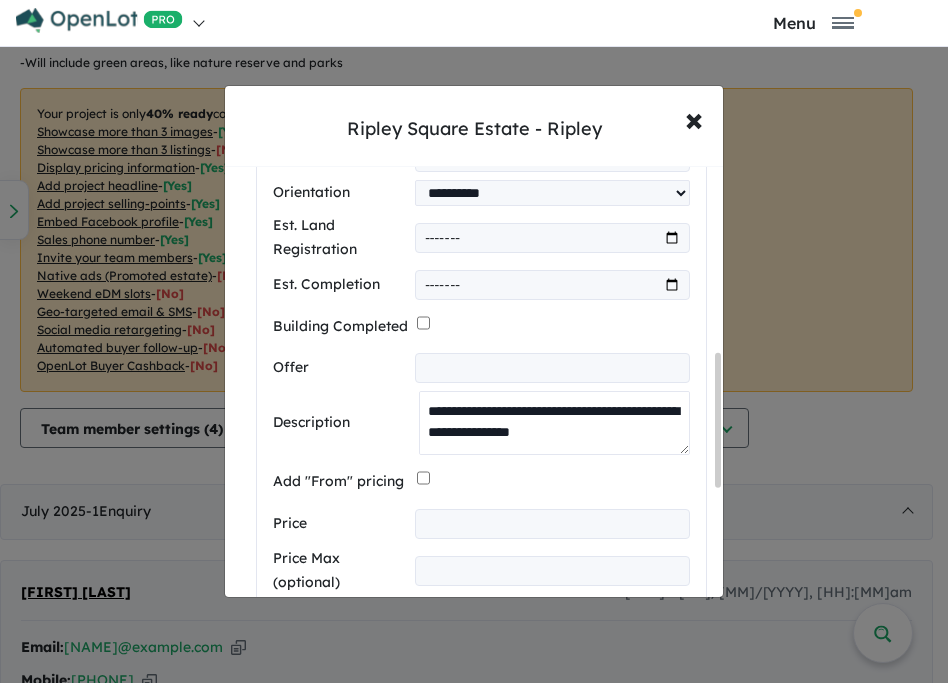 scroll, scrollTop: 0, scrollLeft: 0, axis: both 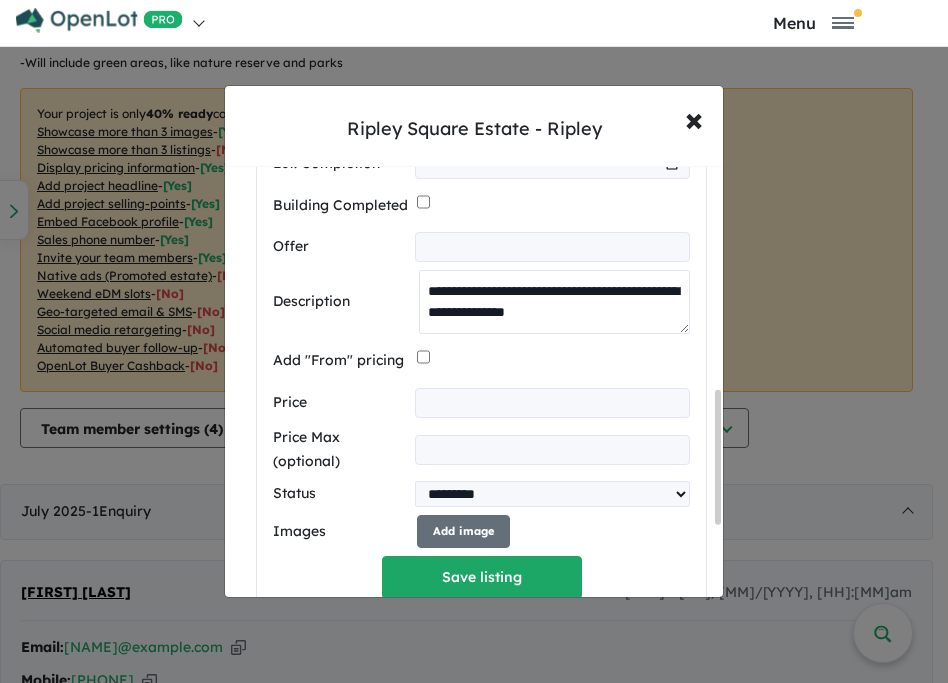 type on "**********" 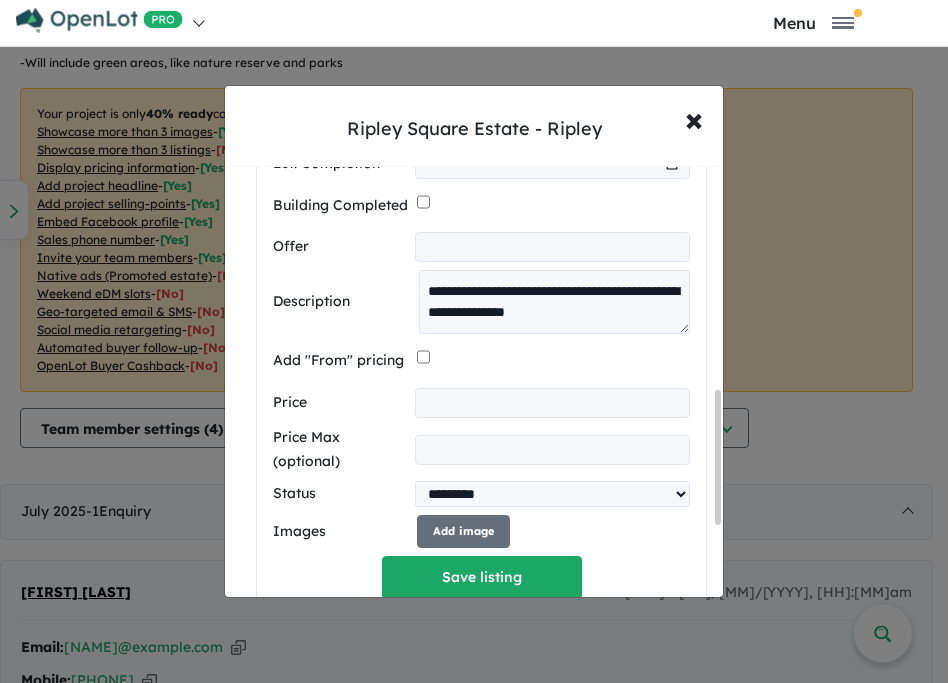 click at bounding box center [552, 403] 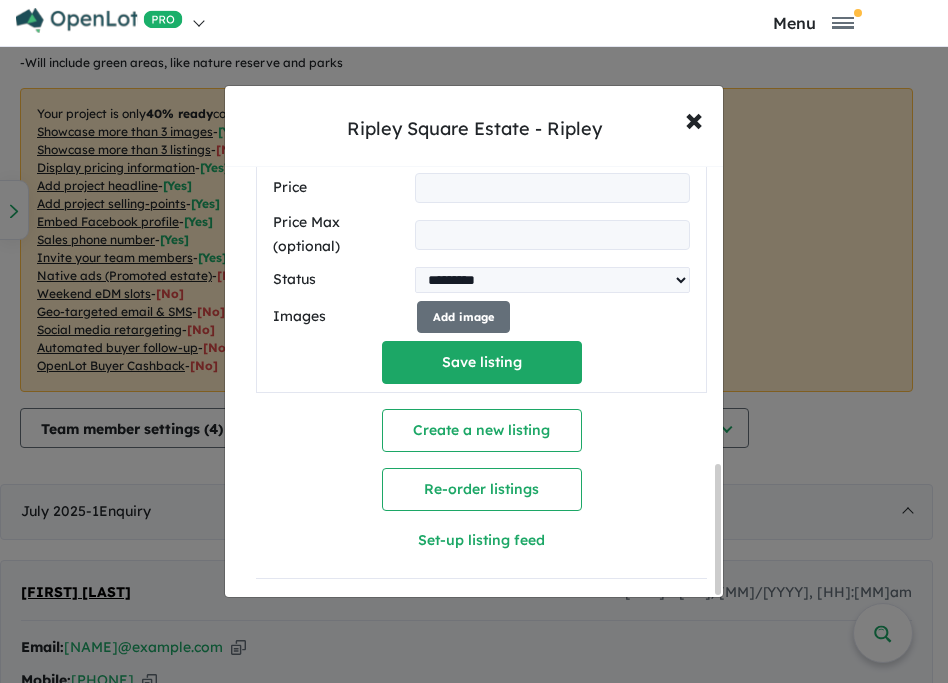 scroll, scrollTop: 996, scrollLeft: 0, axis: vertical 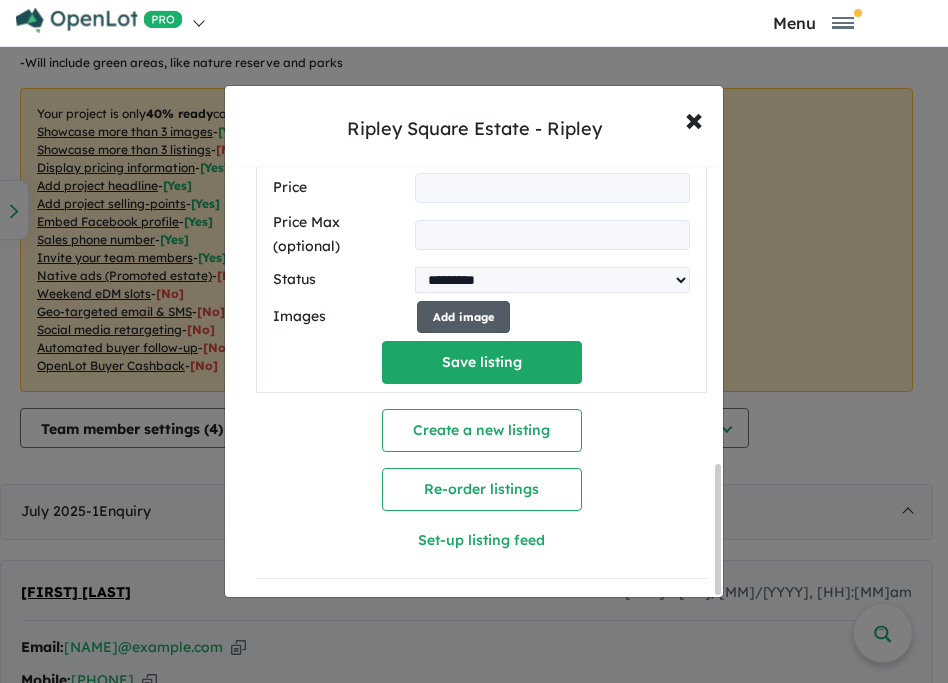 click on "Add image" at bounding box center (463, 317) 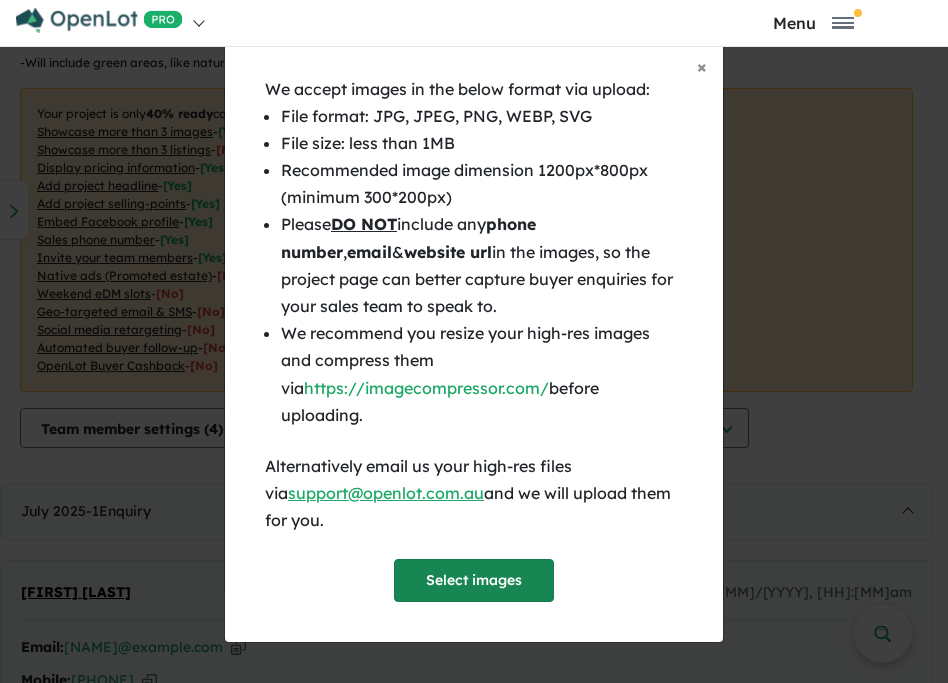 click on "Select images" at bounding box center [474, 580] 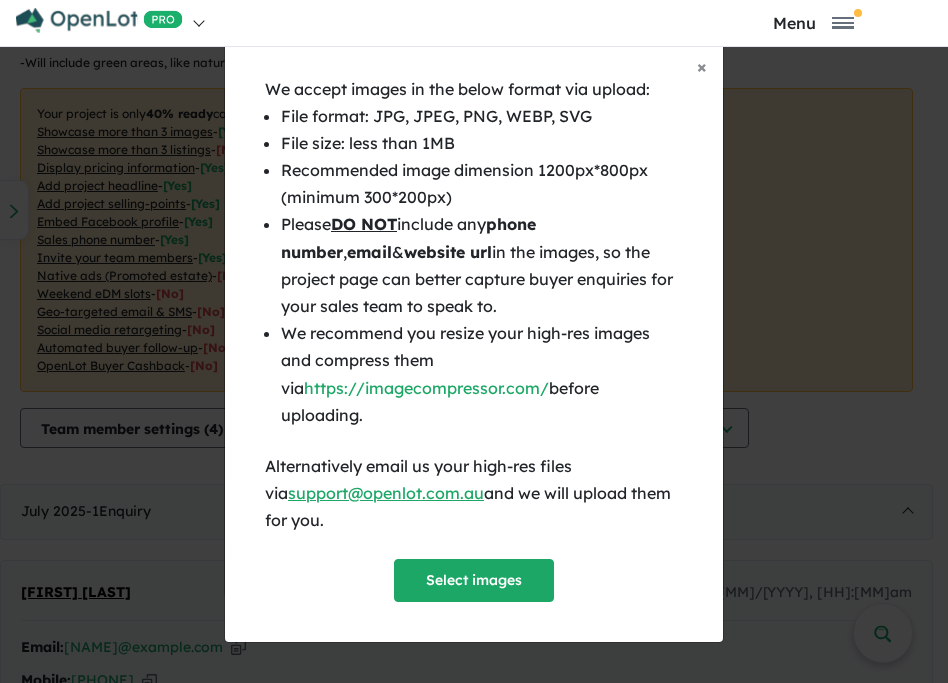 scroll, scrollTop: 1, scrollLeft: 0, axis: vertical 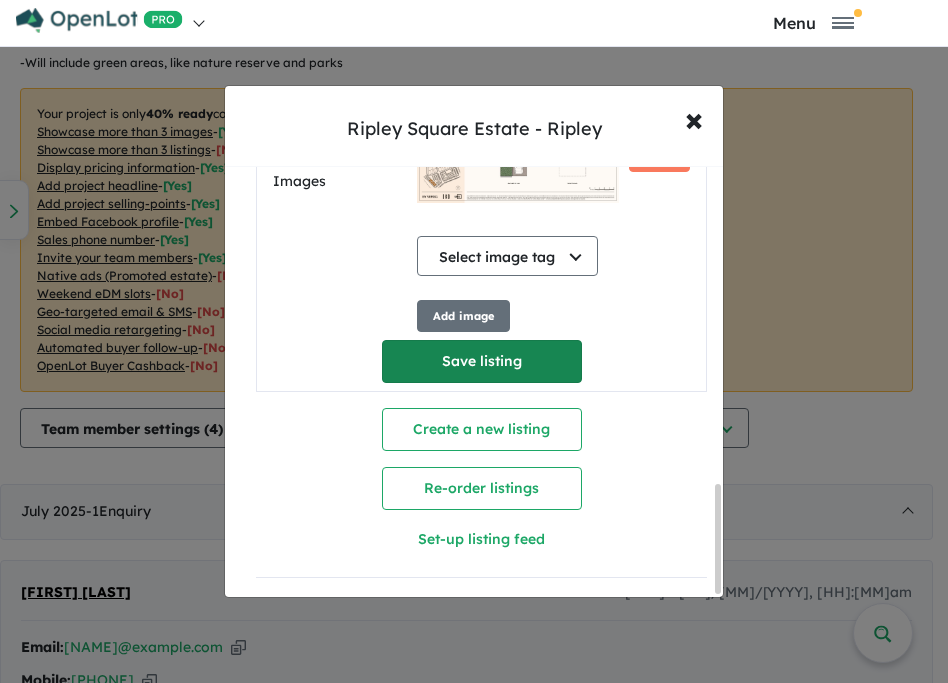 click on "Save listing" at bounding box center (482, 361) 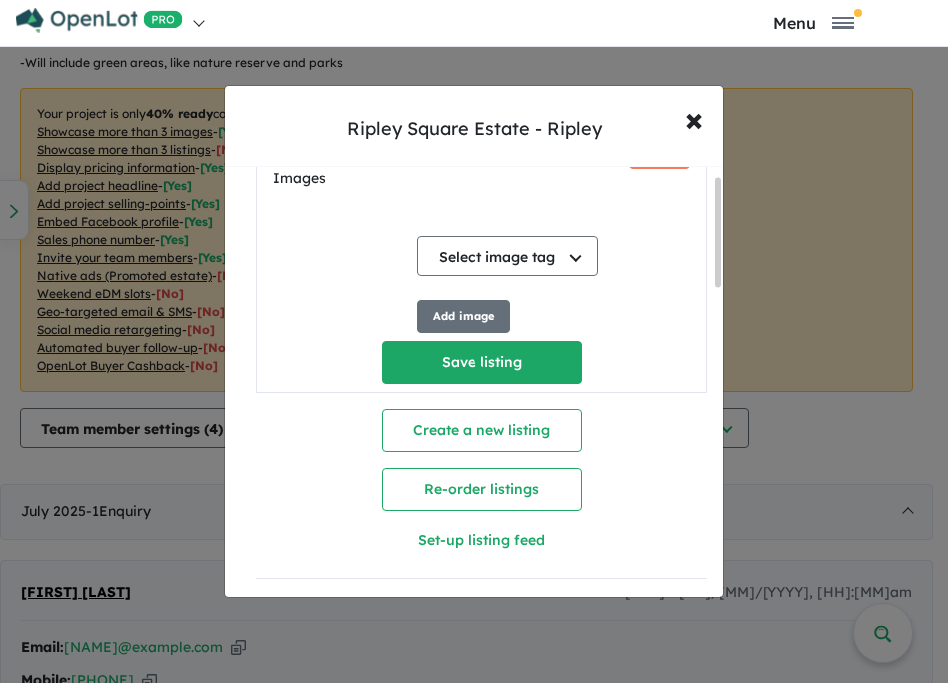 scroll, scrollTop: 38, scrollLeft: 0, axis: vertical 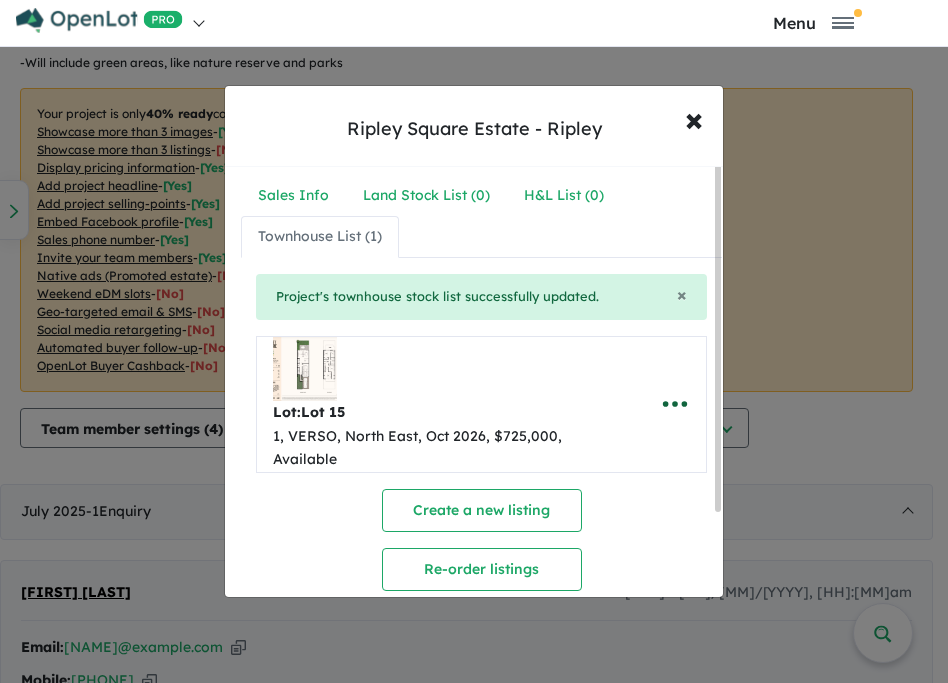 click 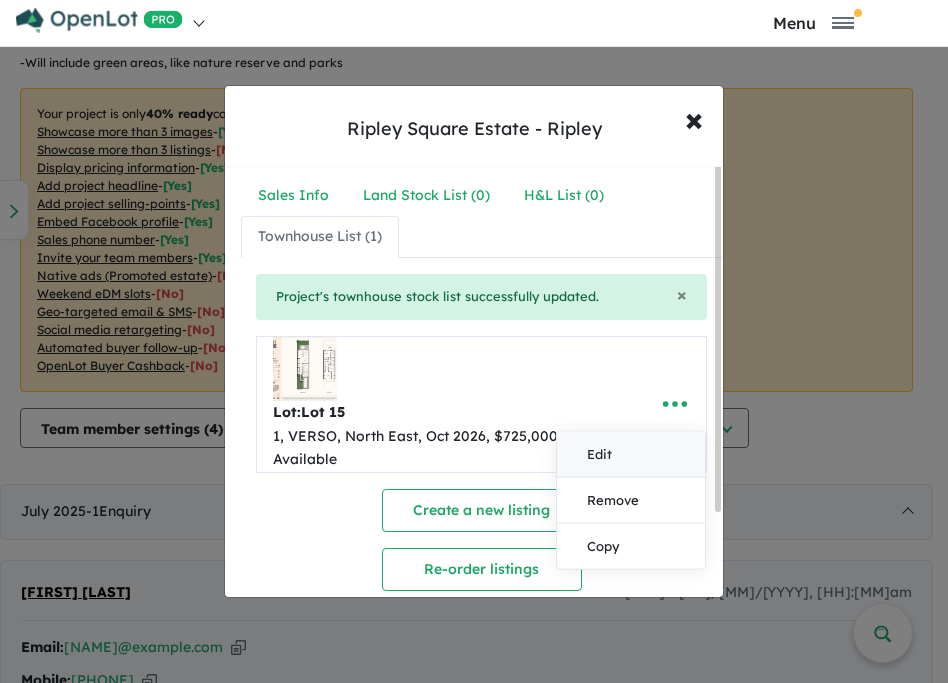 click on "Edit" at bounding box center (631, 455) 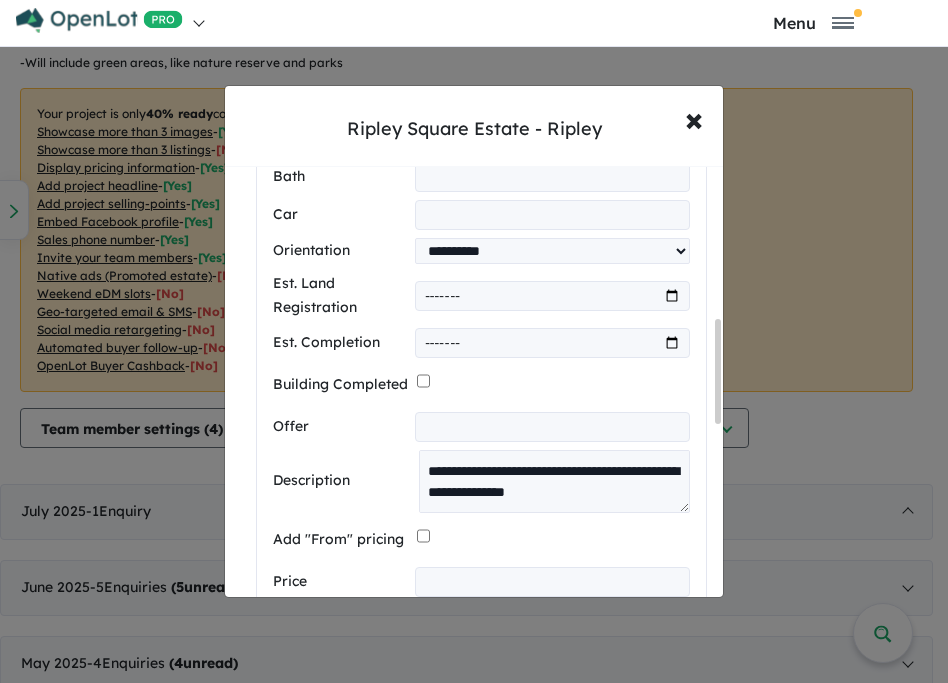 scroll, scrollTop: 668, scrollLeft: 0, axis: vertical 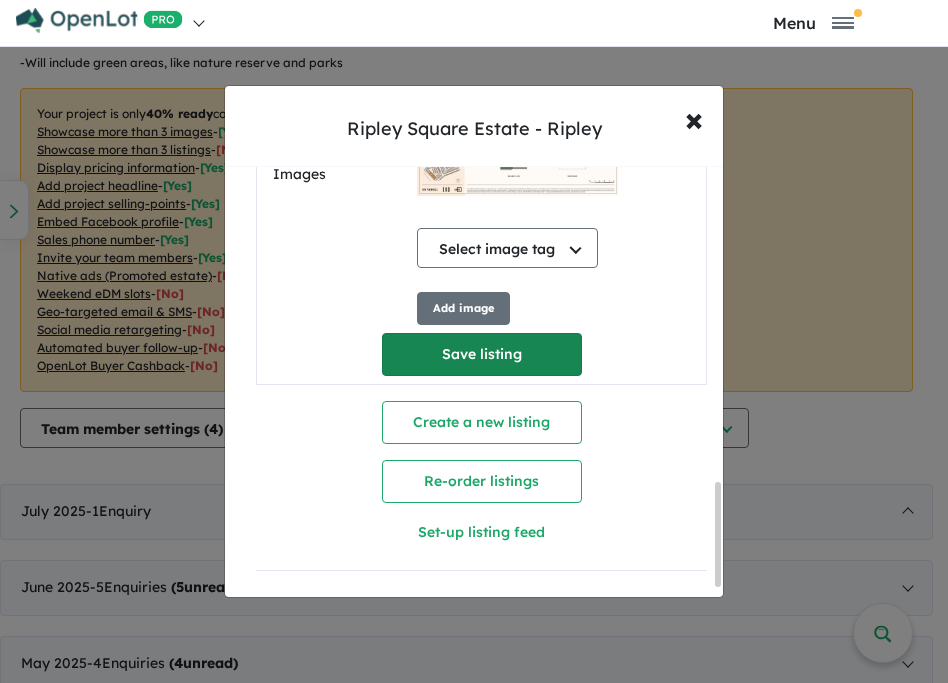 type on "******" 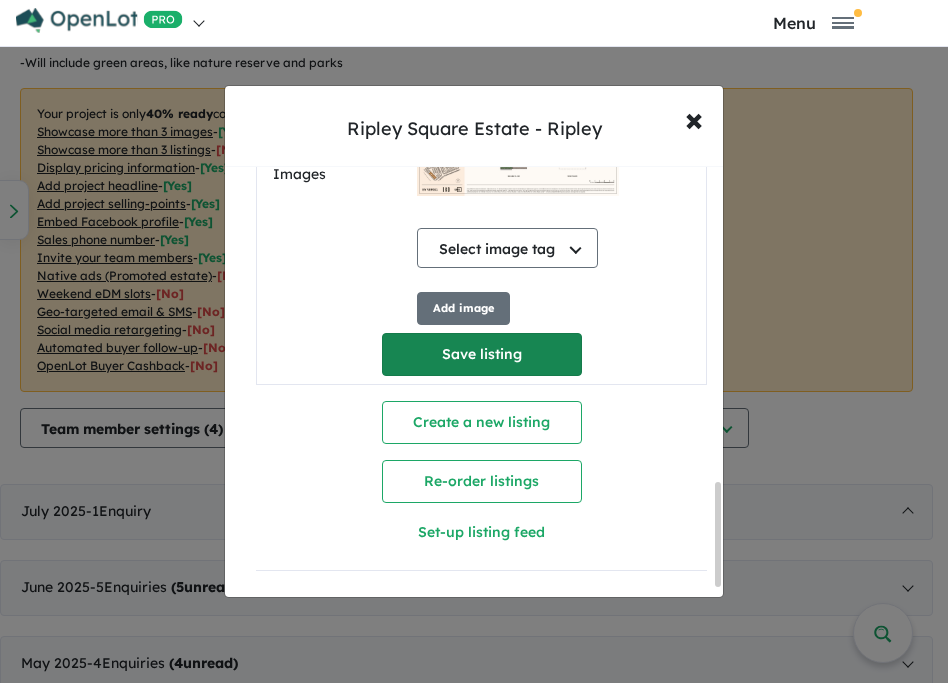 click on "Save listing" at bounding box center (482, 354) 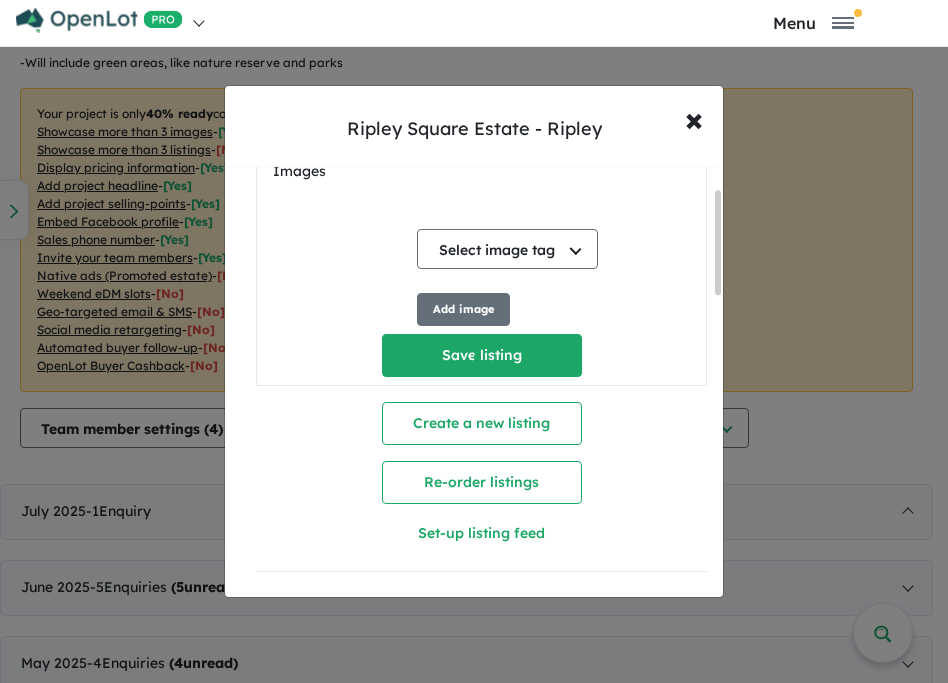 scroll, scrollTop: 124, scrollLeft: 0, axis: vertical 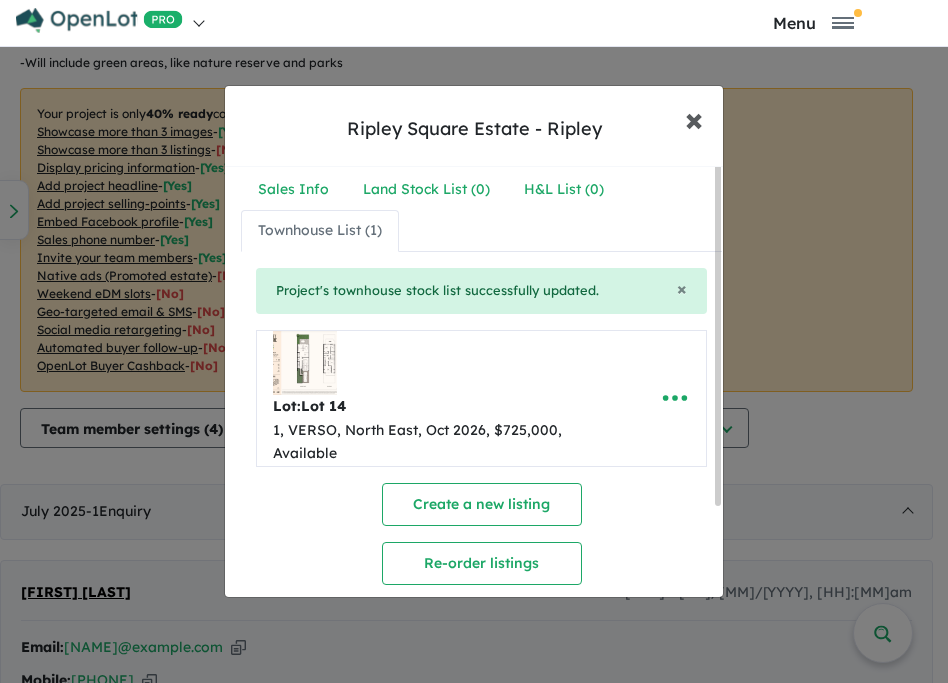 click on "×" at bounding box center (694, 118) 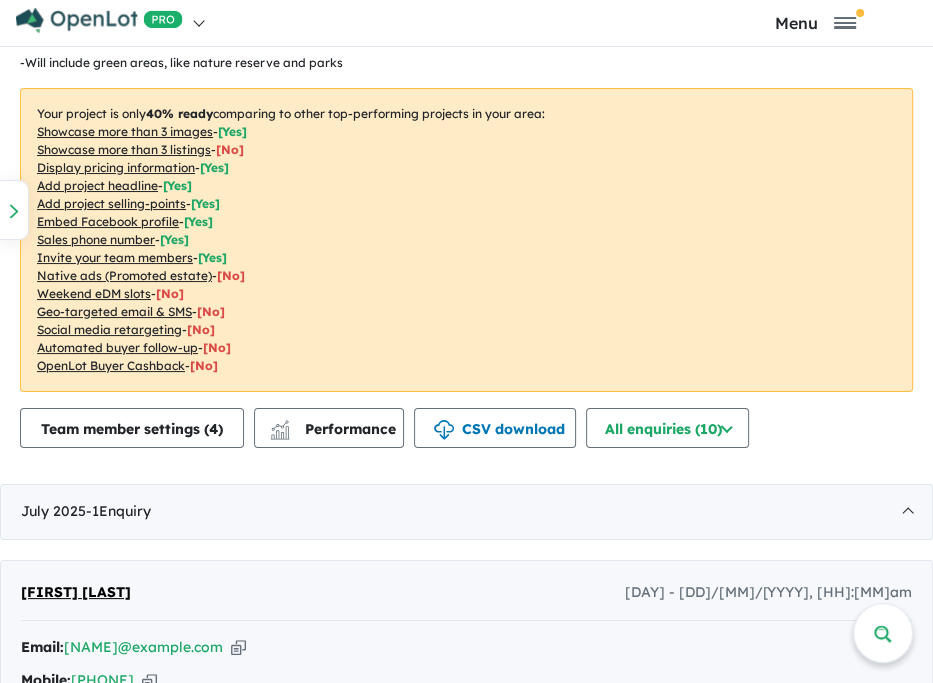 click on "Your project is only  40 % ready  comparing to other top-performing projects in your area: Showcase more than 3 images  -  [ Yes ] Showcase more than 3 listings  -  [ No ] Display pricing information  -  [ Yes ] Add project headline  -  [ Yes ] Add project selling-points  -  [ Yes ] Embed Facebook profile  -  [ Yes ] Sales phone number  -  [ Yes ] Invite your team members  -  [ Yes ] Native ads (Promoted estate)  -  [No] Weekend eDM slots  -  [No] Geo-targeted email & SMS  -  [No] Social media retargeting  -  [No] Automated buyer follow-up  -  [No] OpenLot Buyer Cashback  -  [No]" at bounding box center [466, 240] 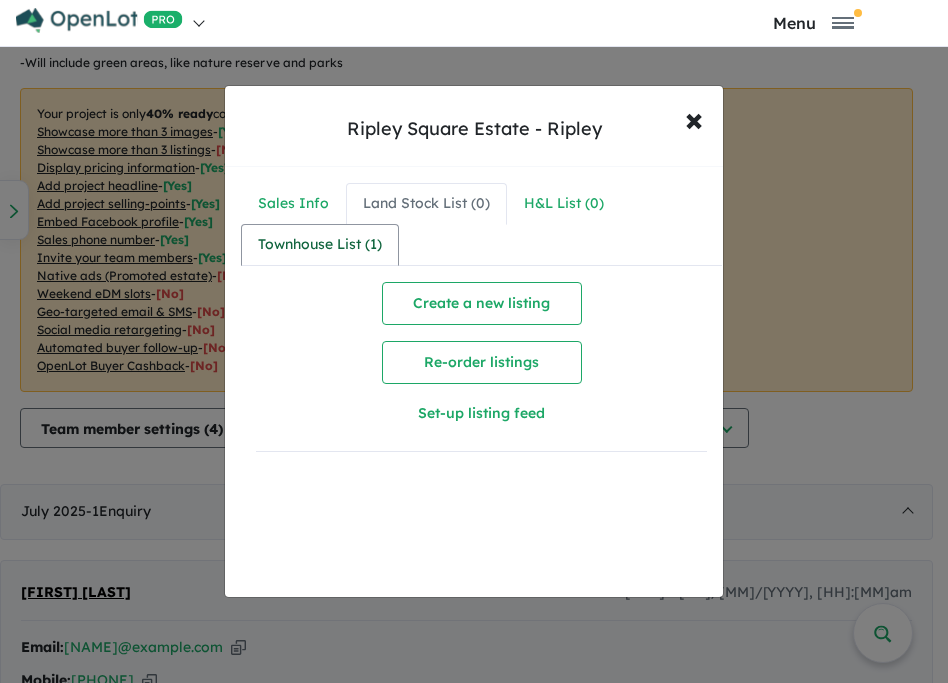 click on "Townhouse List ( 1 )" at bounding box center [320, 245] 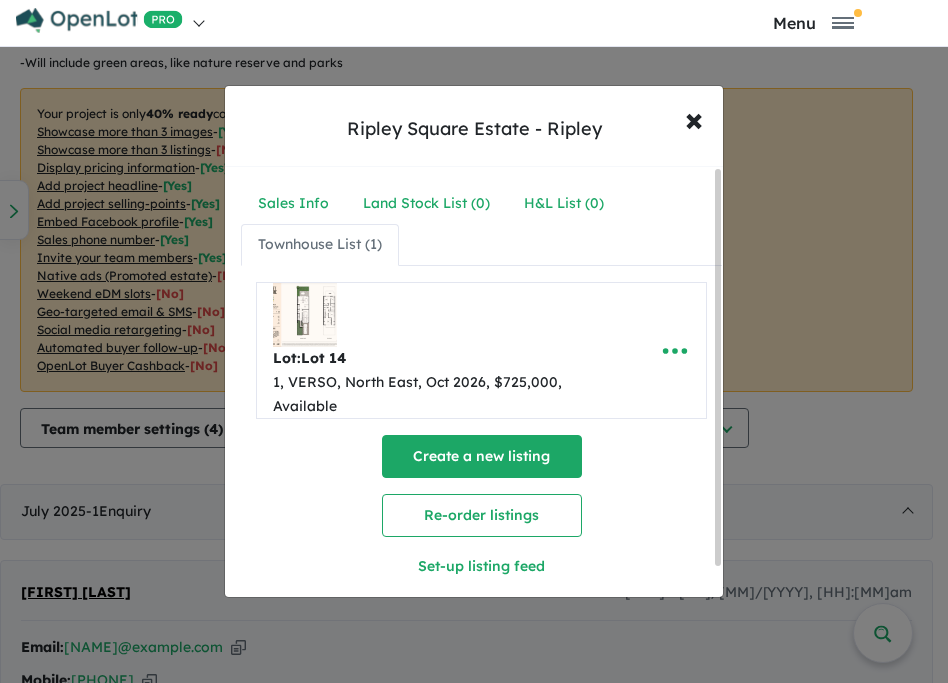click on "Create a new listing" at bounding box center (482, 456) 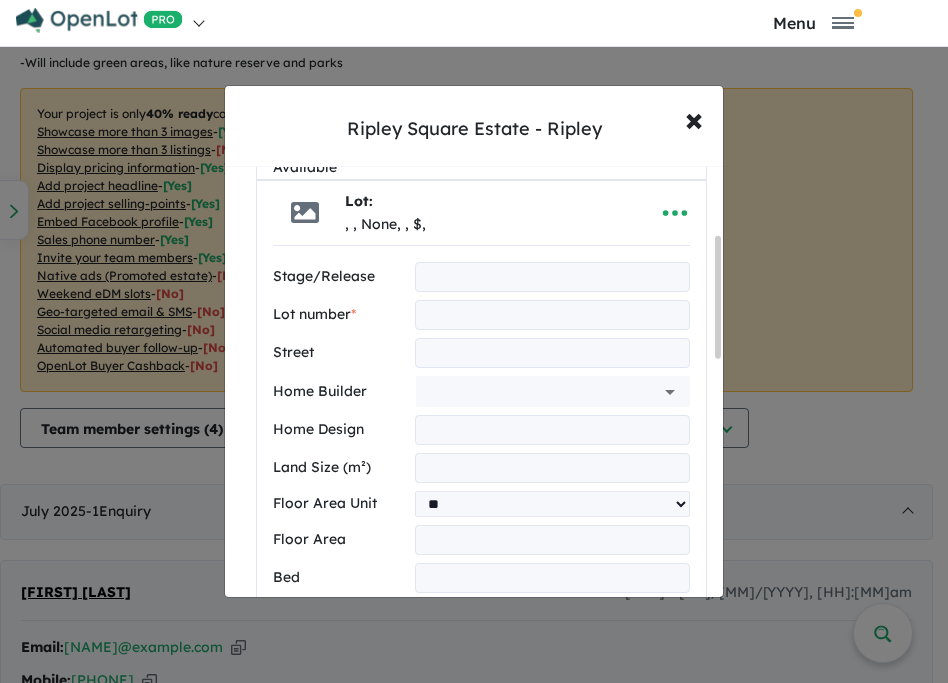 scroll, scrollTop: 240, scrollLeft: 0, axis: vertical 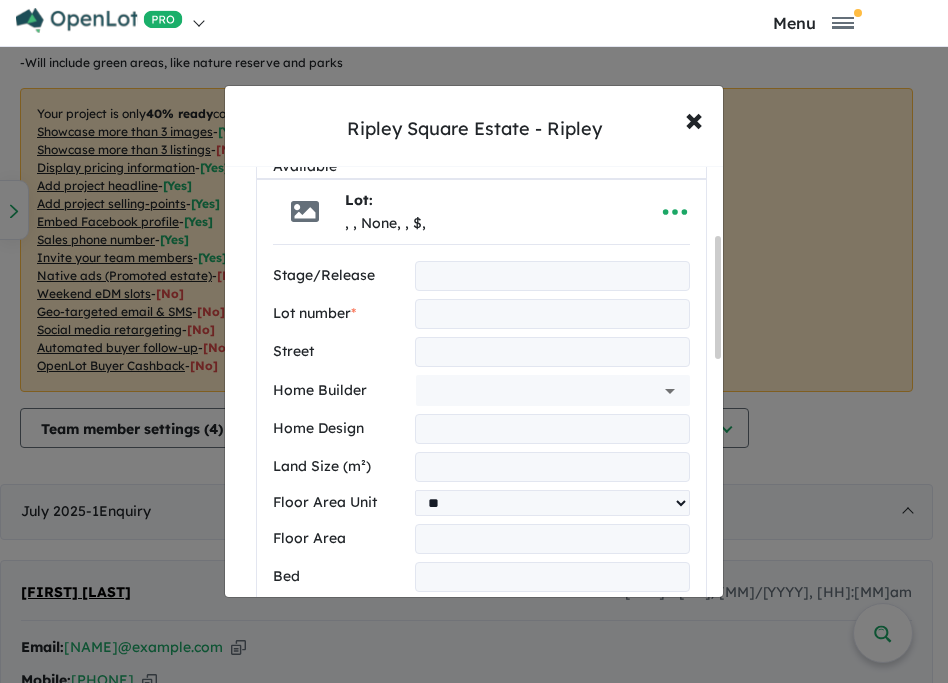 click at bounding box center (552, 276) 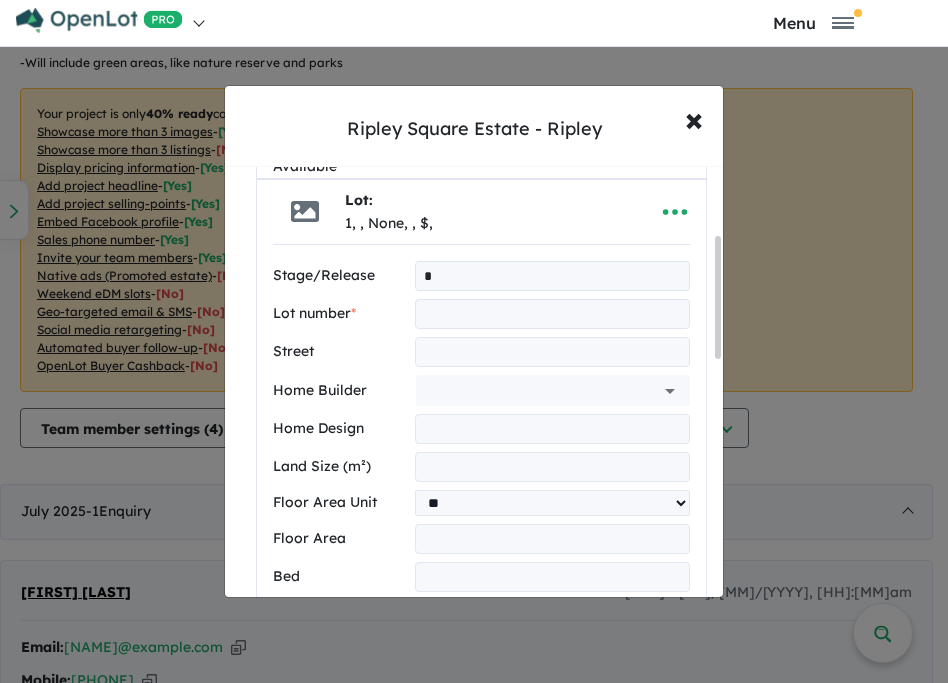 type on "*" 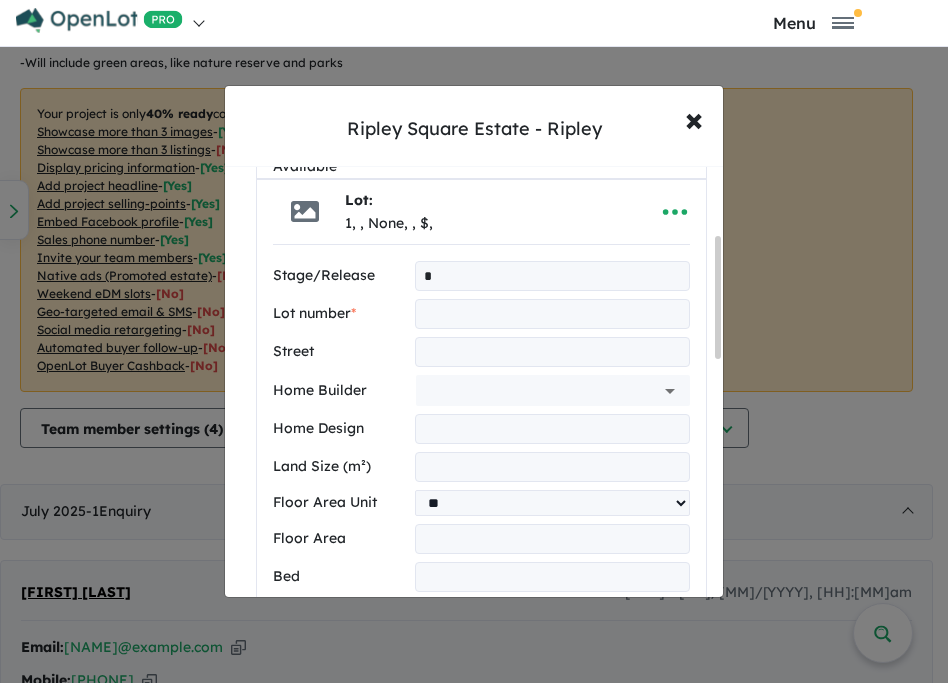 click at bounding box center (552, 314) 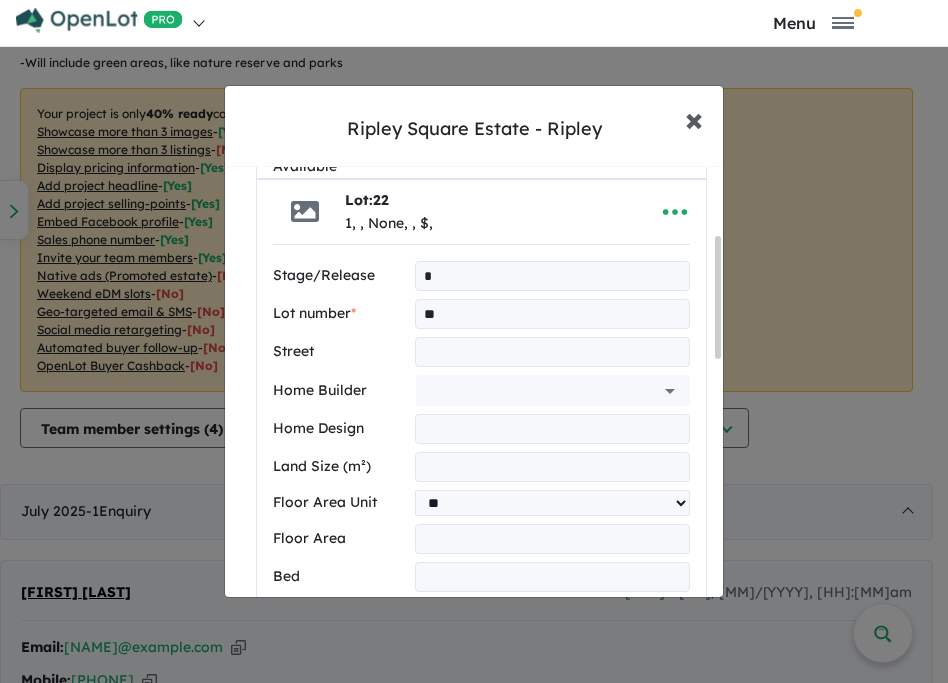 type on "**" 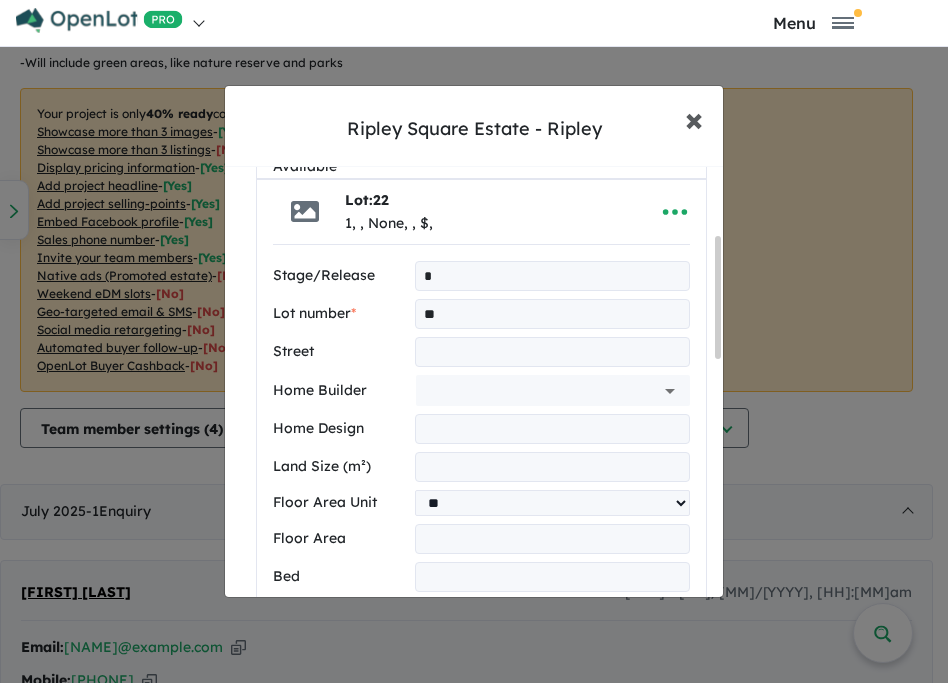 click on "×" at bounding box center (694, 118) 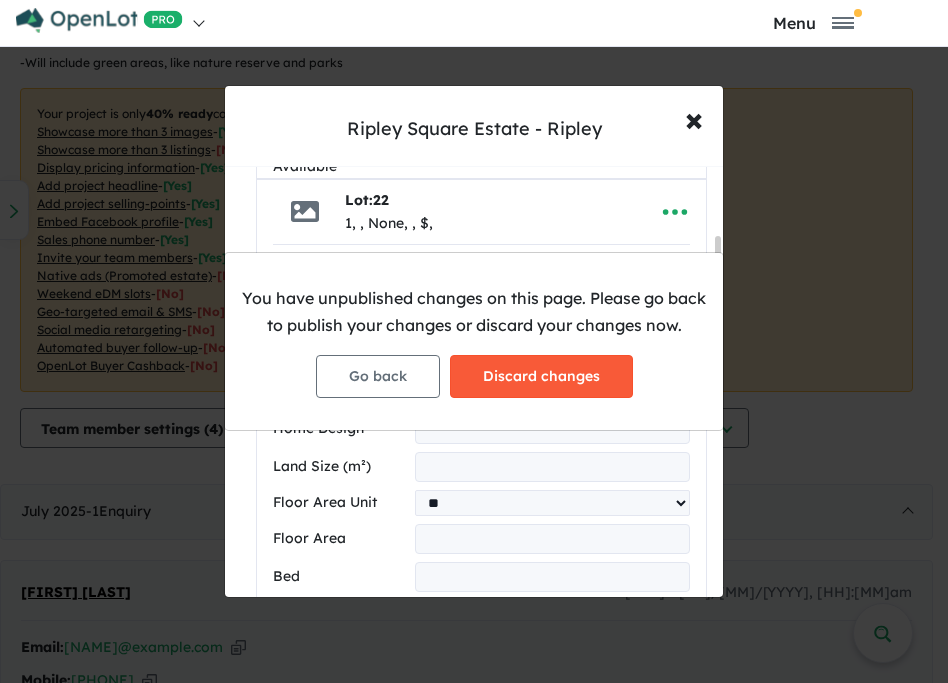 click on "Discard changes" at bounding box center [541, 376] 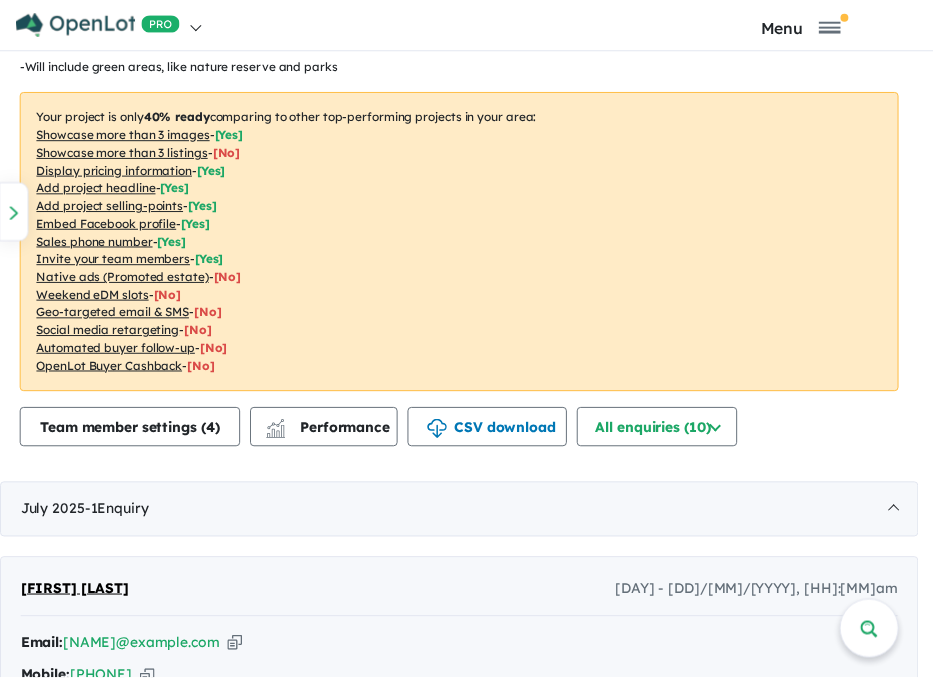 scroll, scrollTop: 0, scrollLeft: 0, axis: both 